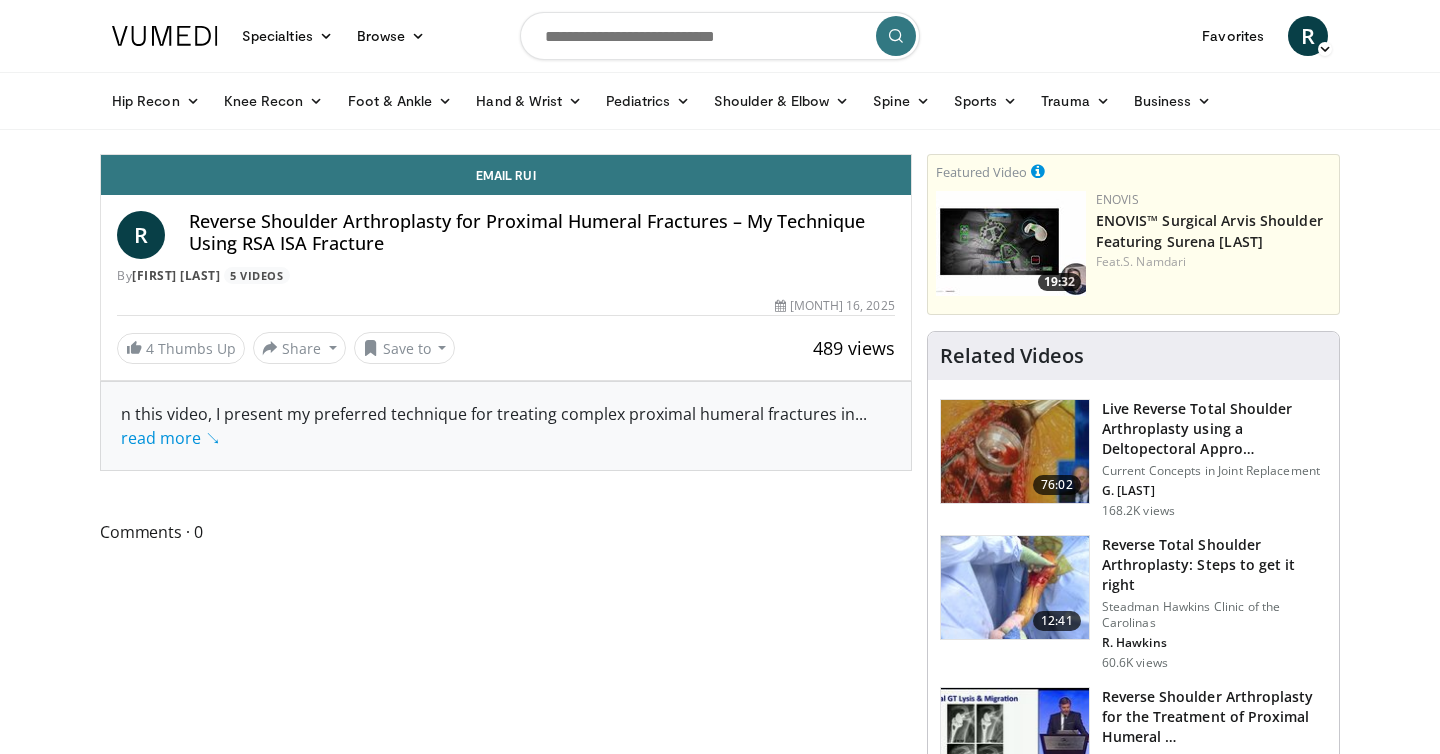 scroll, scrollTop: 0, scrollLeft: 0, axis: both 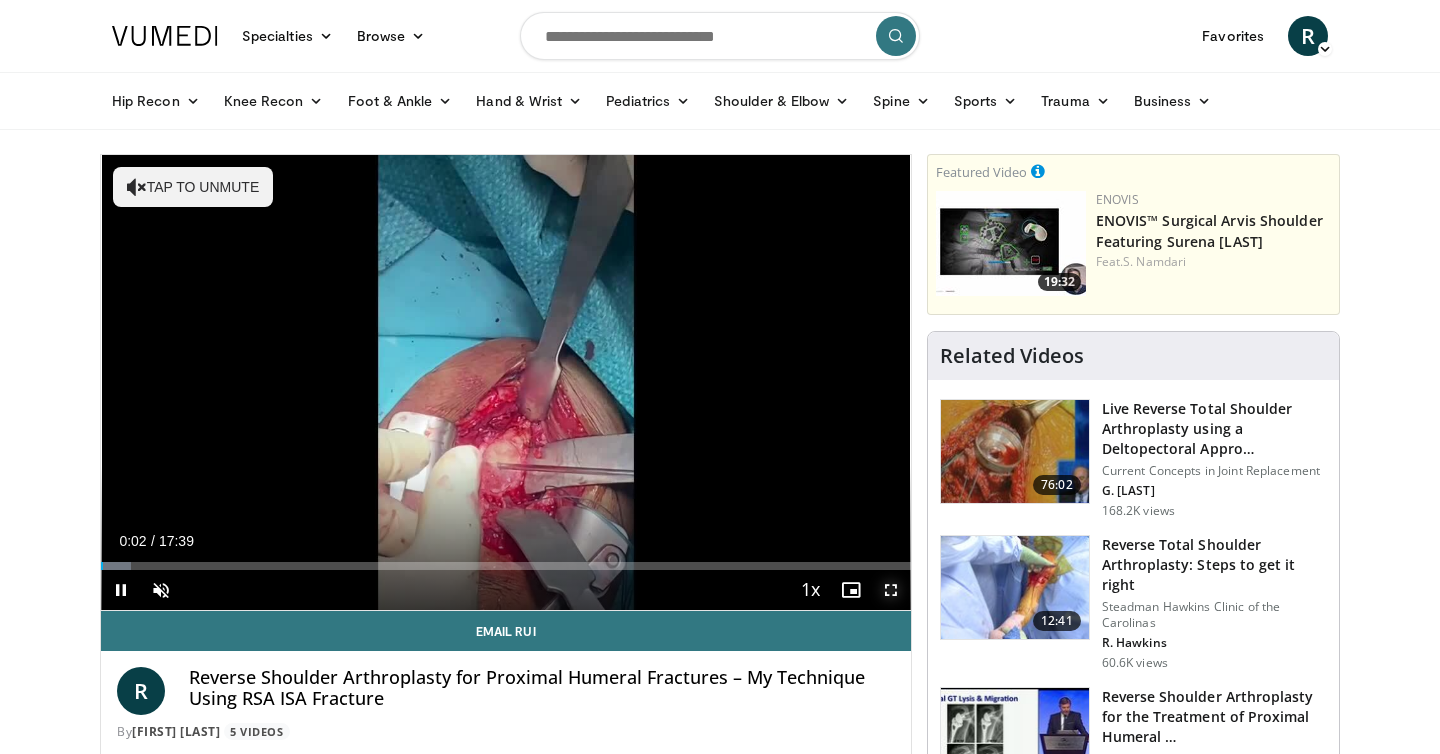 click at bounding box center (891, 590) 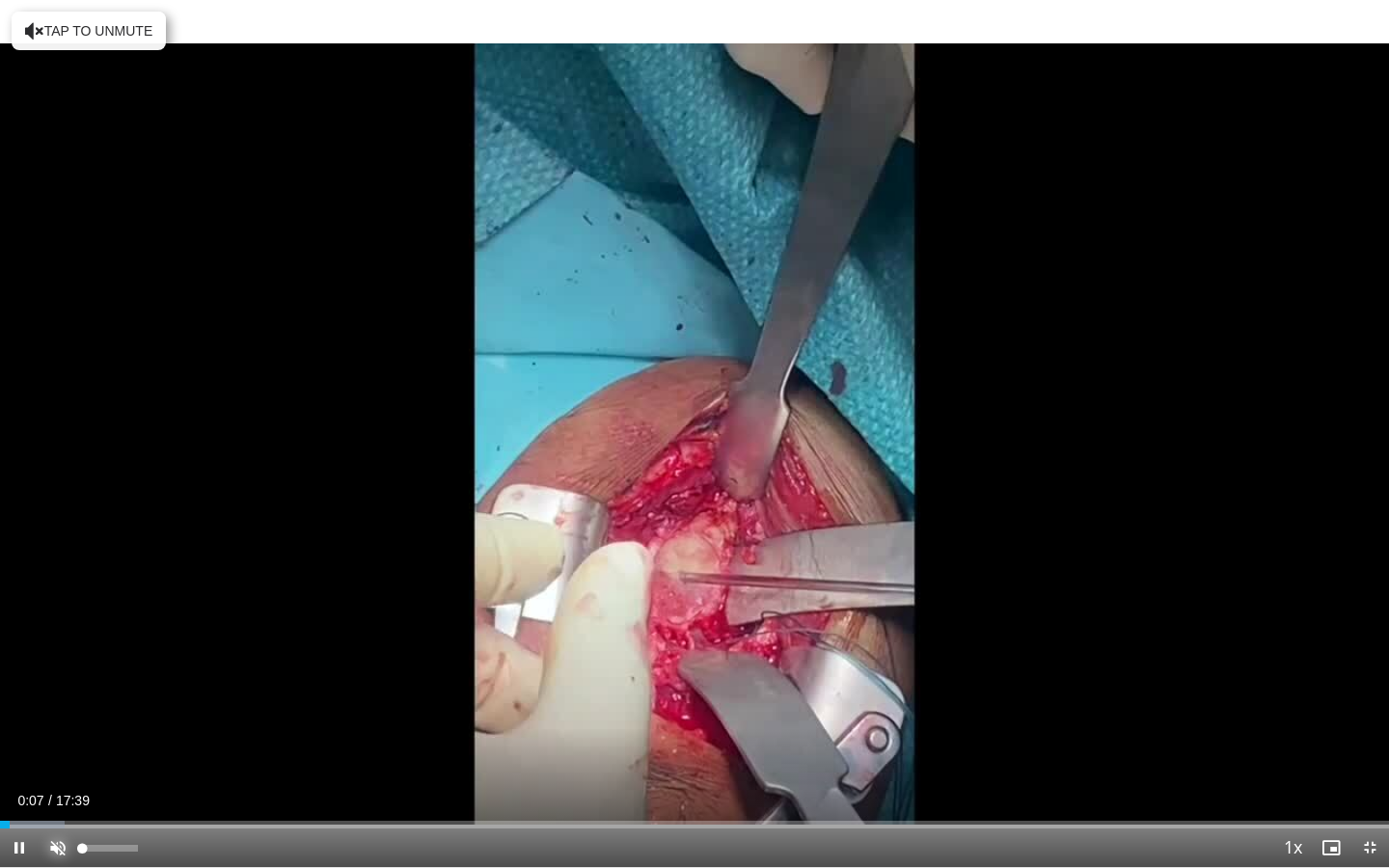 click at bounding box center (58, 848) 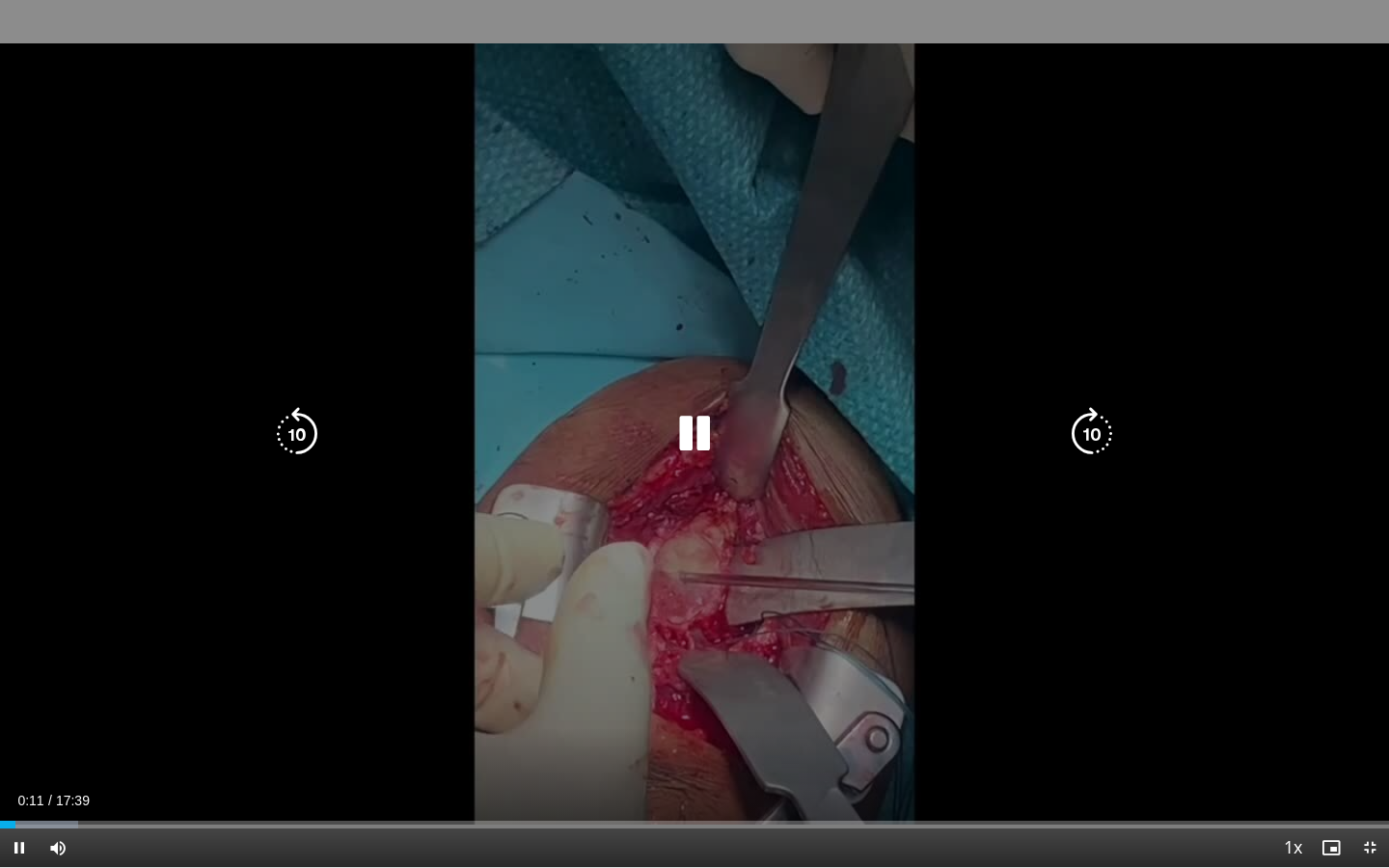 click at bounding box center (1092, 434) 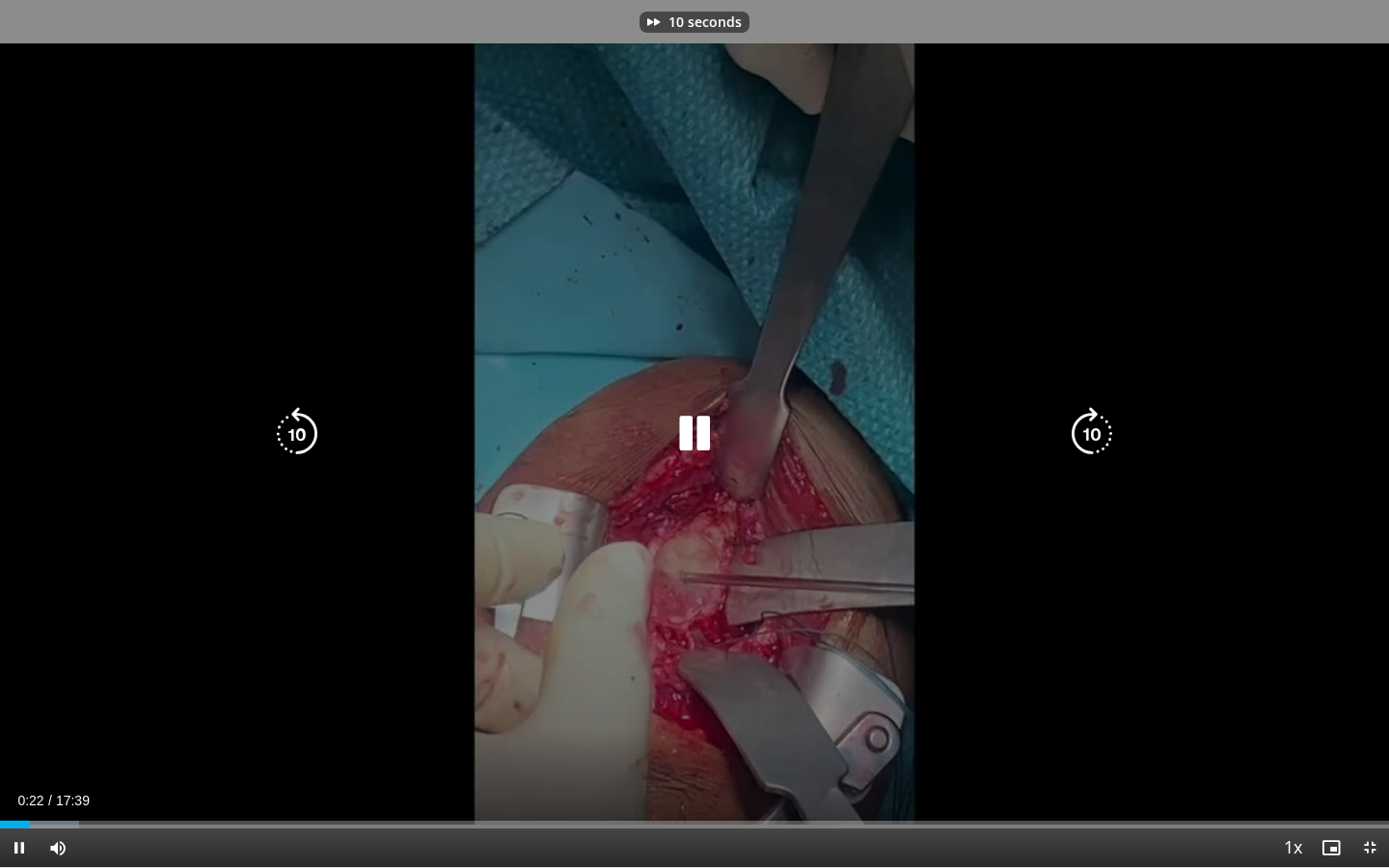 click at bounding box center (1092, 434) 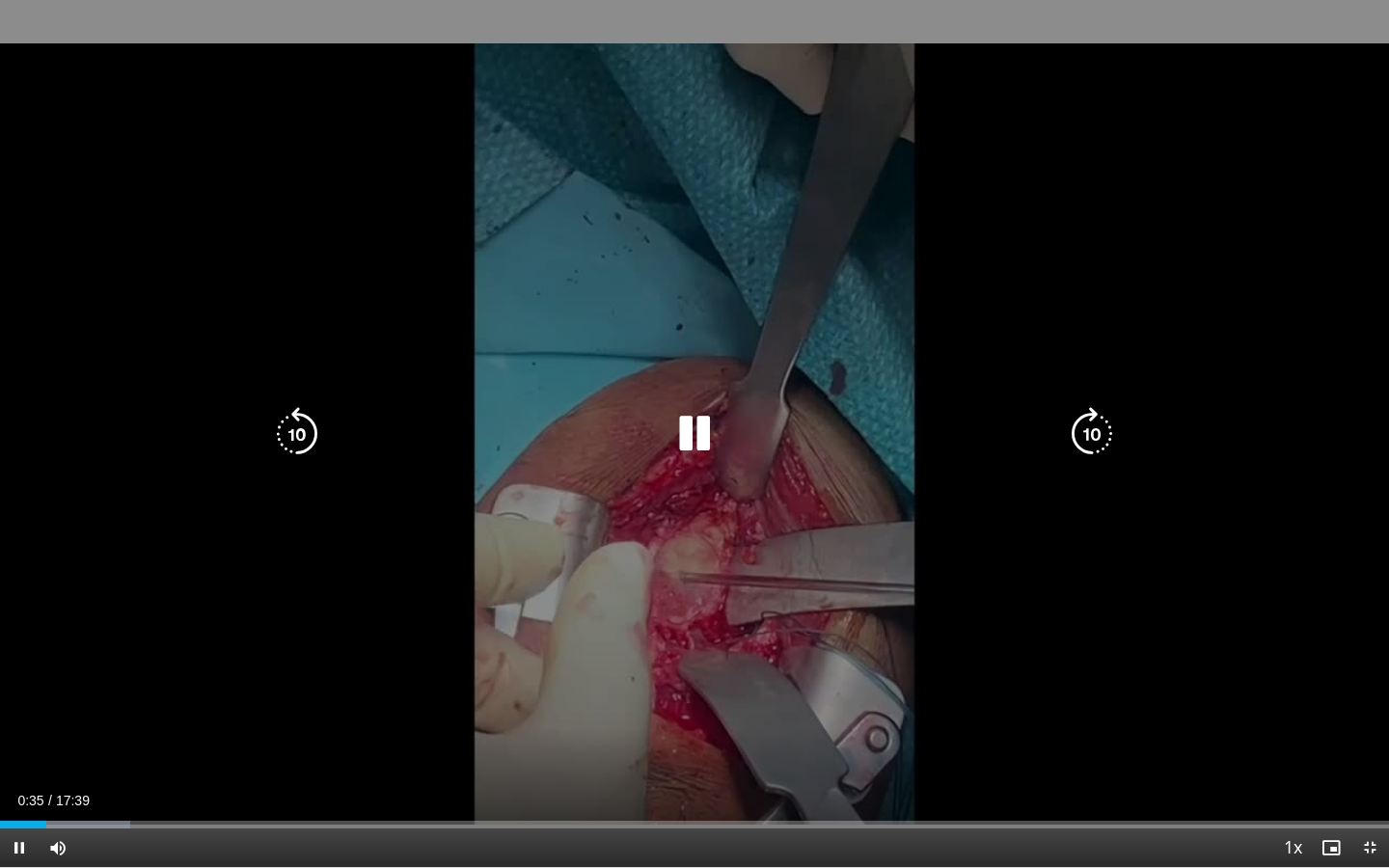 click at bounding box center (1092, 434) 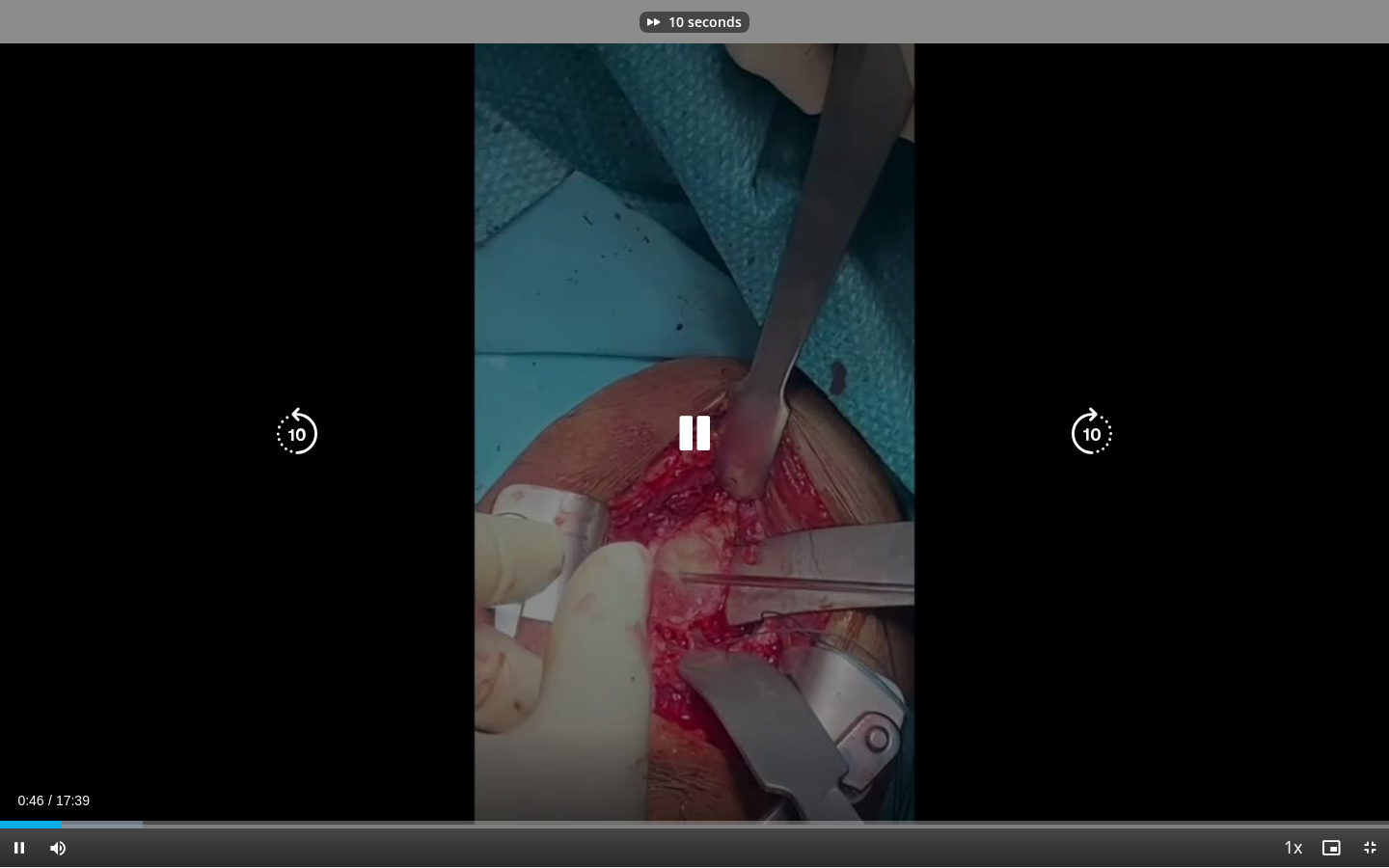 click at bounding box center [1092, 434] 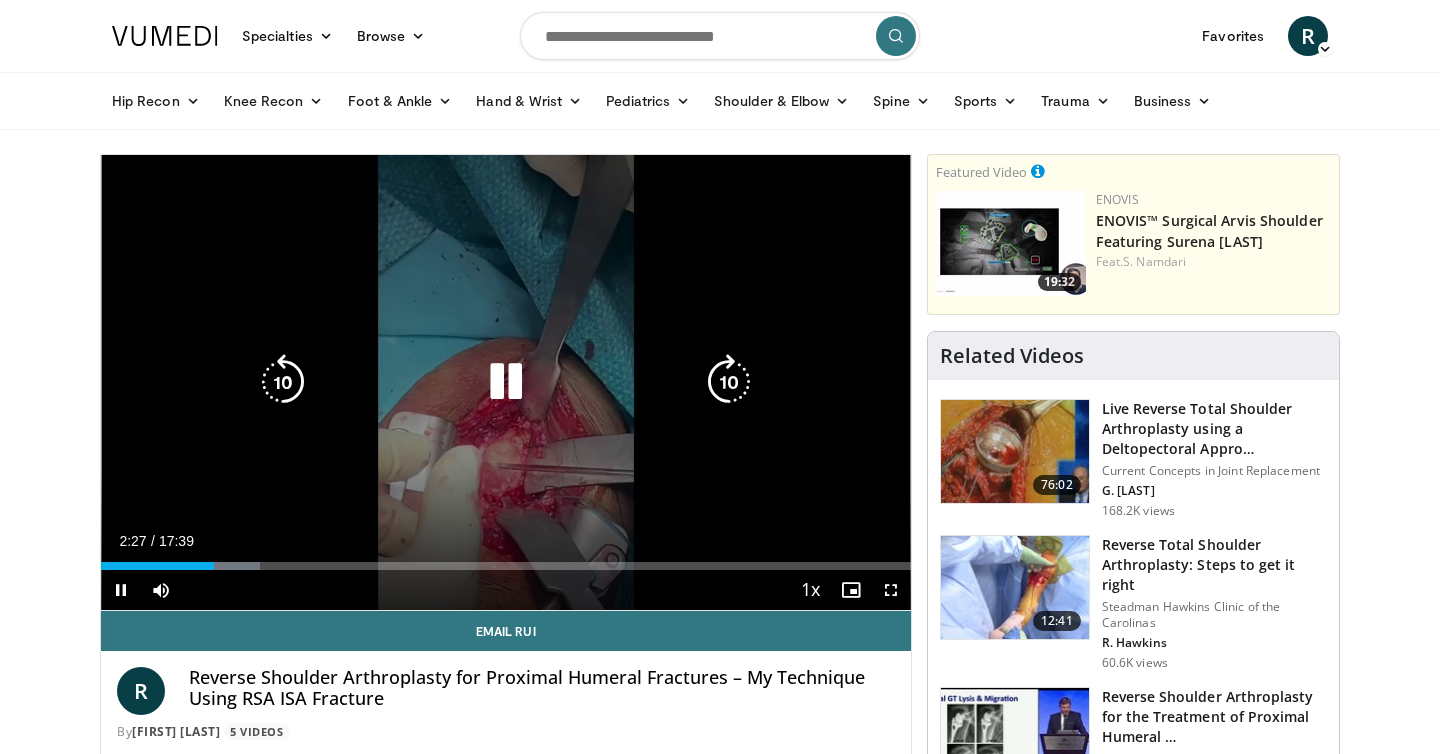 click on "20 seconds
Tap to unmute" at bounding box center [506, 382] 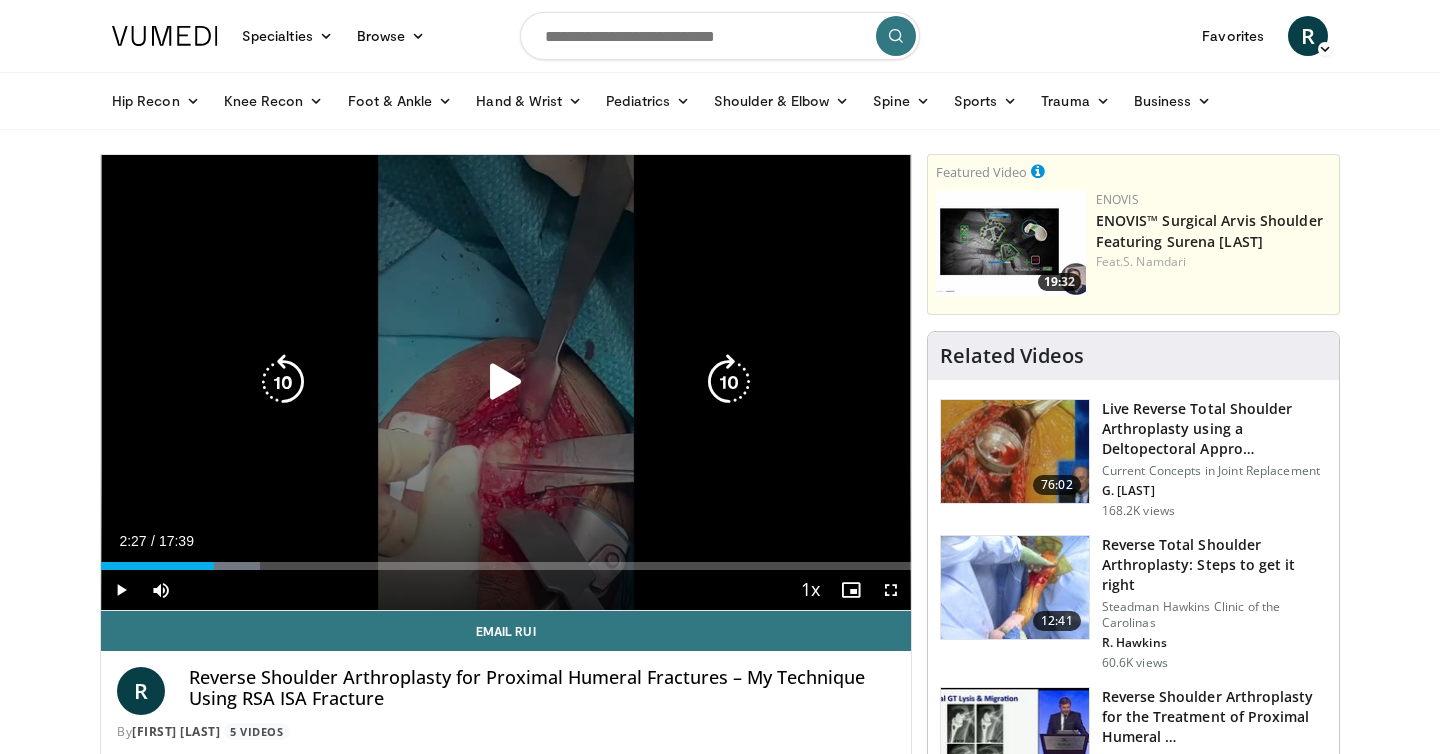 click on "20 seconds
Tap to unmute" at bounding box center (506, 382) 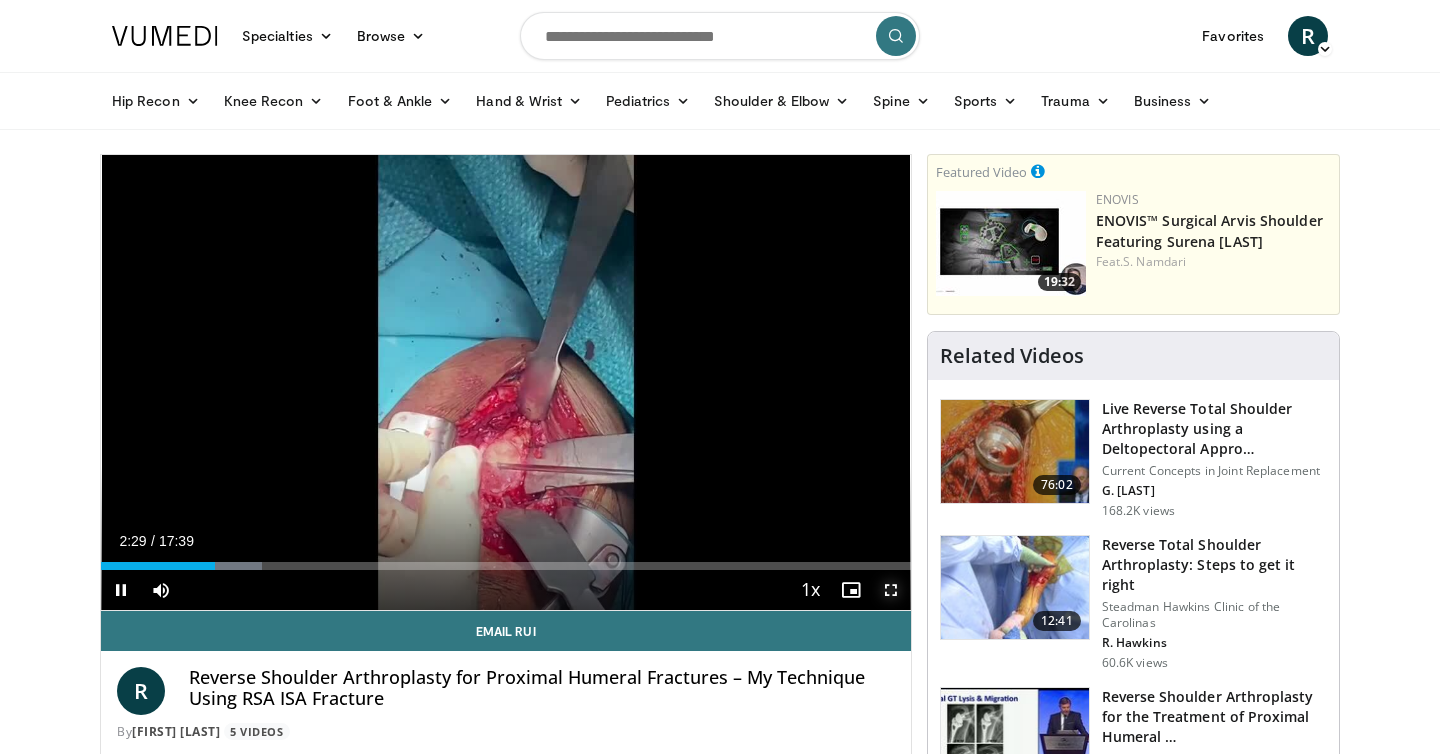 click at bounding box center (891, 590) 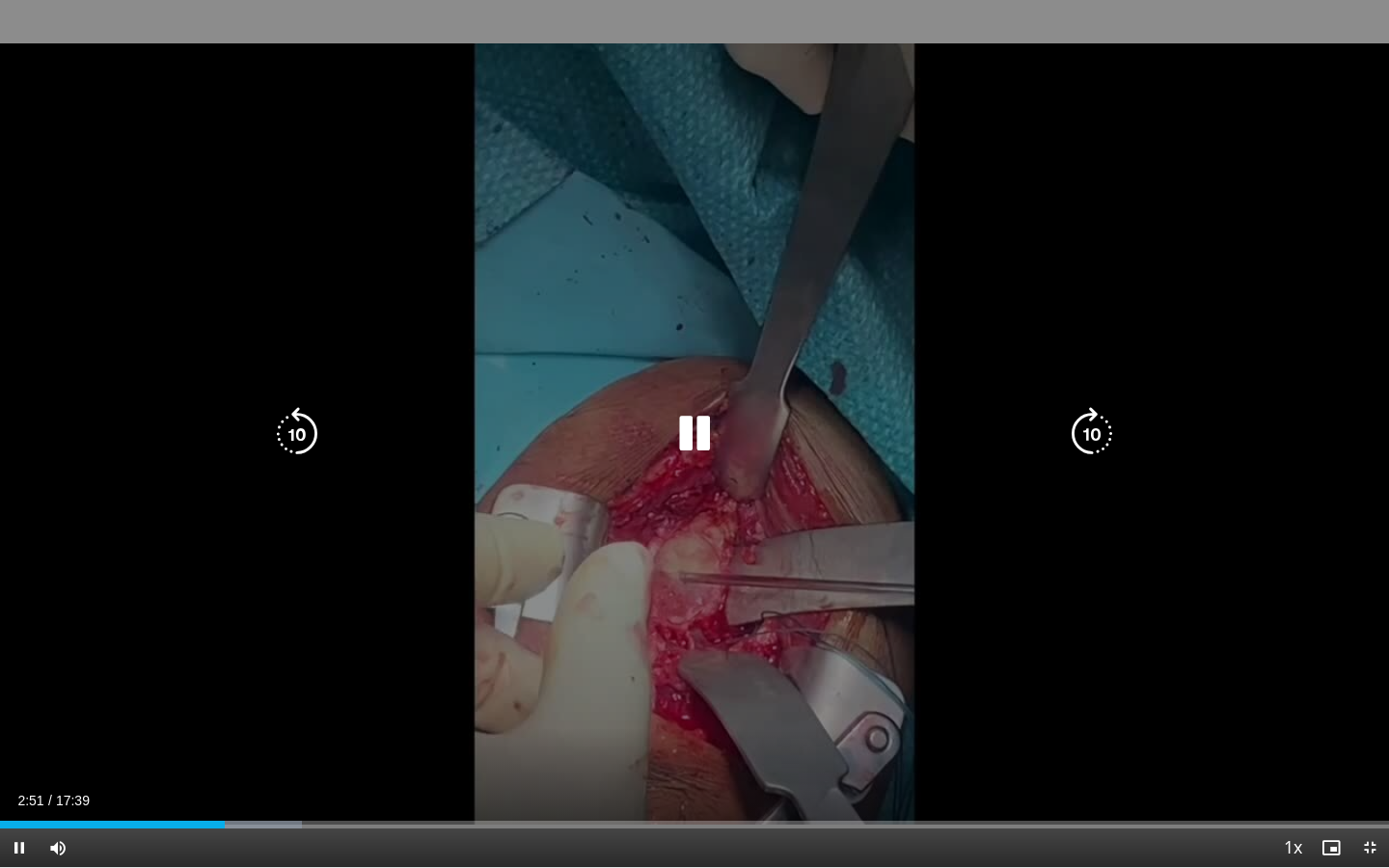click at bounding box center [297, 434] 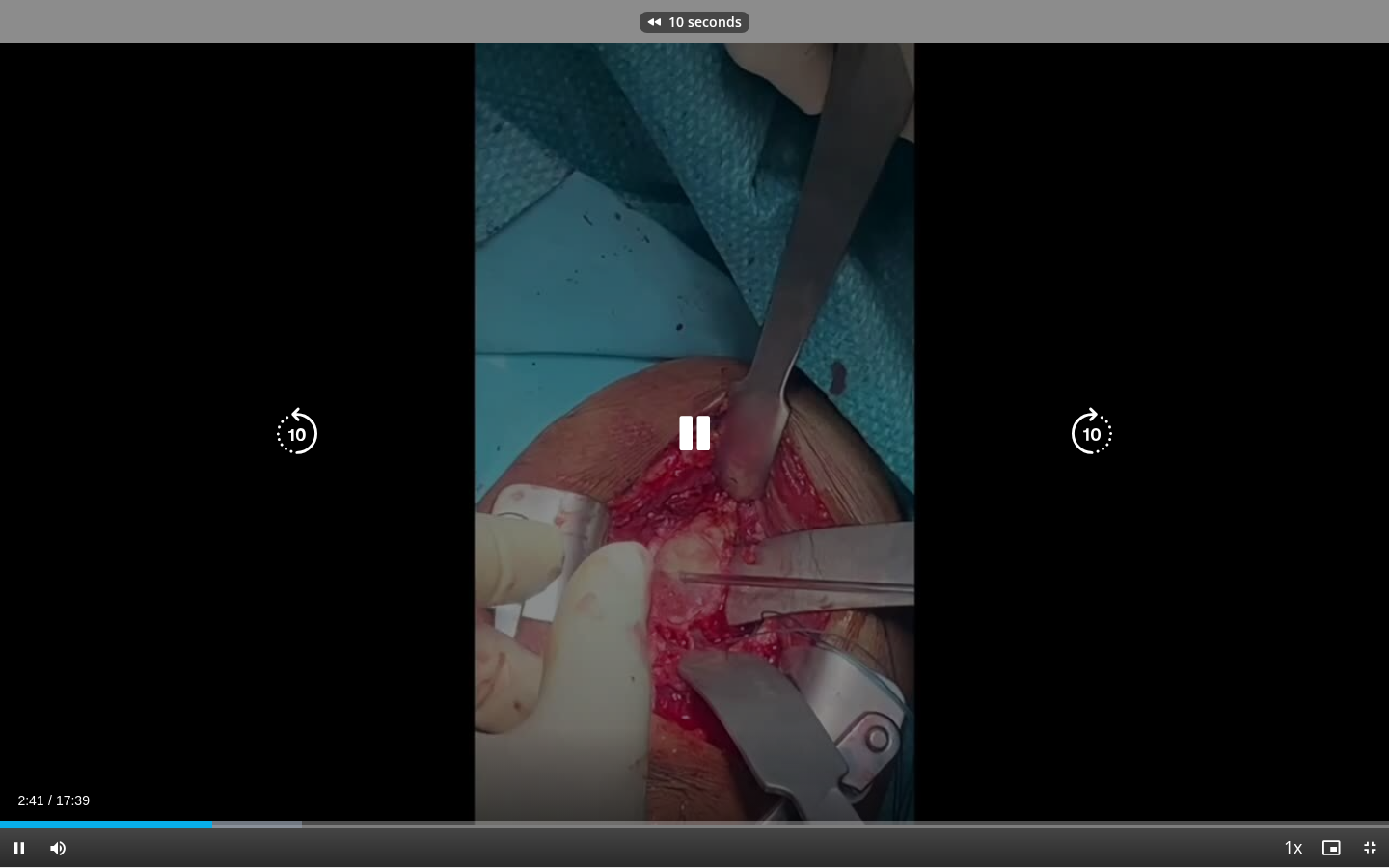 click at bounding box center [297, 434] 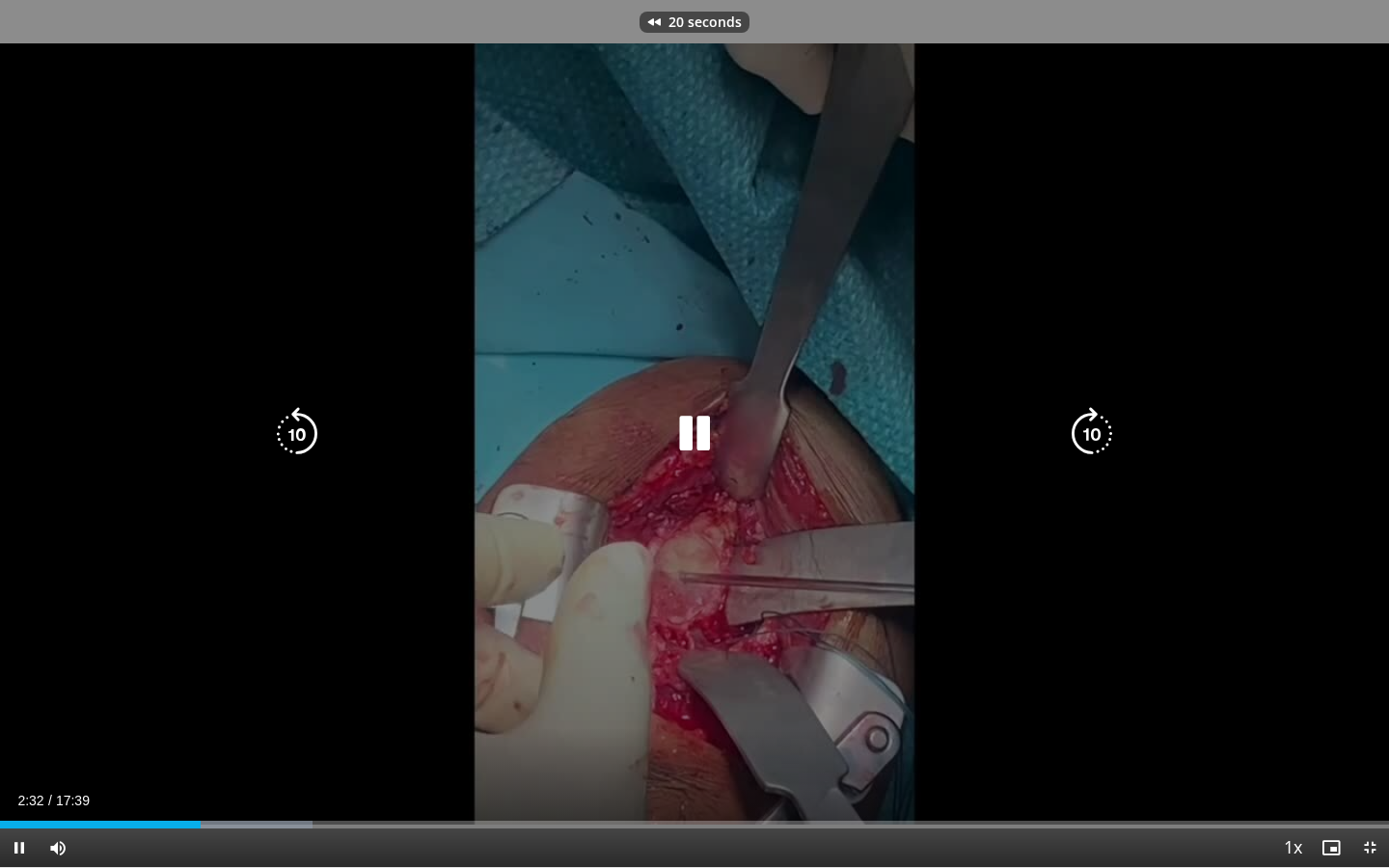 click at bounding box center (297, 434) 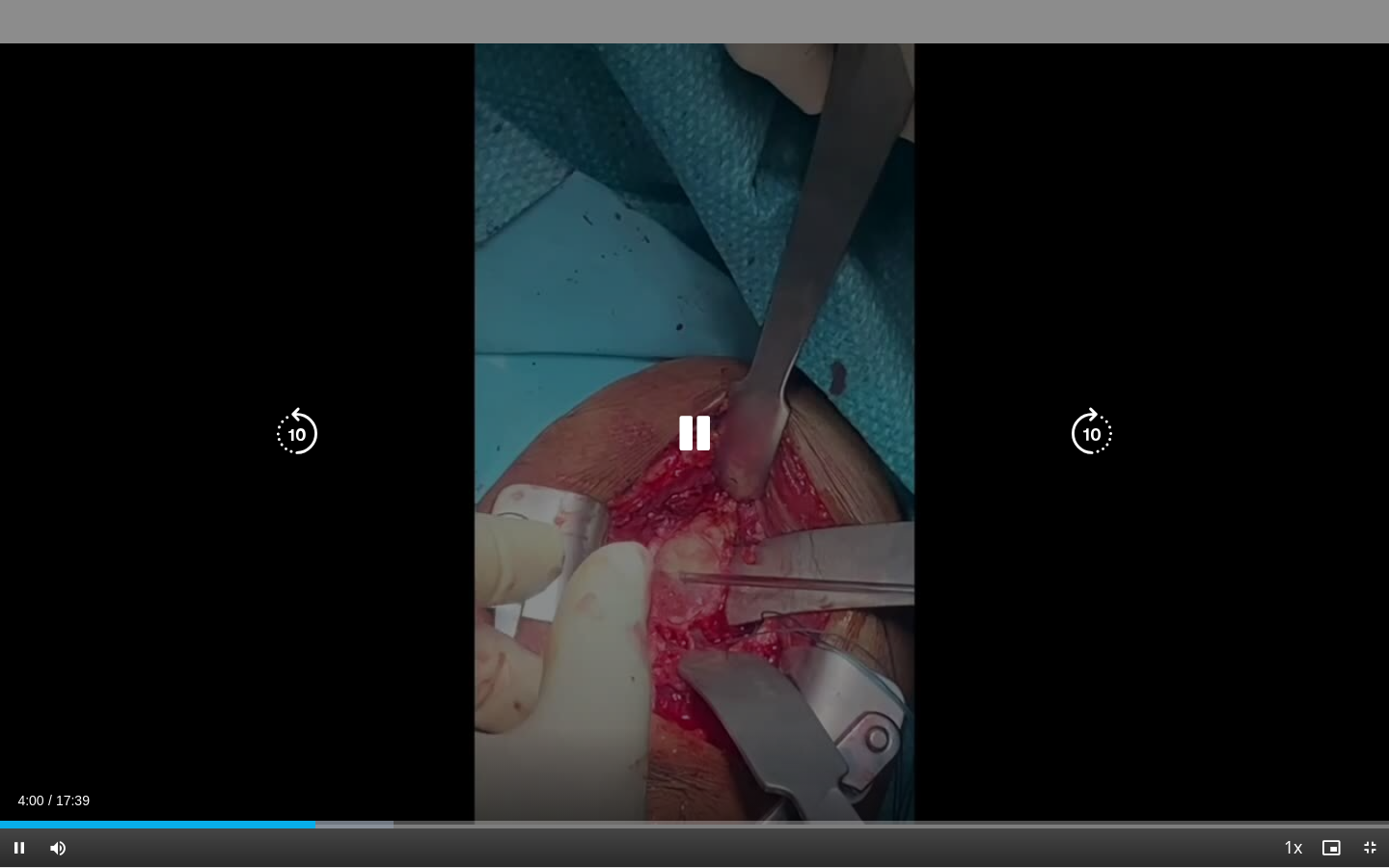 click at bounding box center (1092, 434) 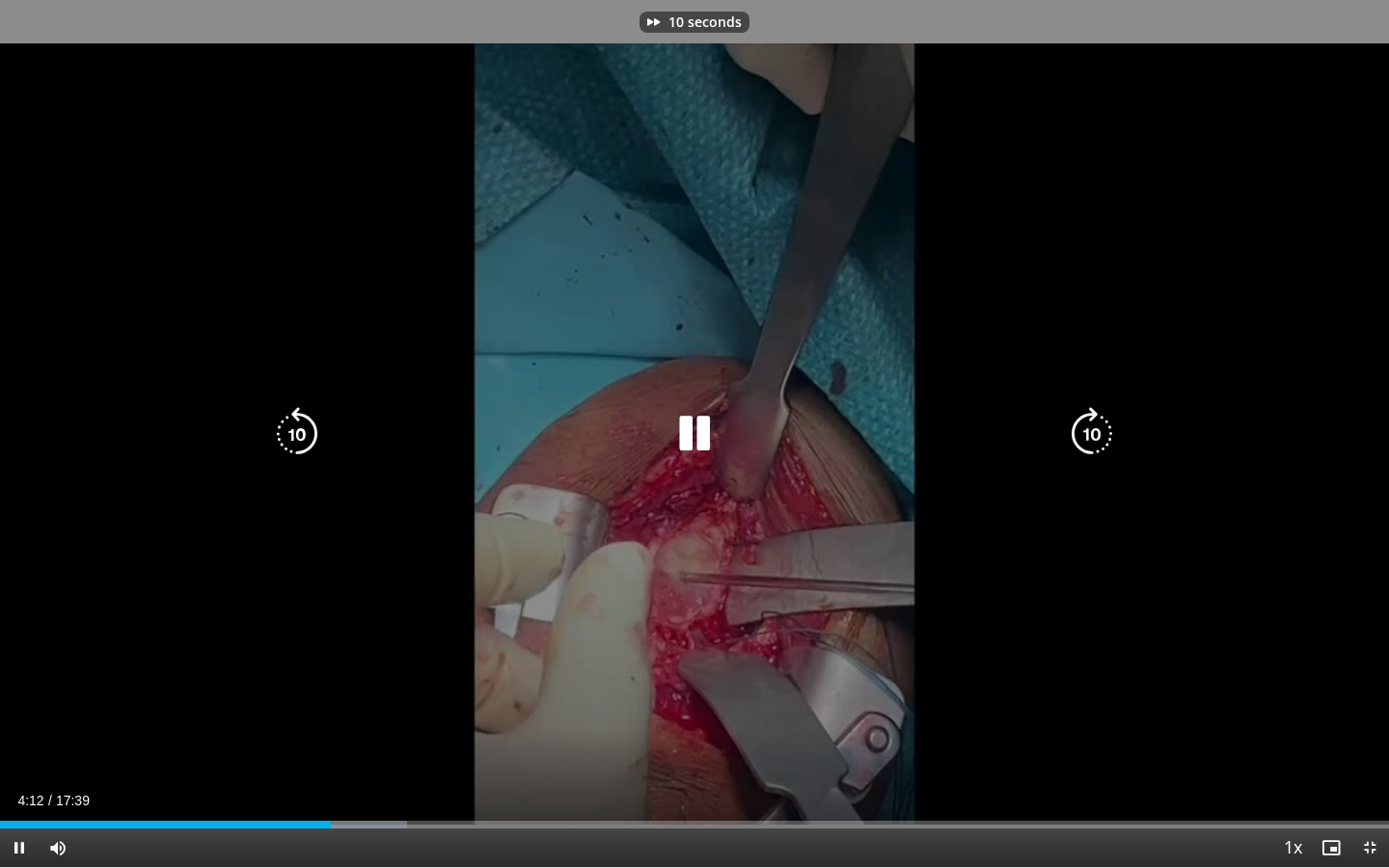 click at bounding box center (1092, 434) 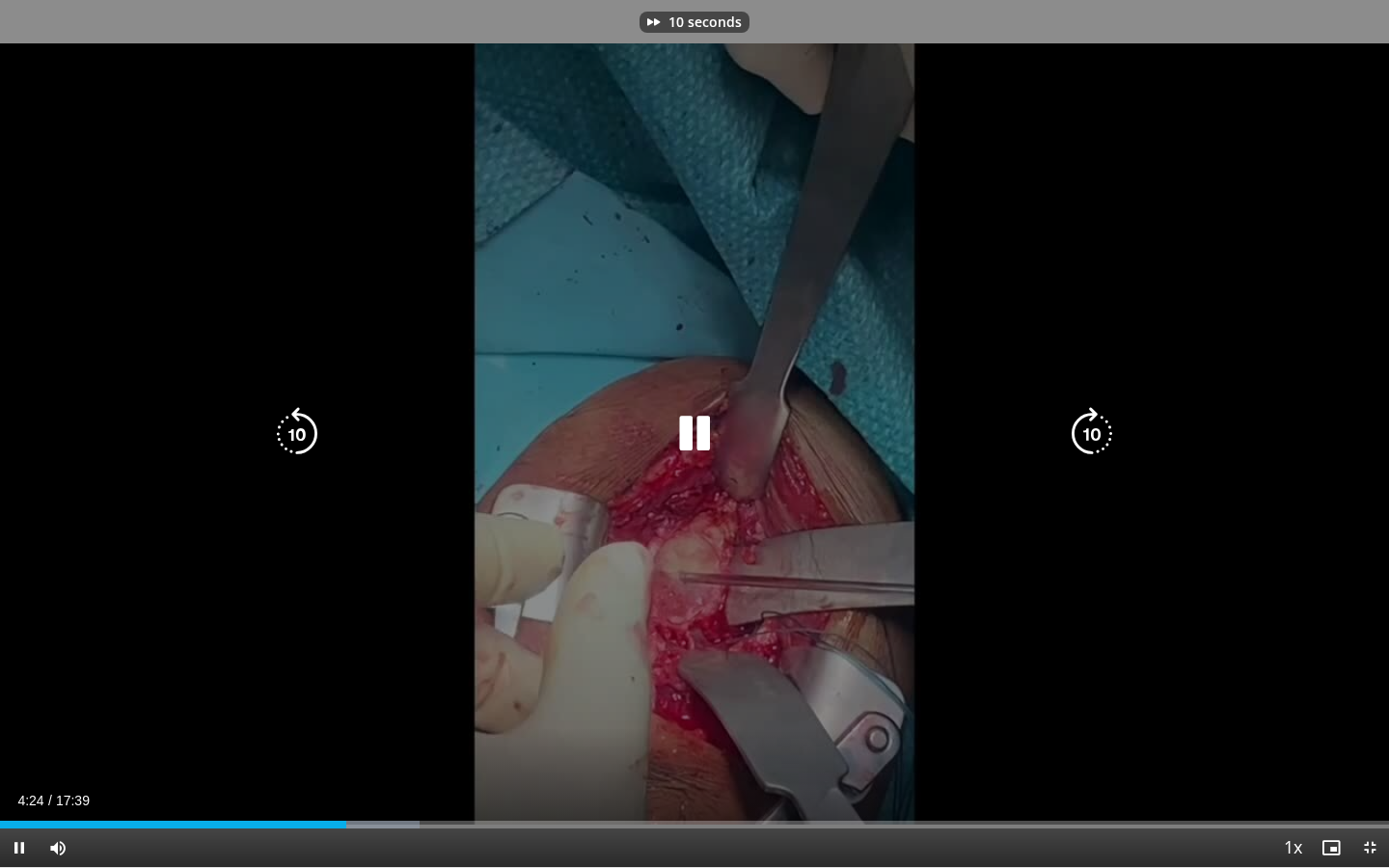 click at bounding box center (1092, 434) 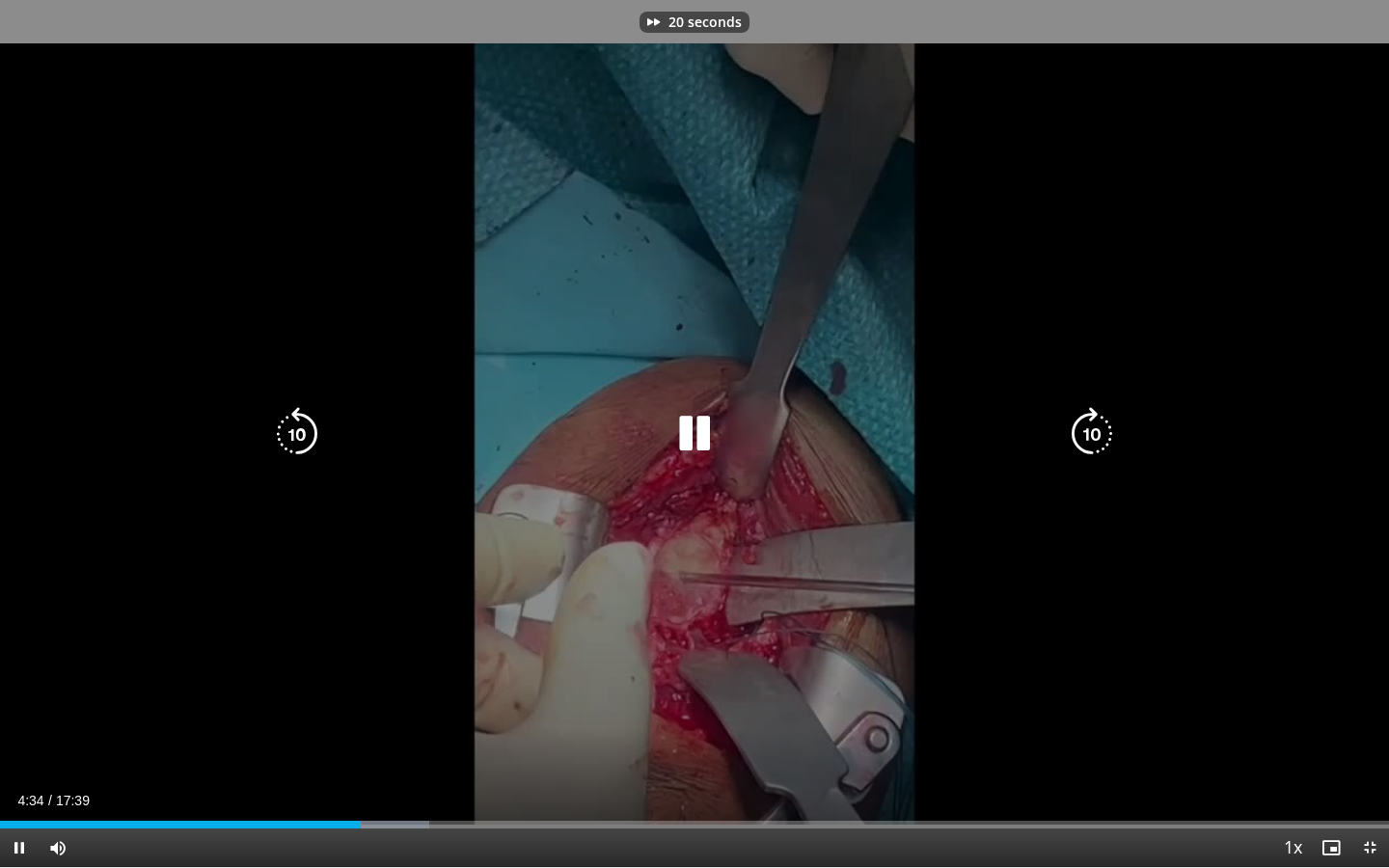 click at bounding box center (1092, 434) 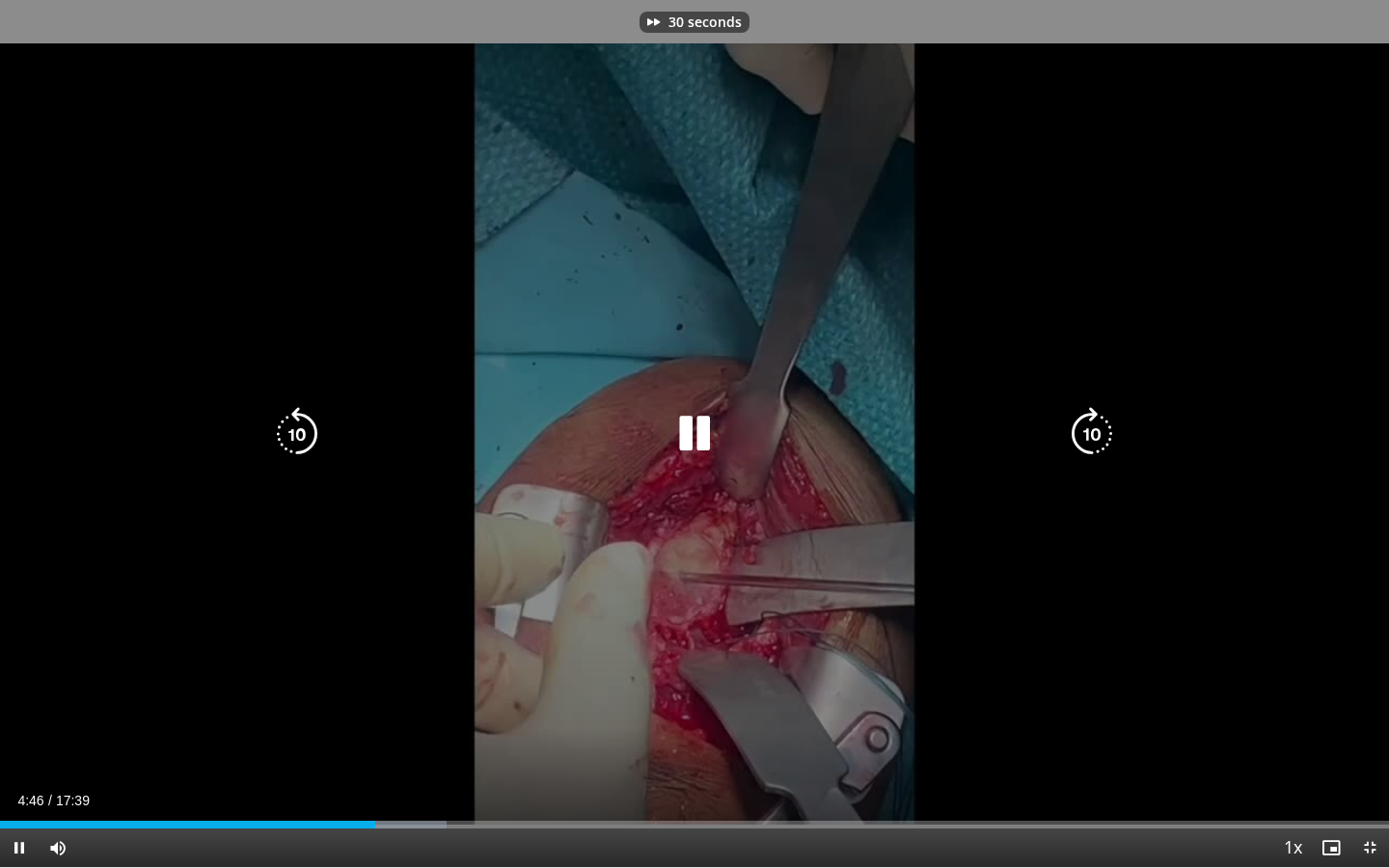 click at bounding box center [1092, 434] 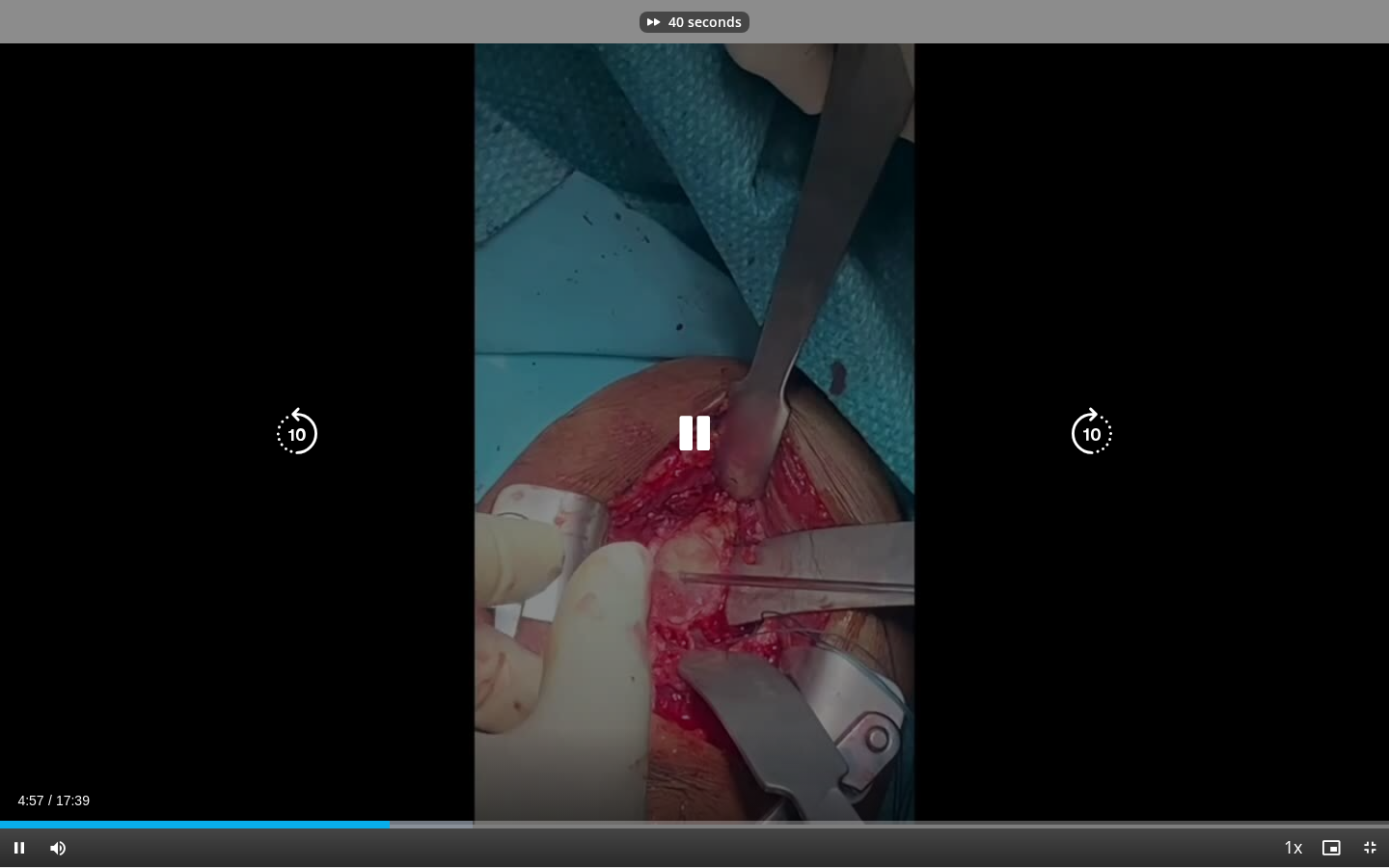 click at bounding box center [1092, 434] 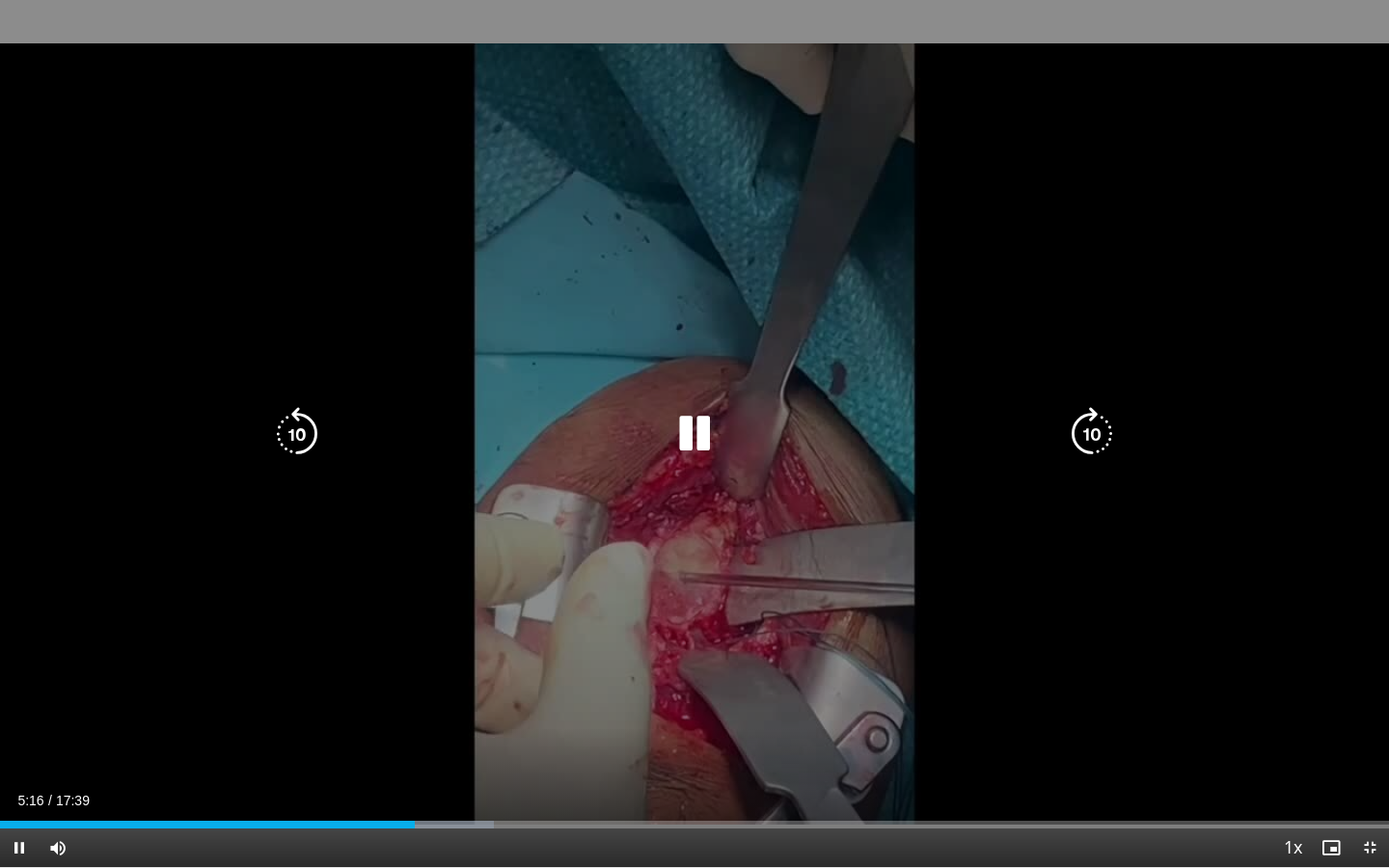 click at bounding box center (1092, 434) 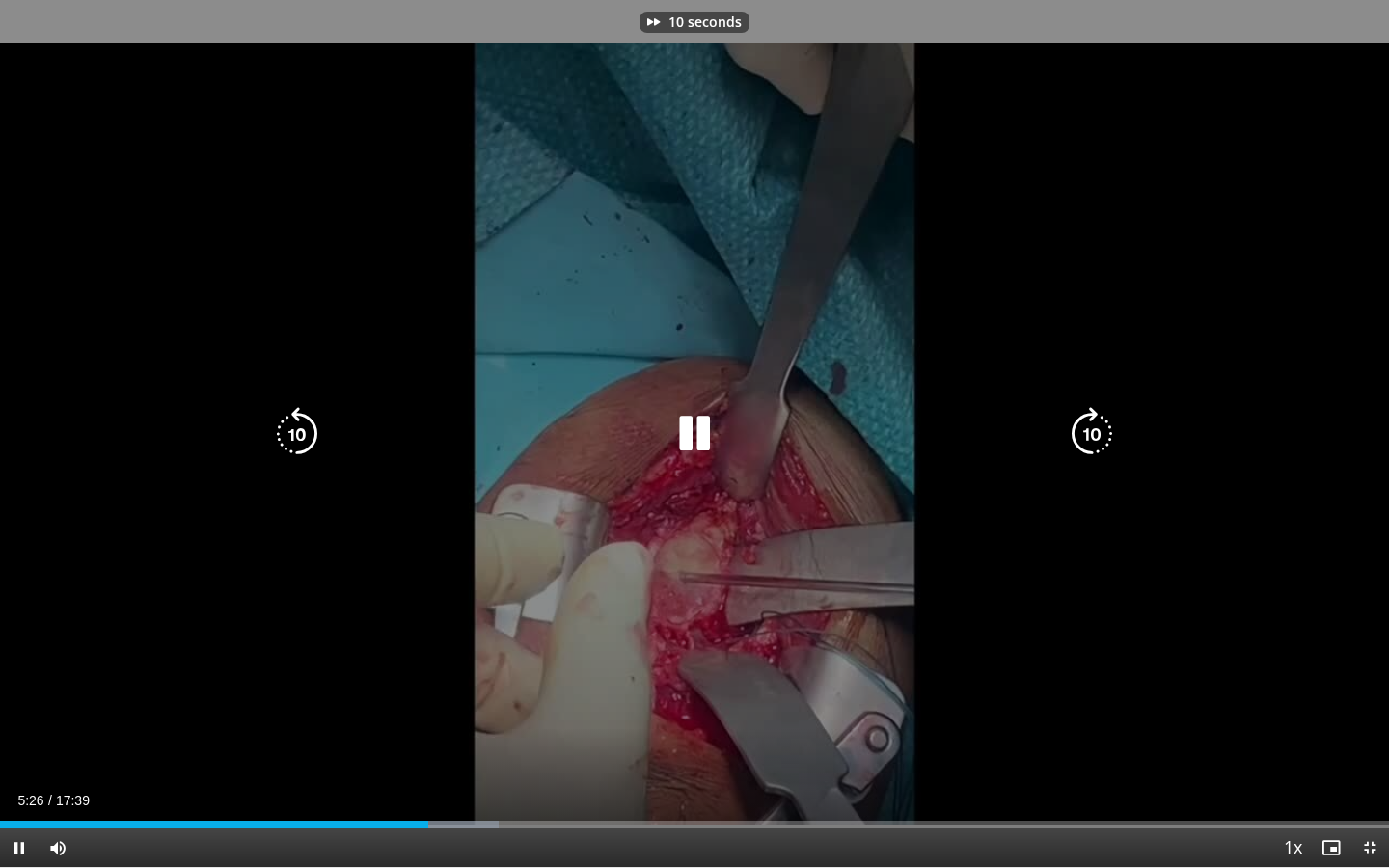 click at bounding box center [1092, 434] 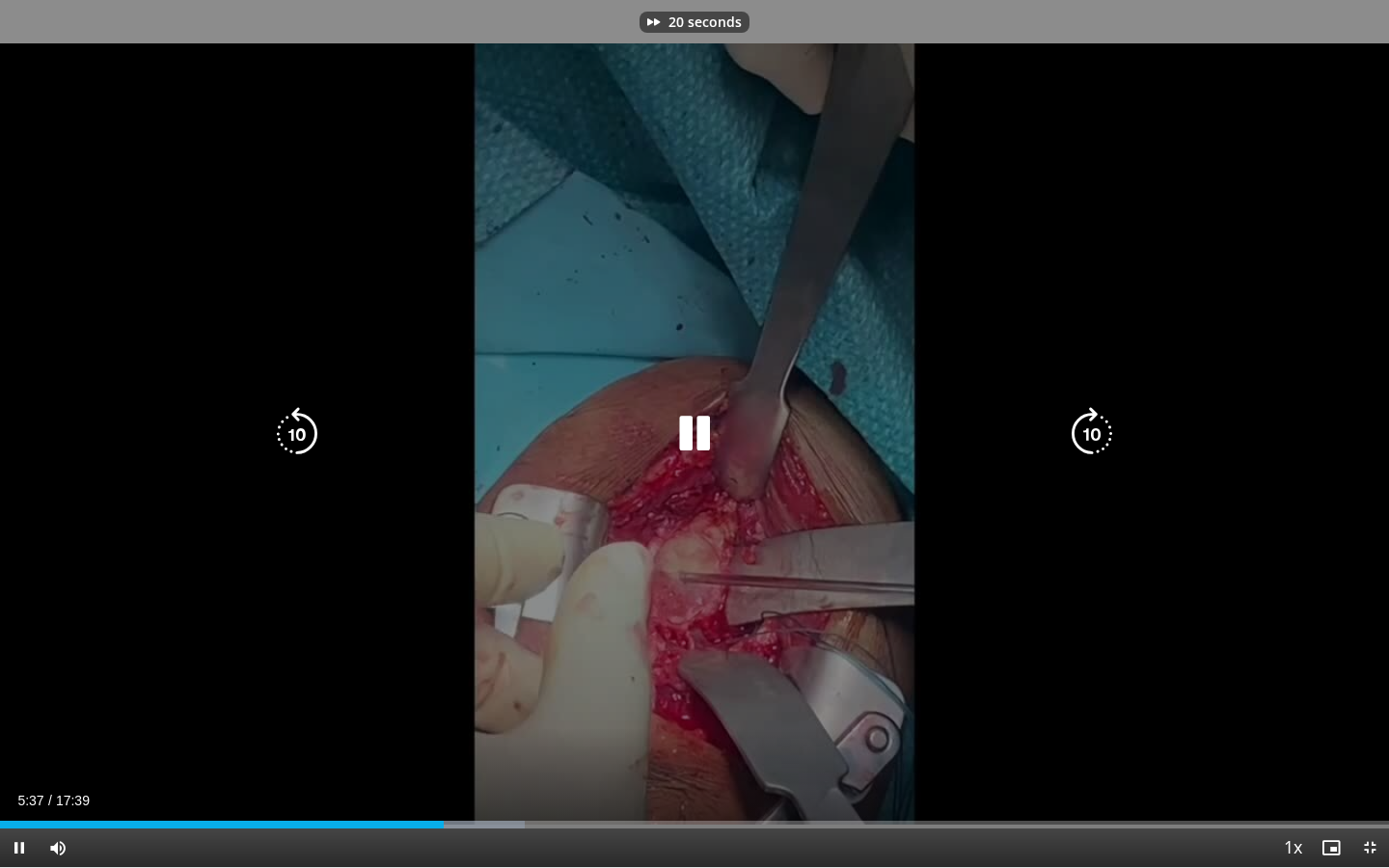 click at bounding box center (1092, 434) 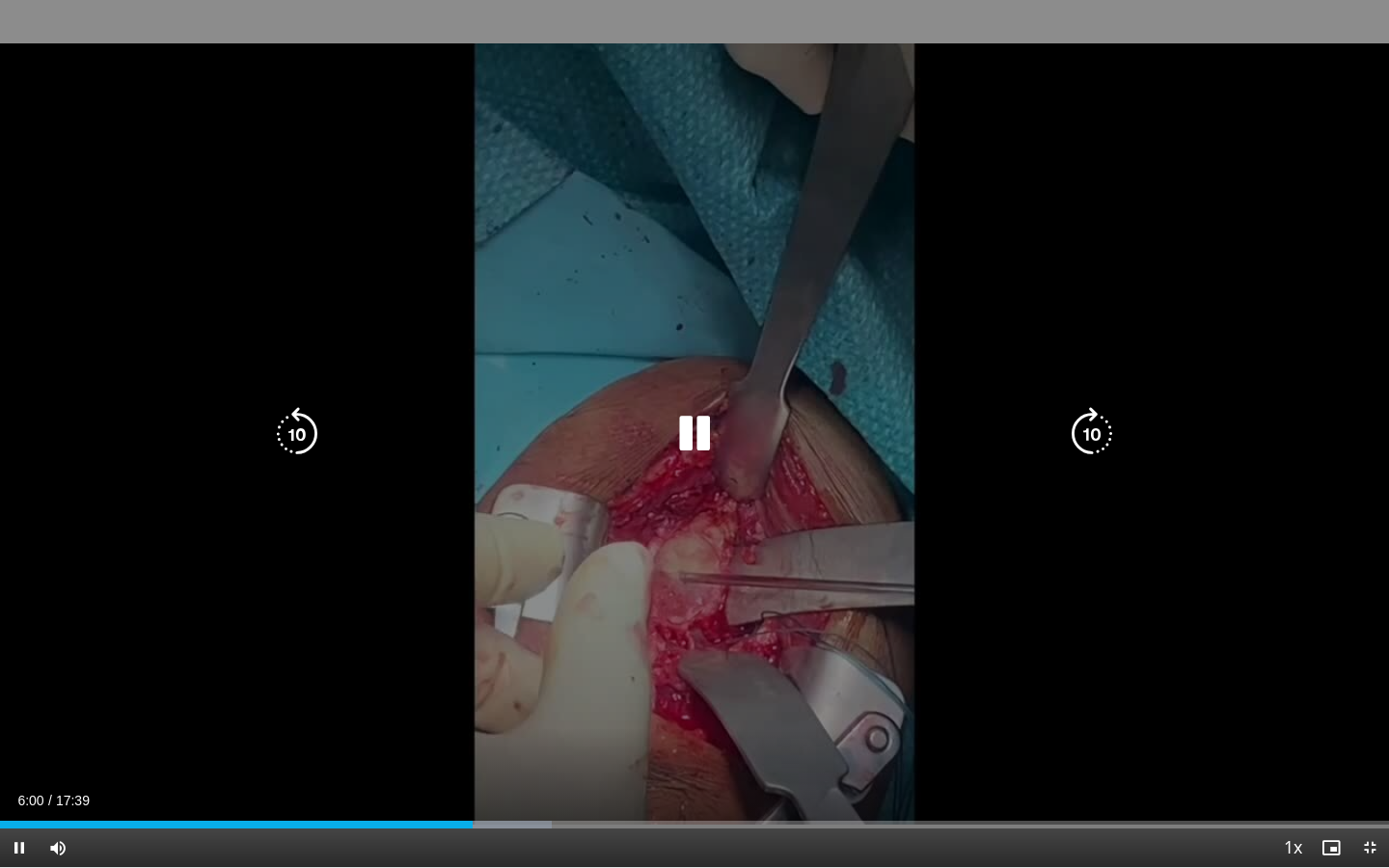 click at bounding box center [1092, 434] 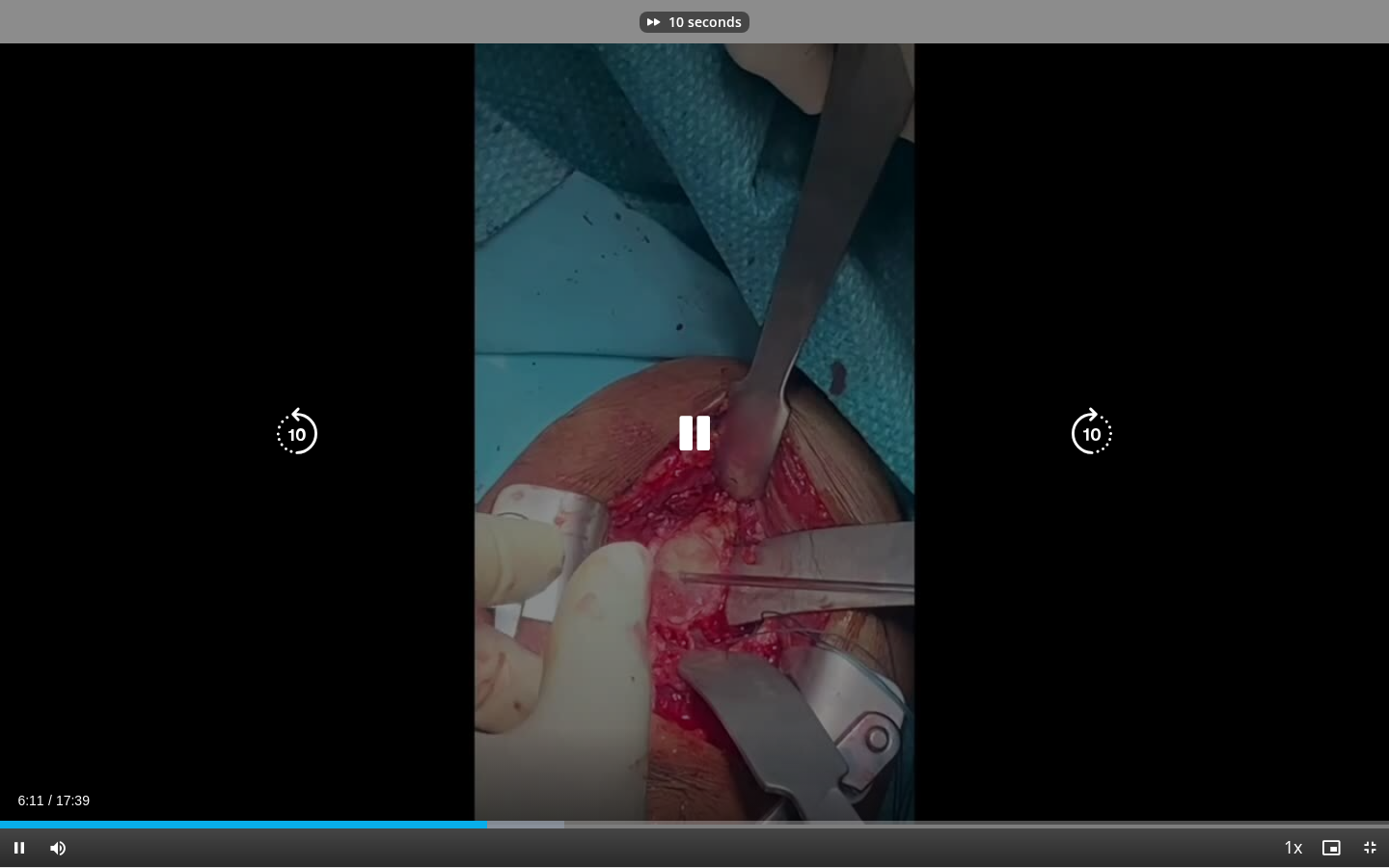 click at bounding box center (1092, 434) 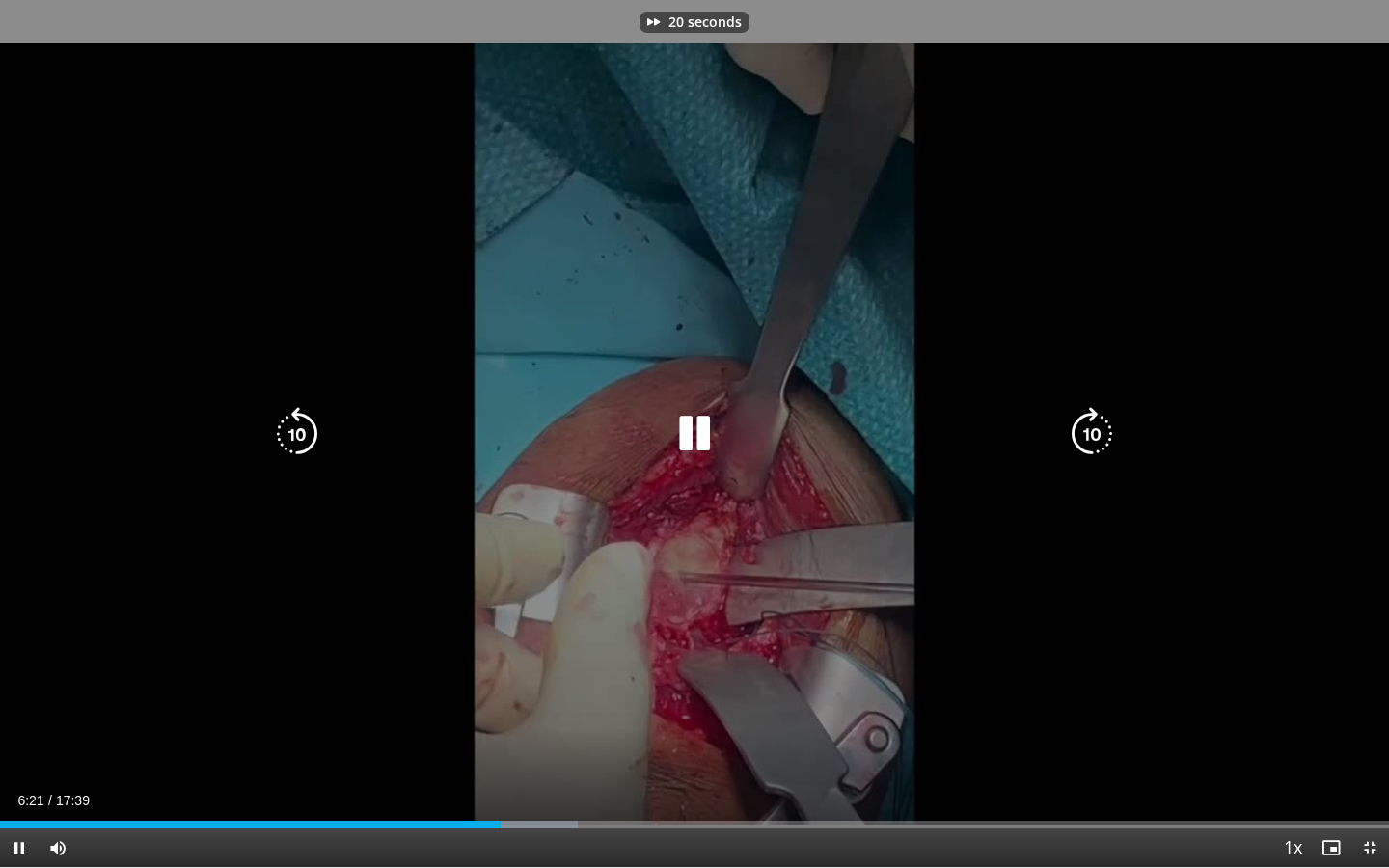 click at bounding box center (1092, 434) 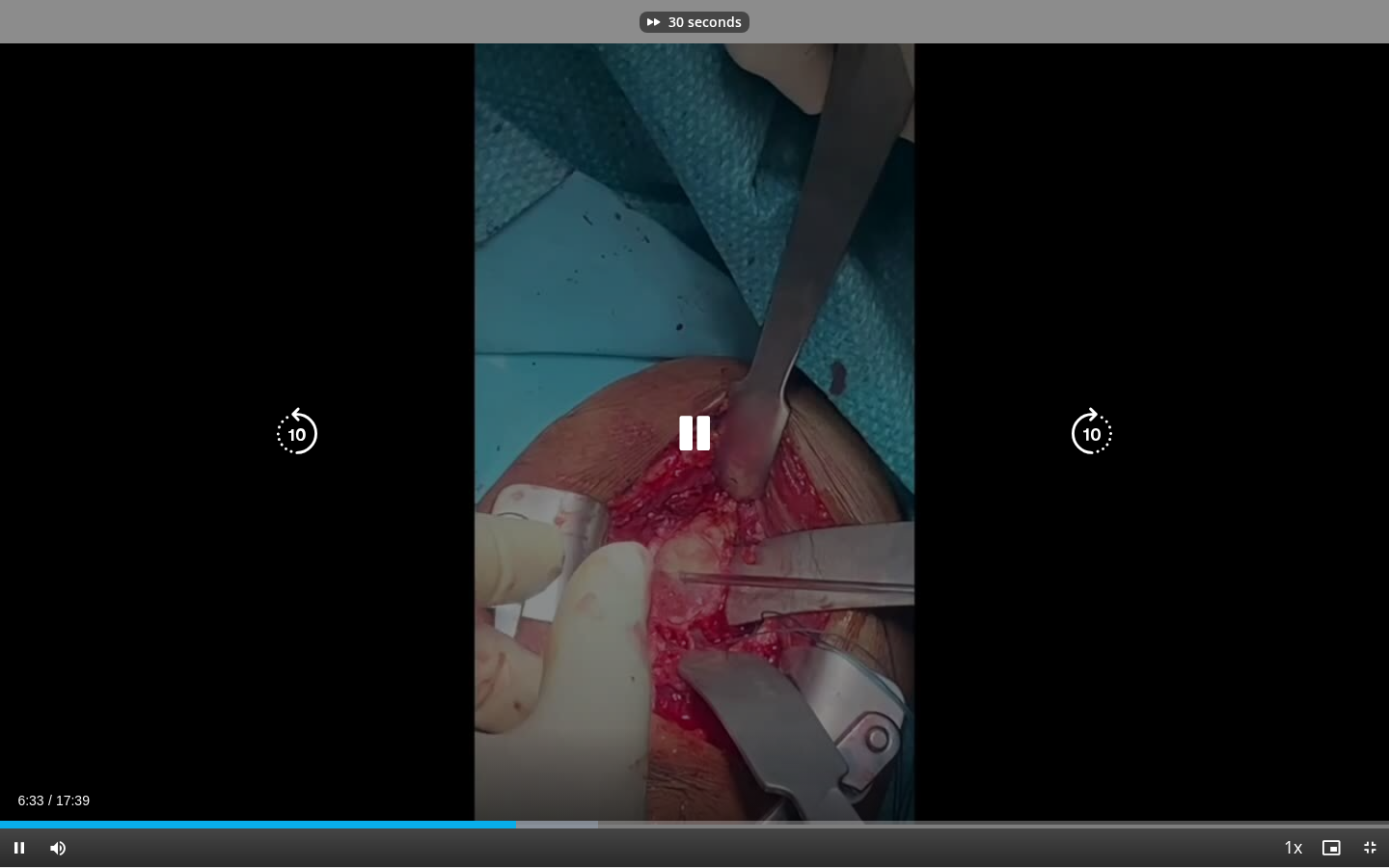 click at bounding box center (1092, 434) 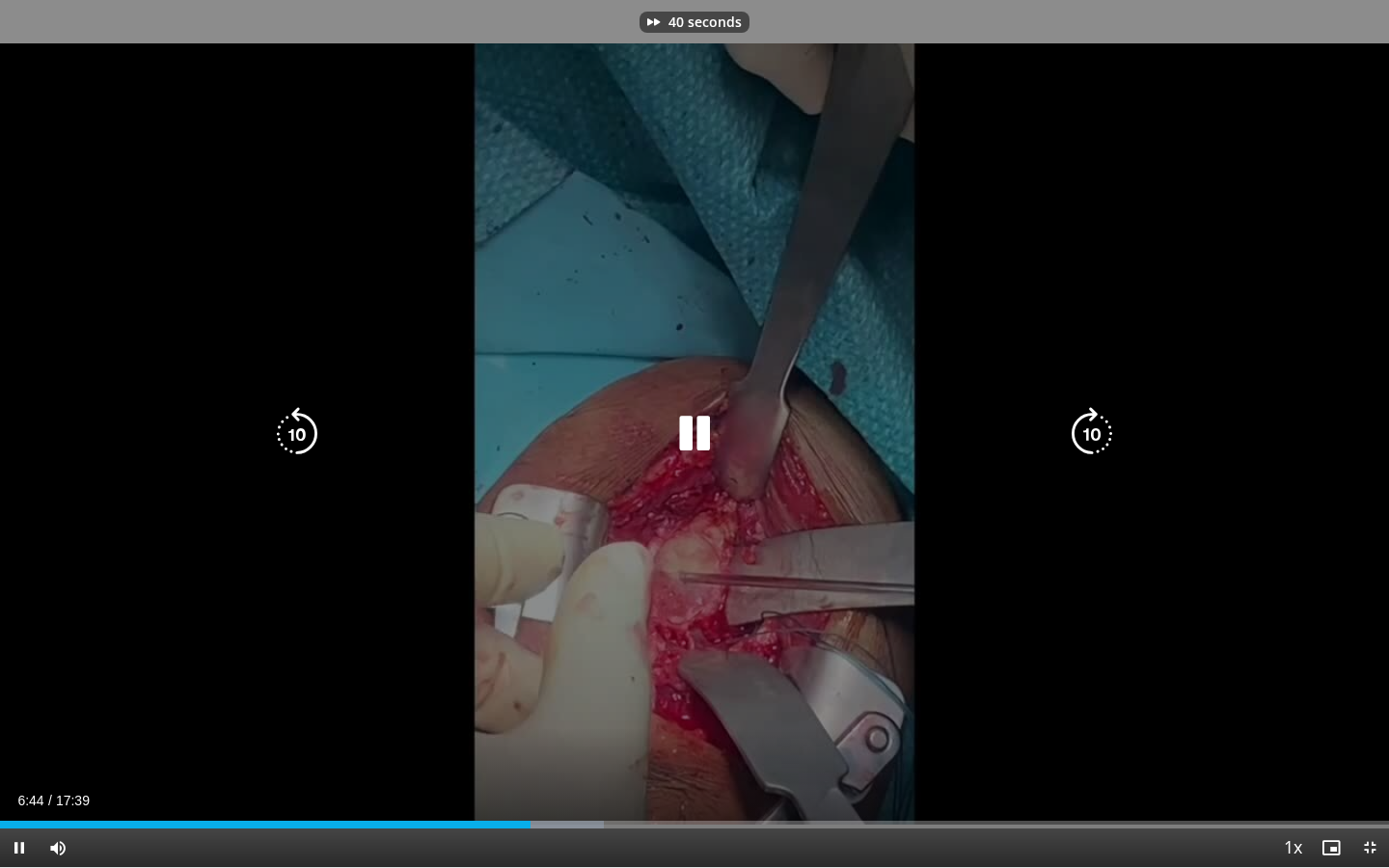 click at bounding box center (1092, 434) 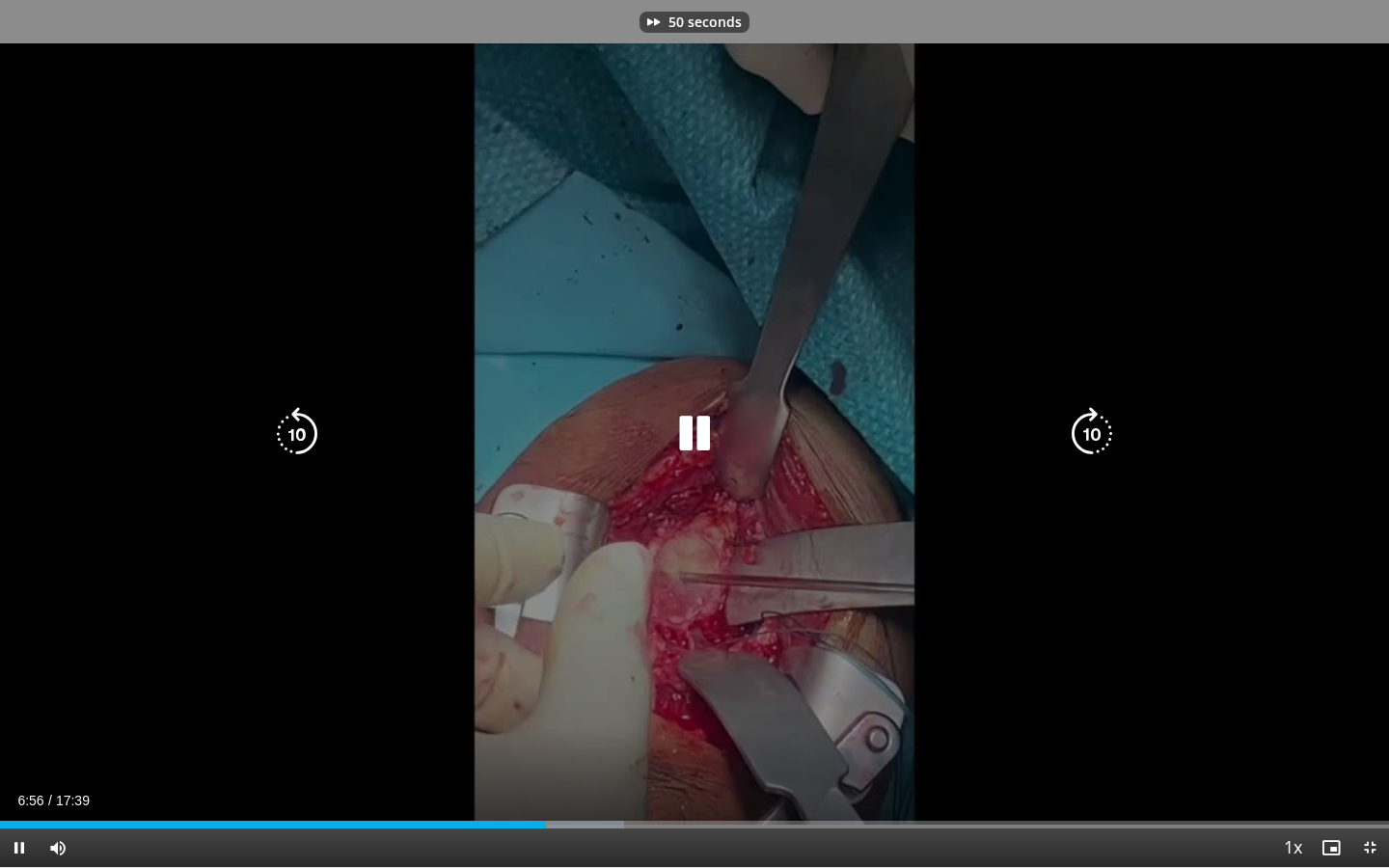 click at bounding box center [1092, 434] 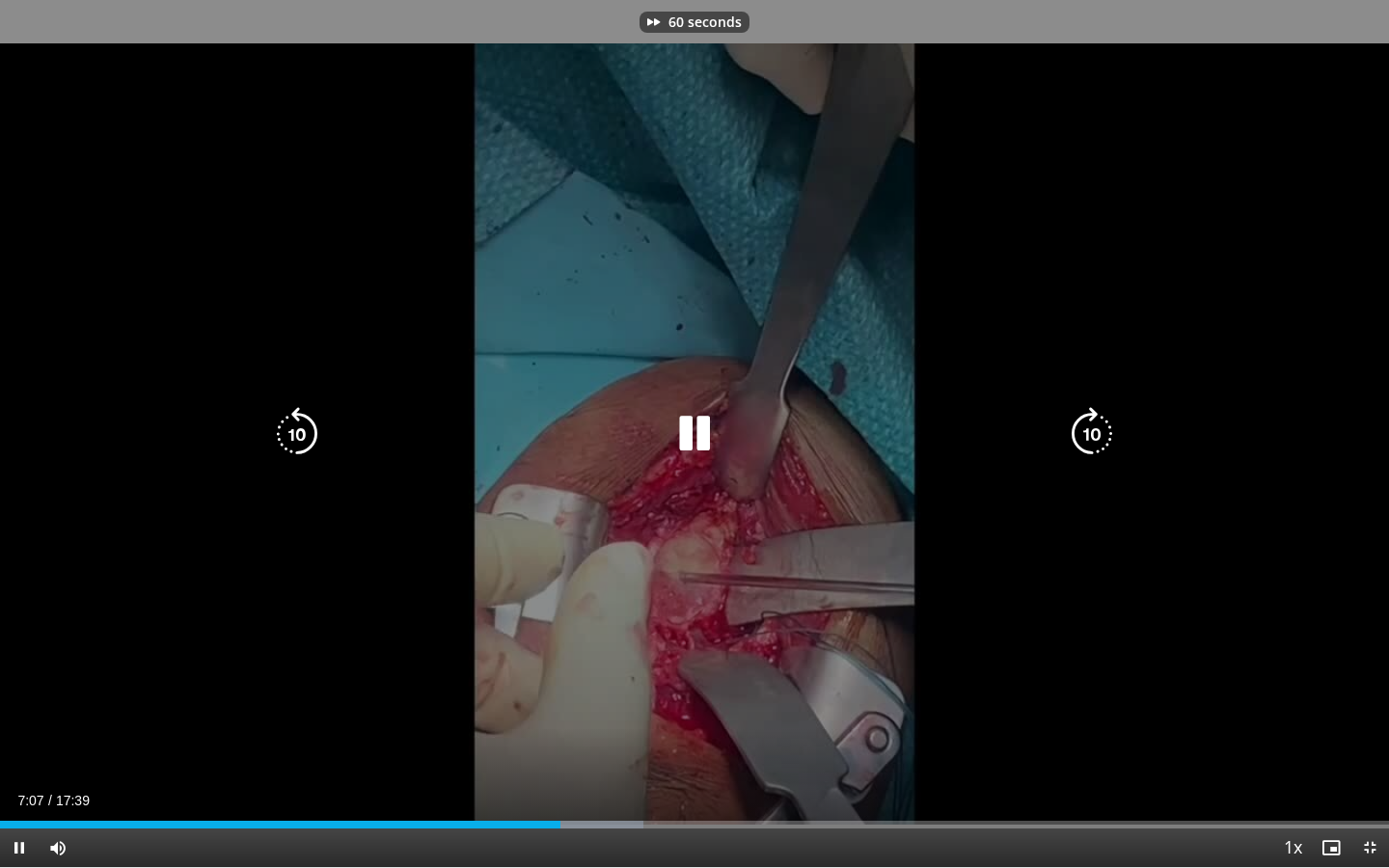 click at bounding box center (1092, 434) 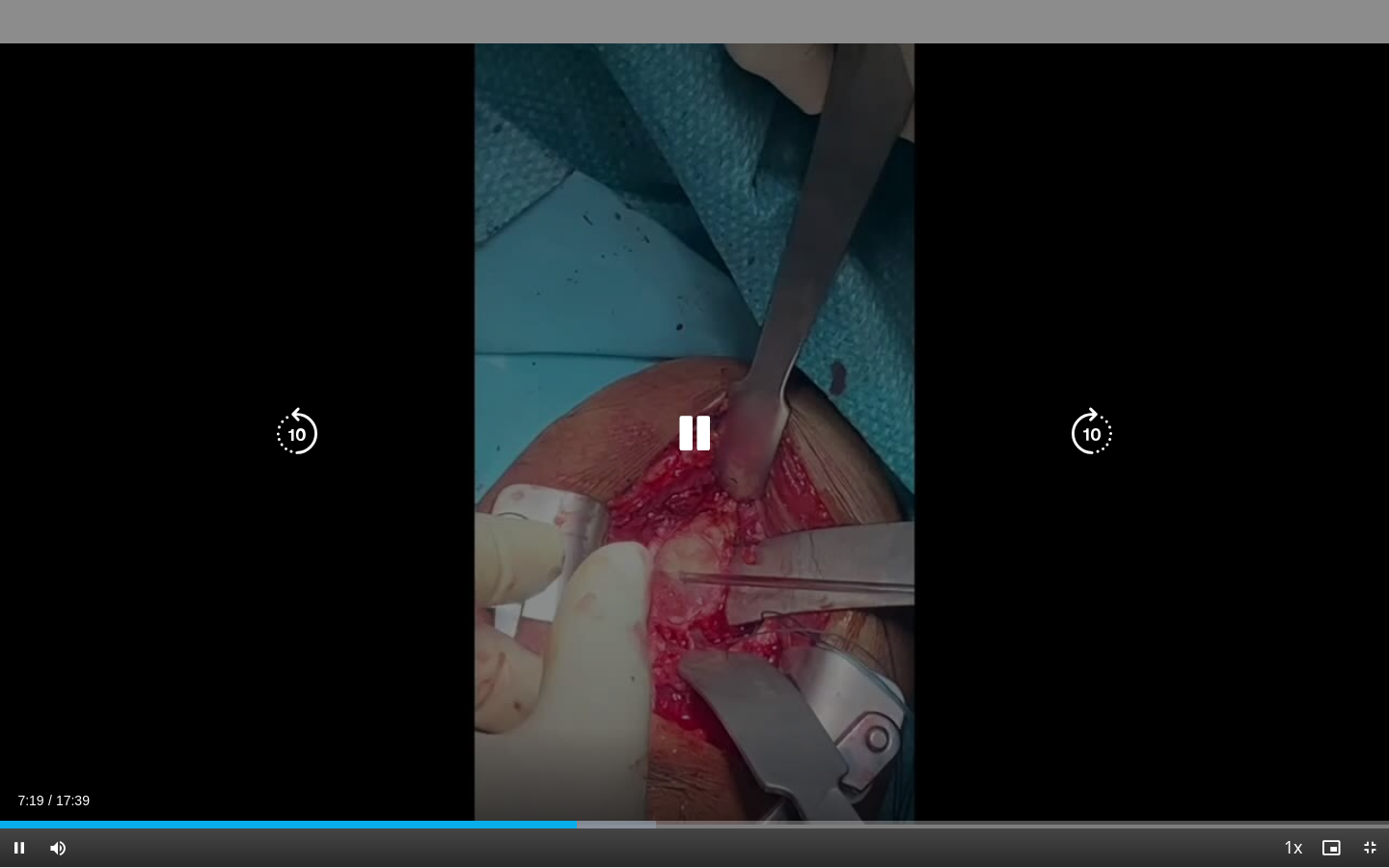 click at bounding box center [1092, 434] 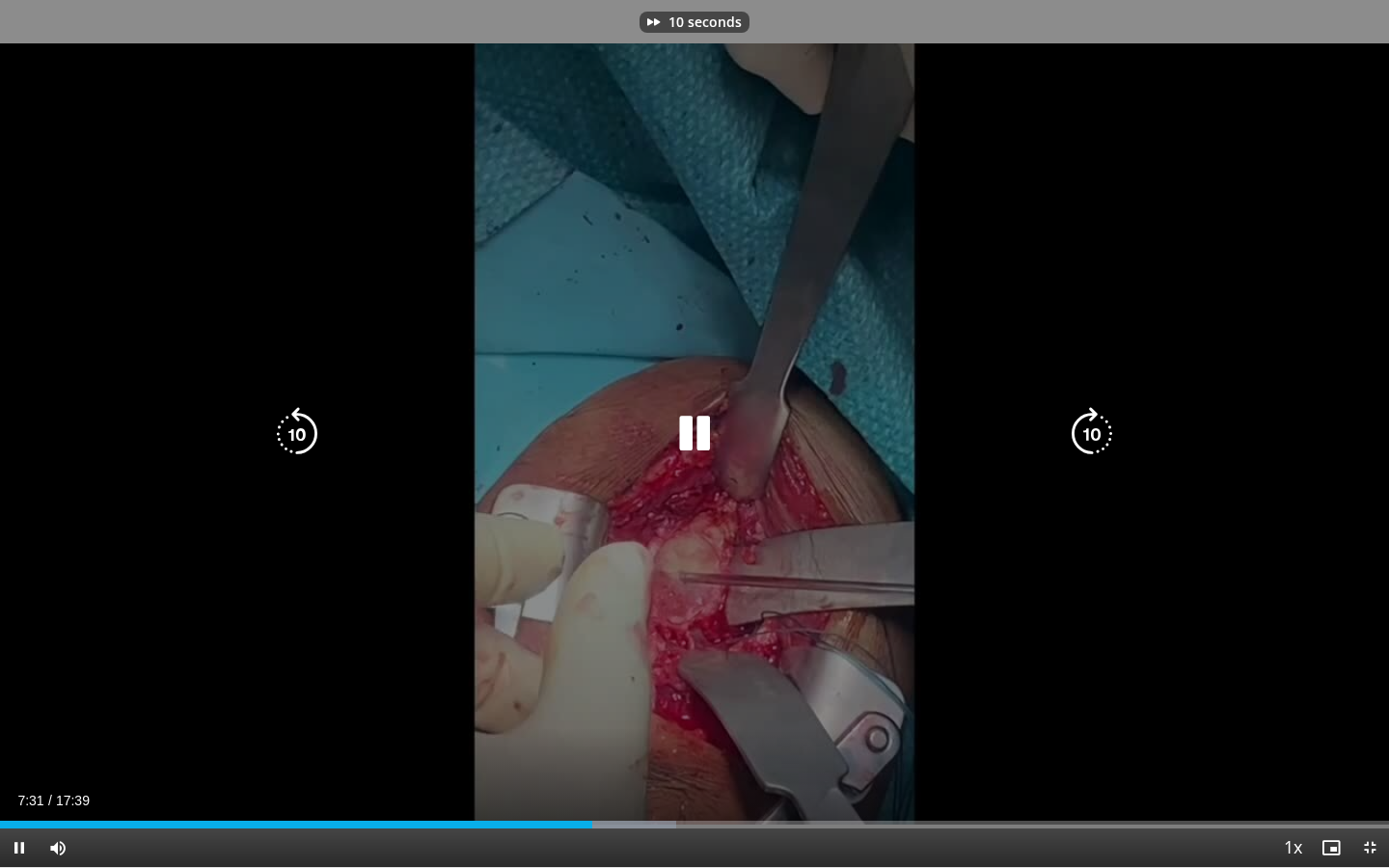 click at bounding box center [1092, 434] 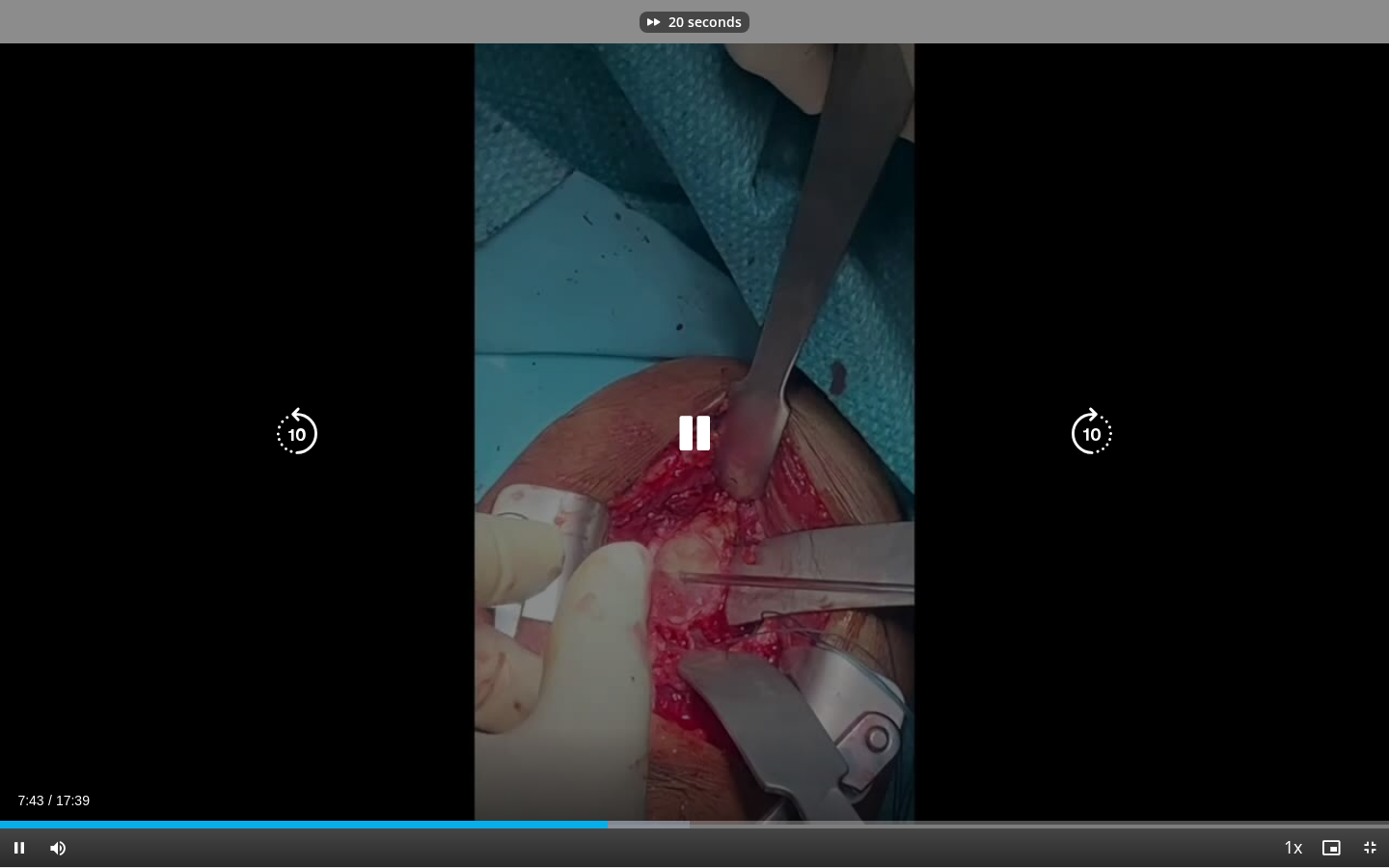 click at bounding box center (1092, 434) 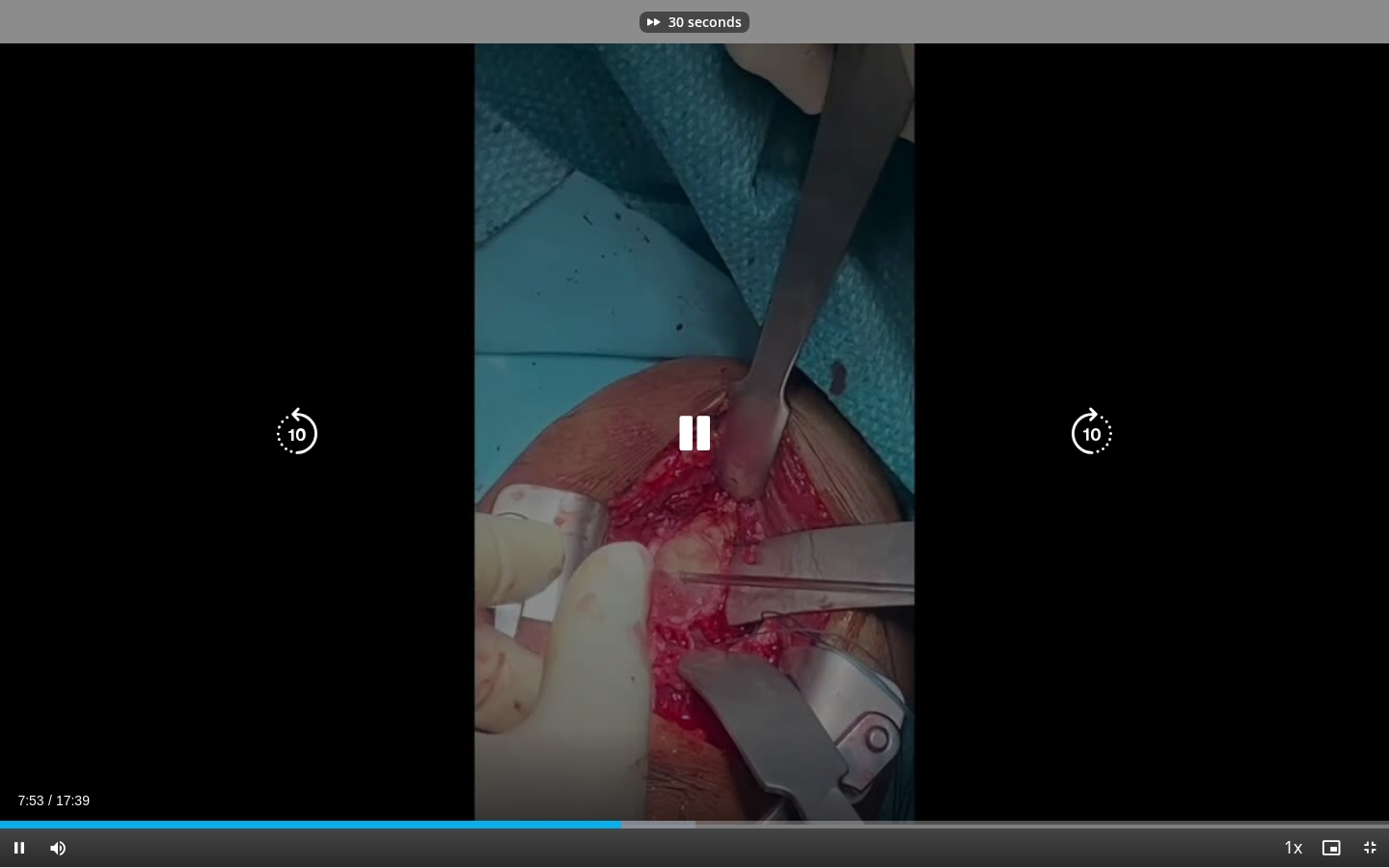 click at bounding box center [1092, 434] 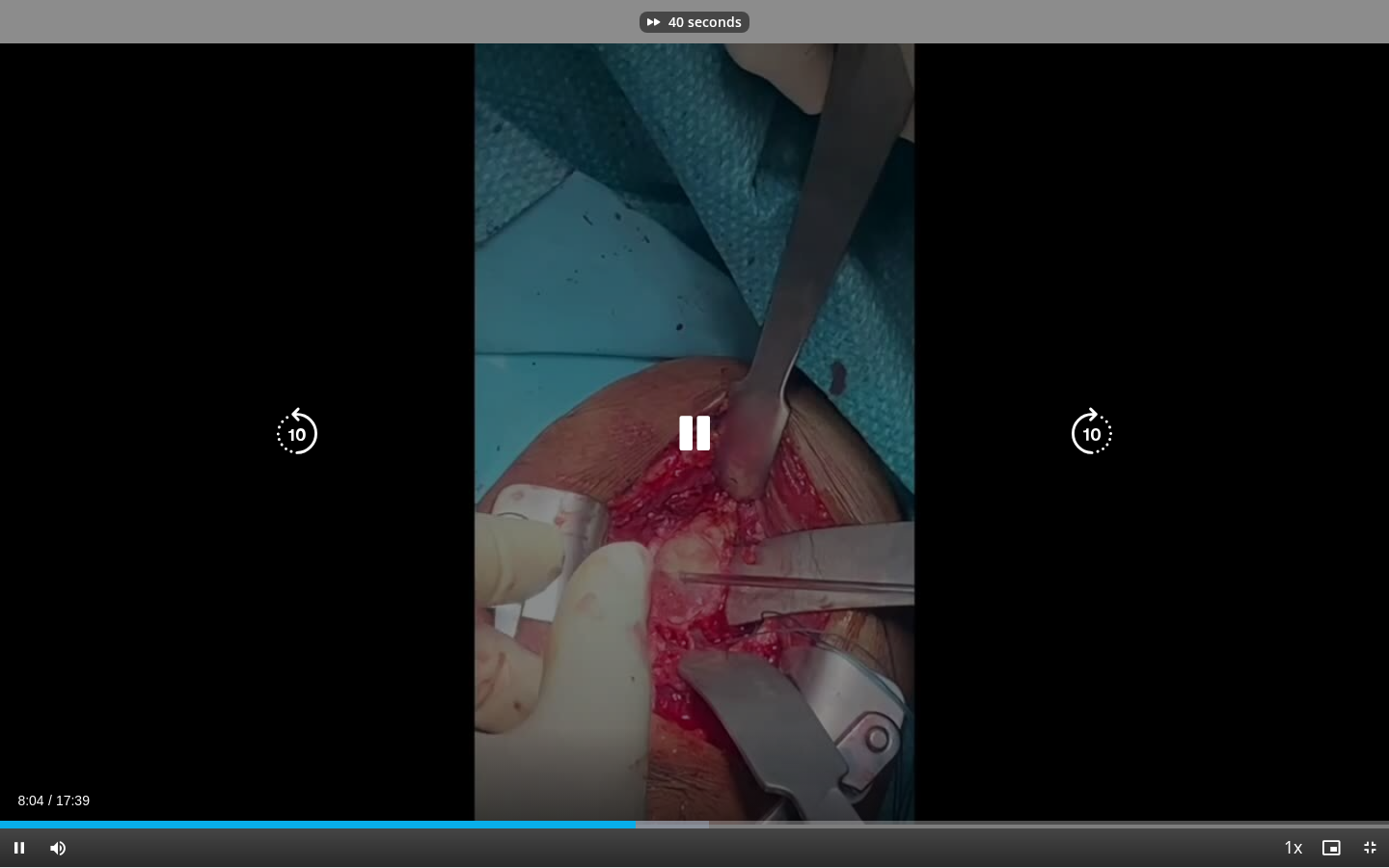 click at bounding box center (1092, 434) 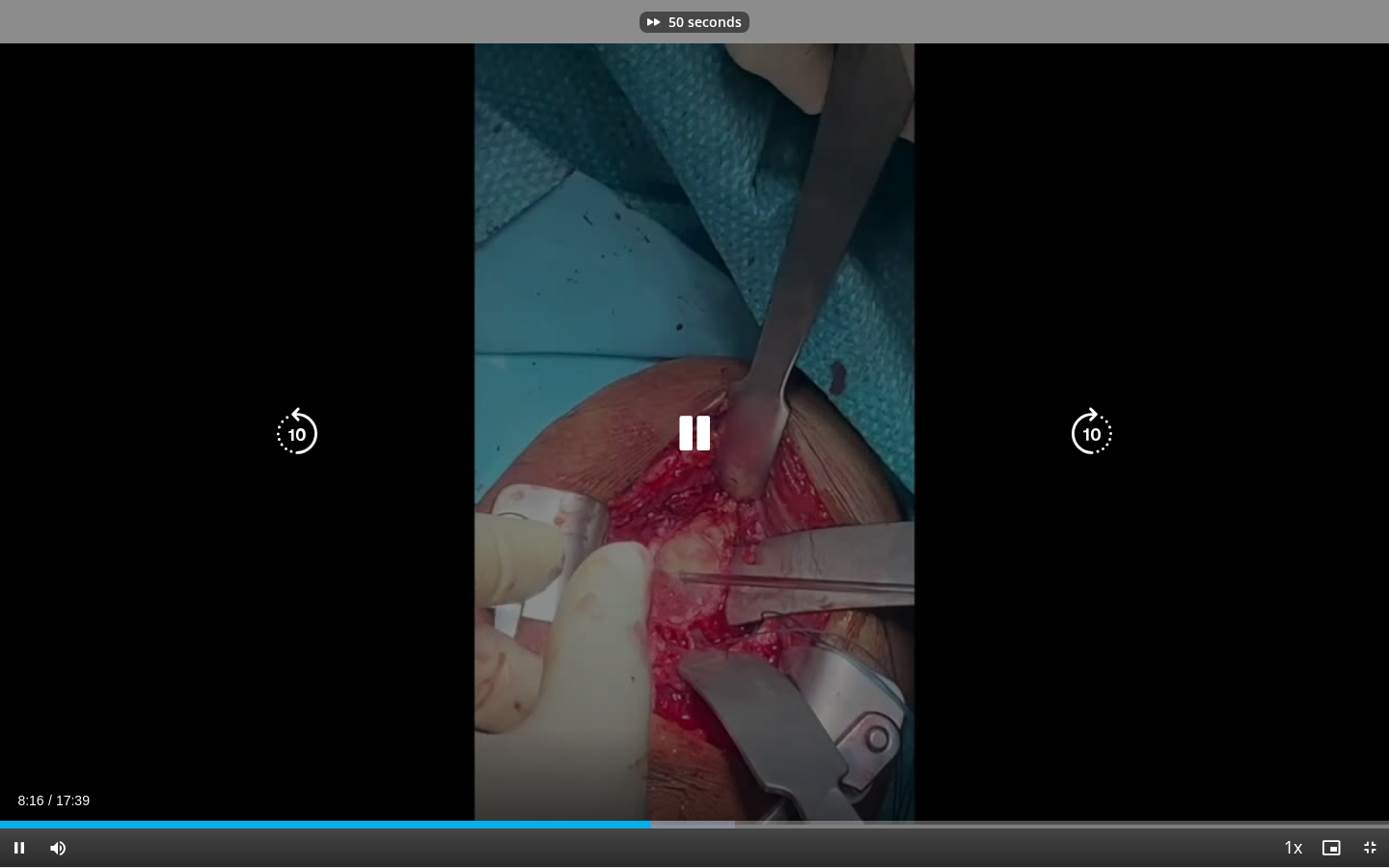 click at bounding box center [1092, 434] 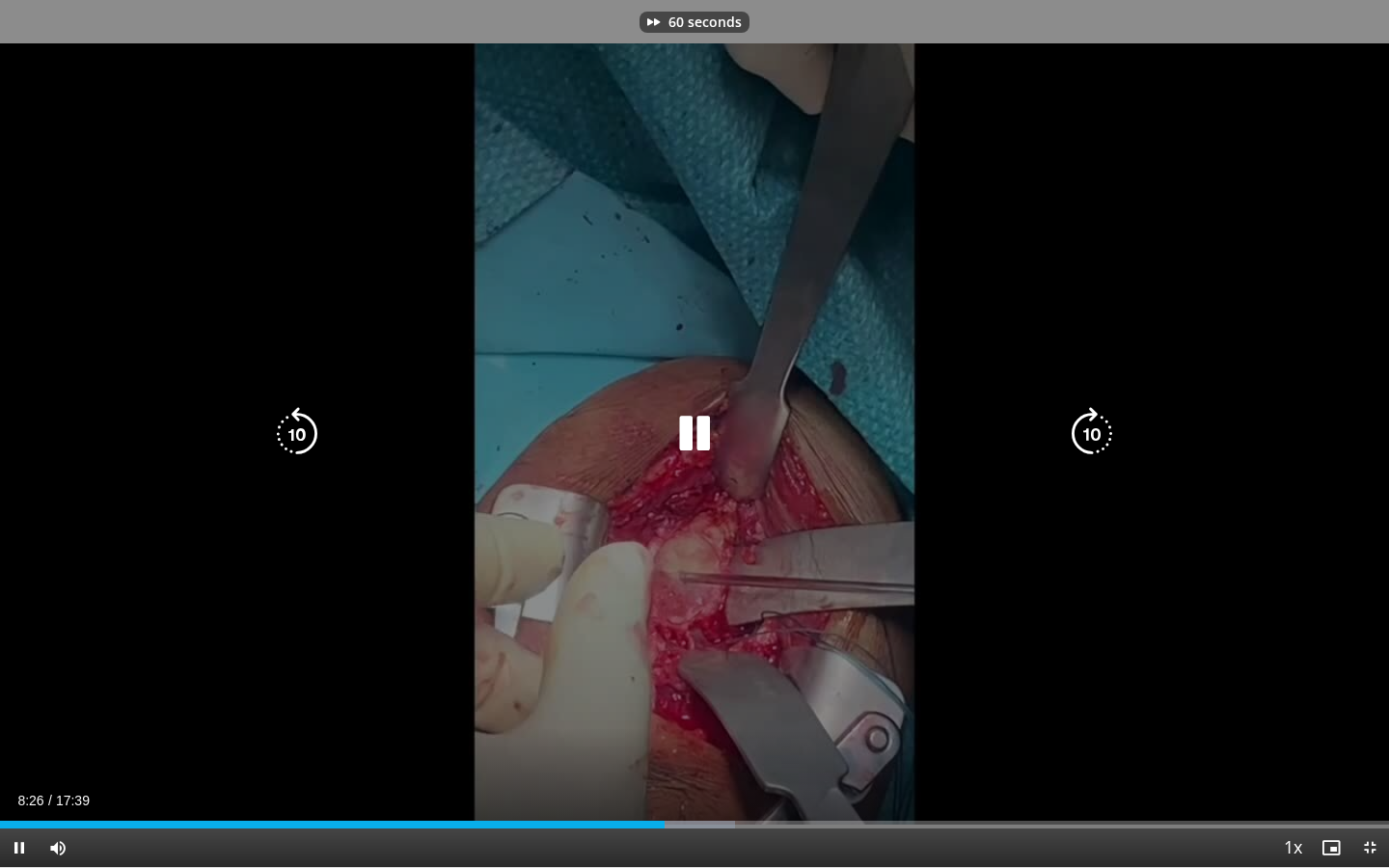click at bounding box center (1092, 434) 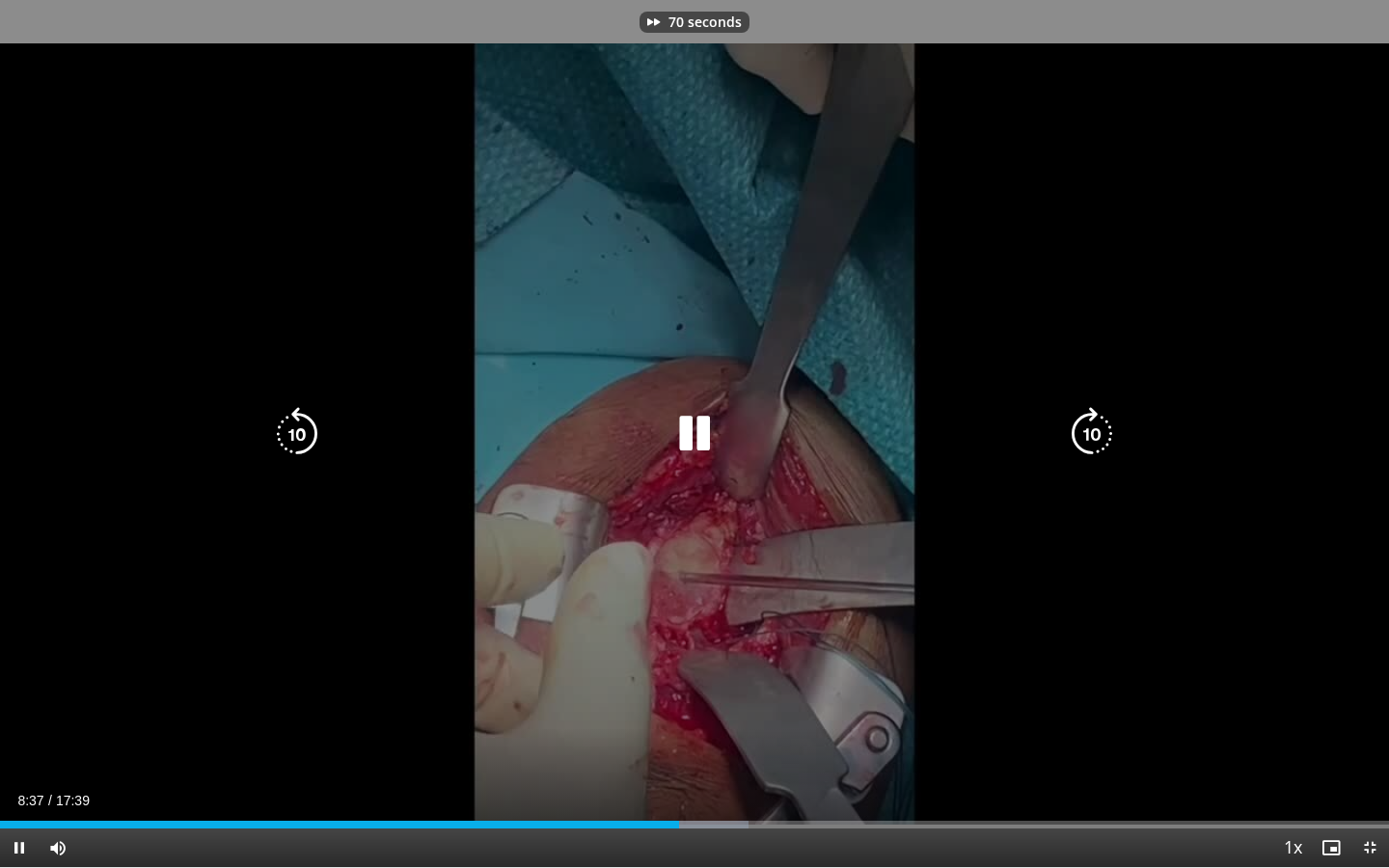 click at bounding box center (1092, 434) 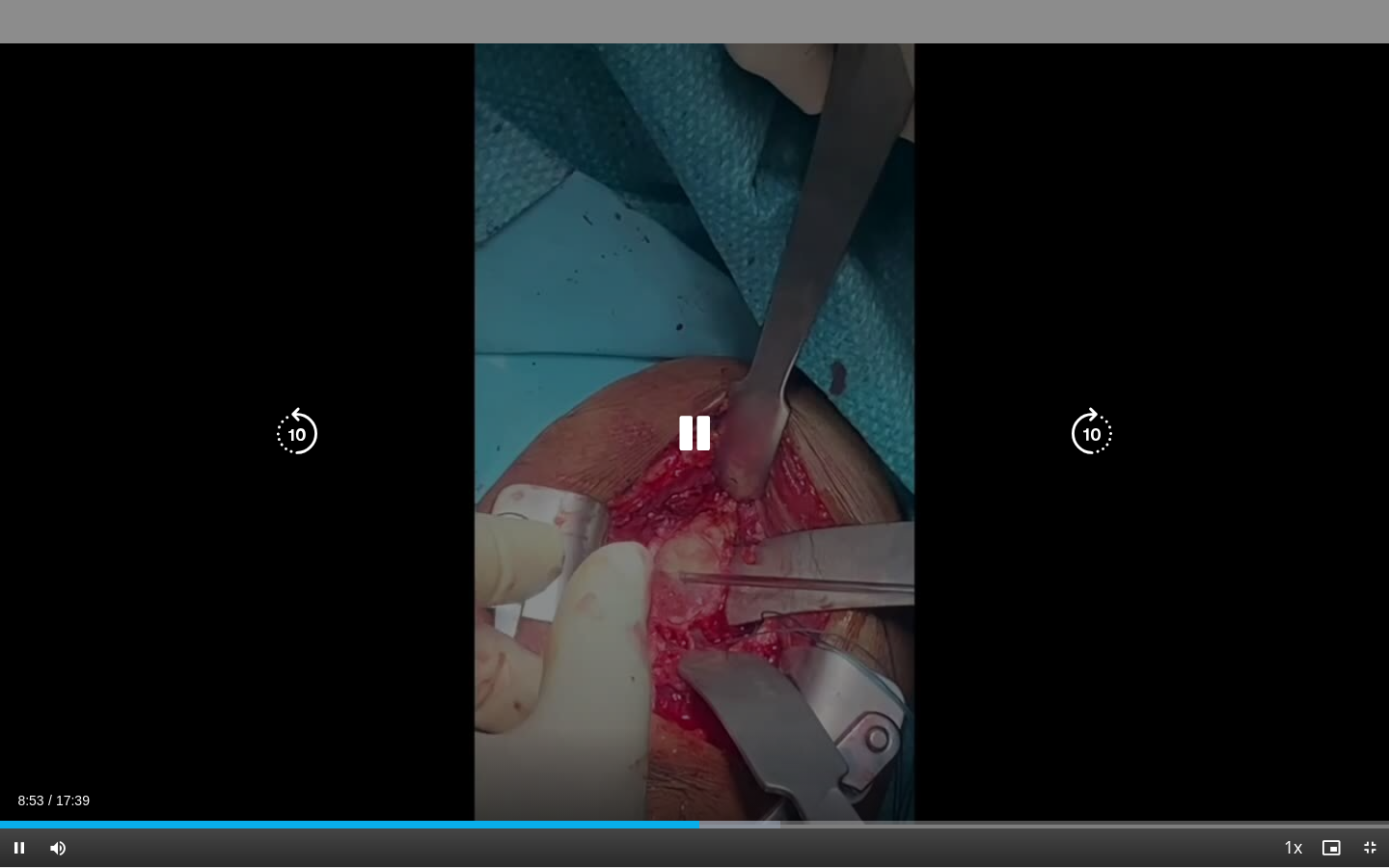 click at bounding box center [1092, 434] 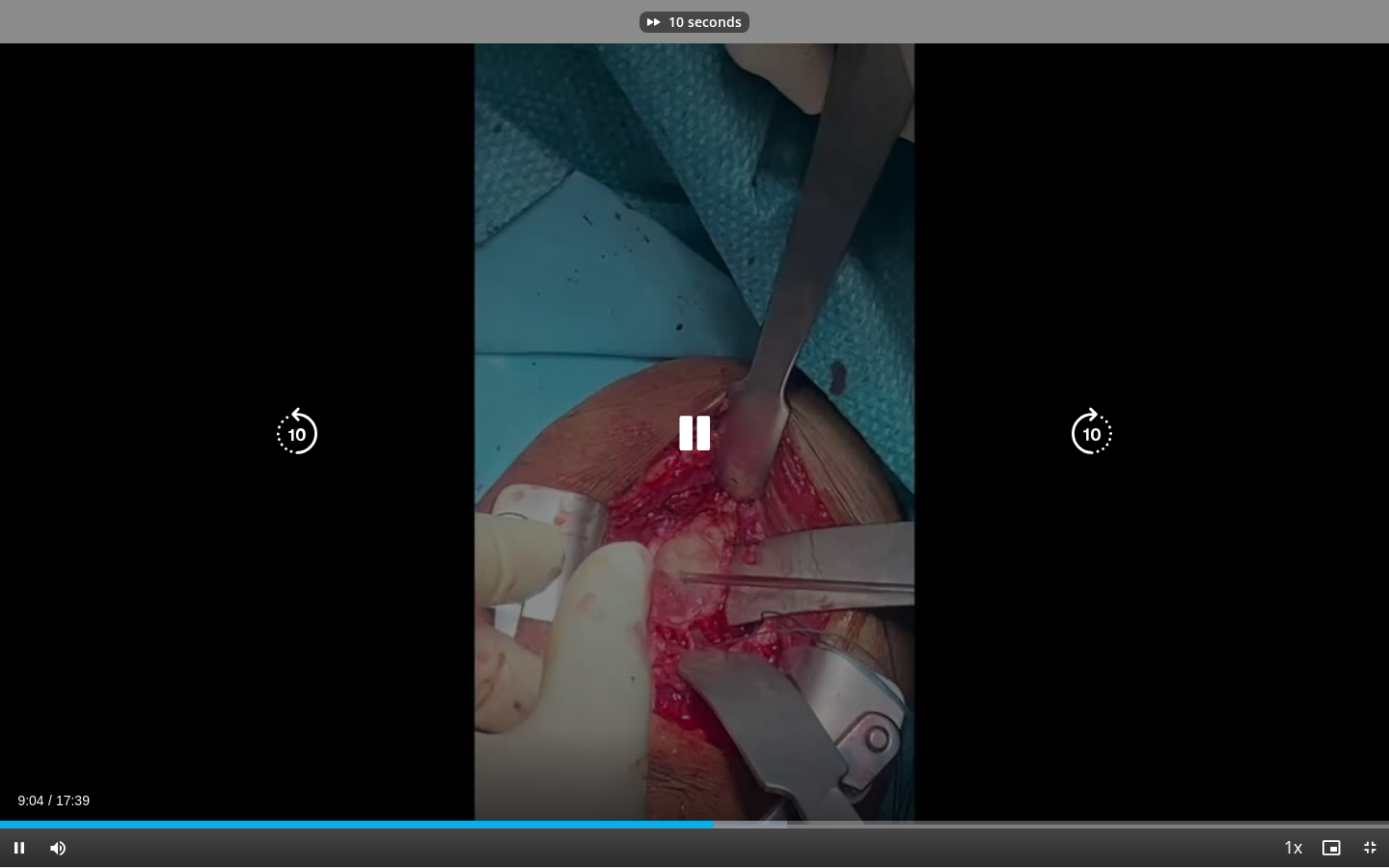 click at bounding box center (1092, 434) 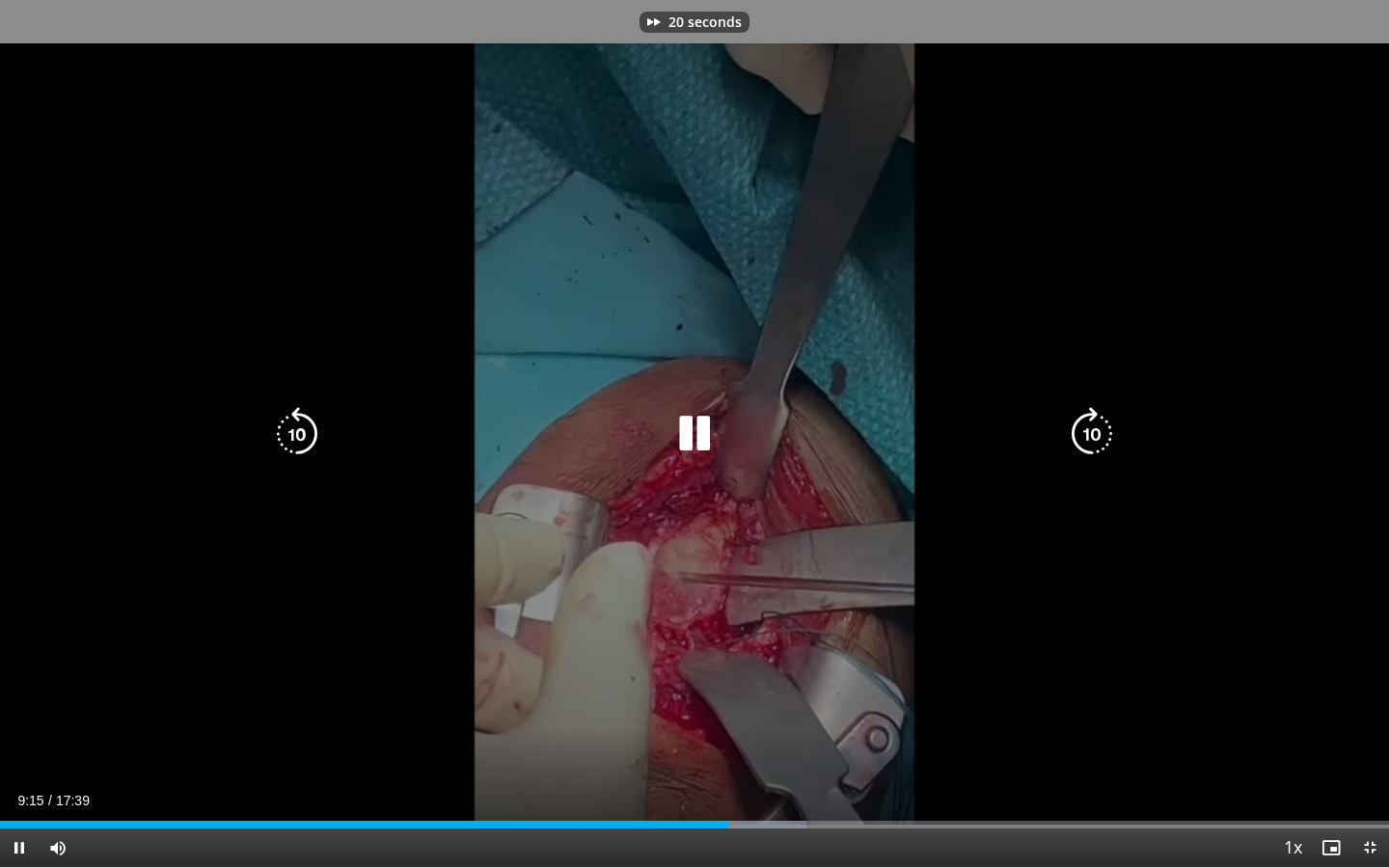 click at bounding box center (1092, 434) 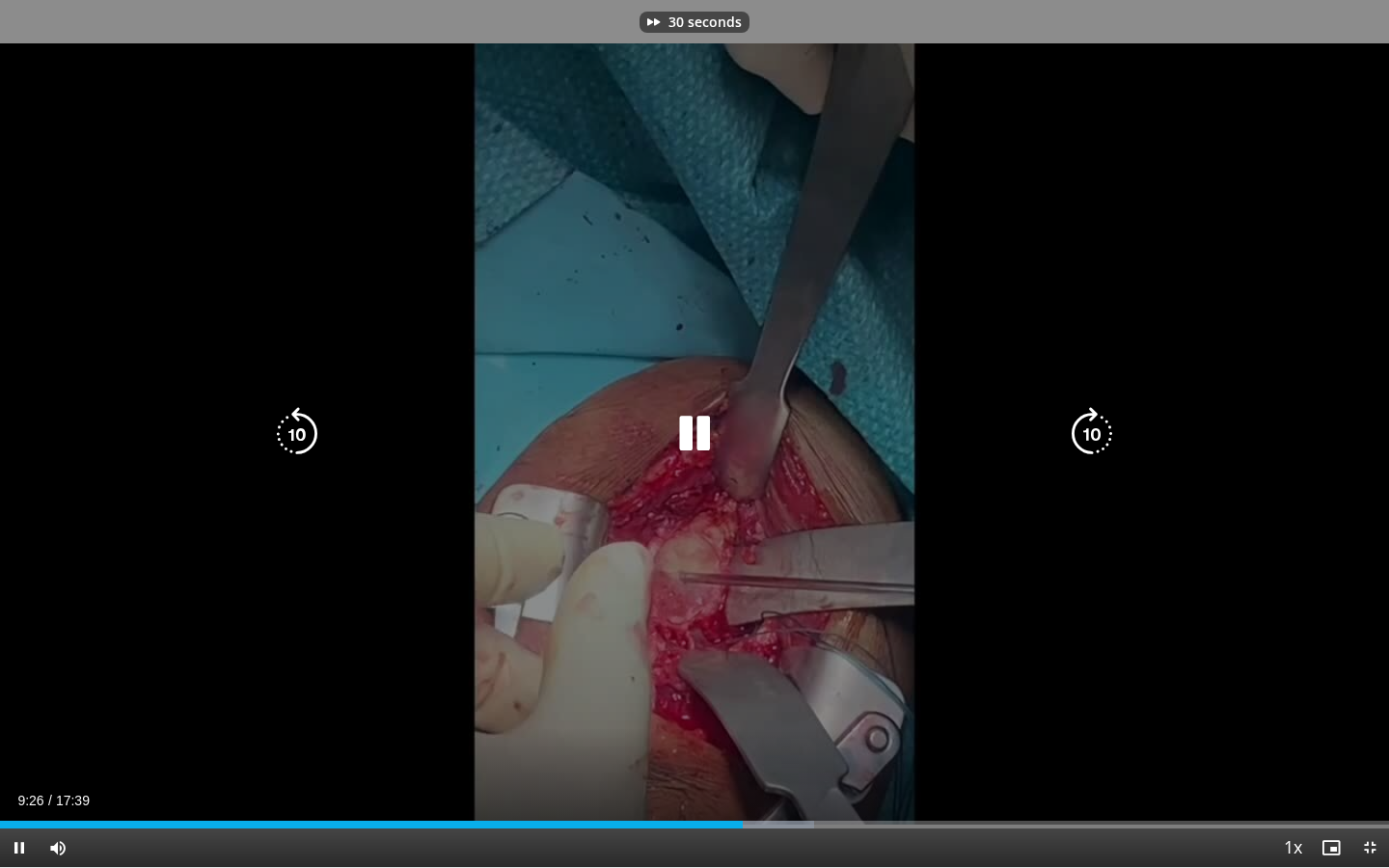 click at bounding box center [1092, 434] 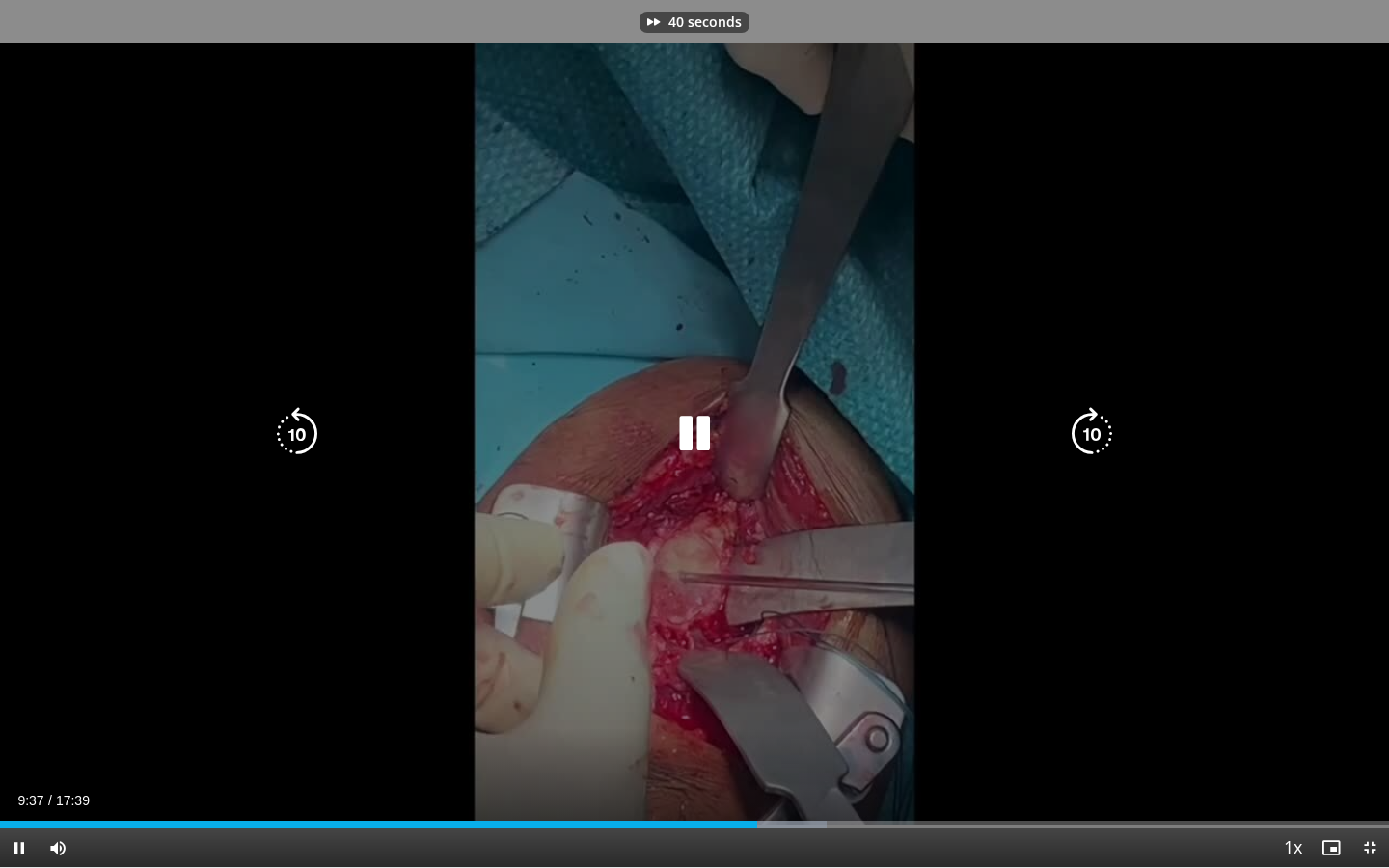 click at bounding box center (1092, 434) 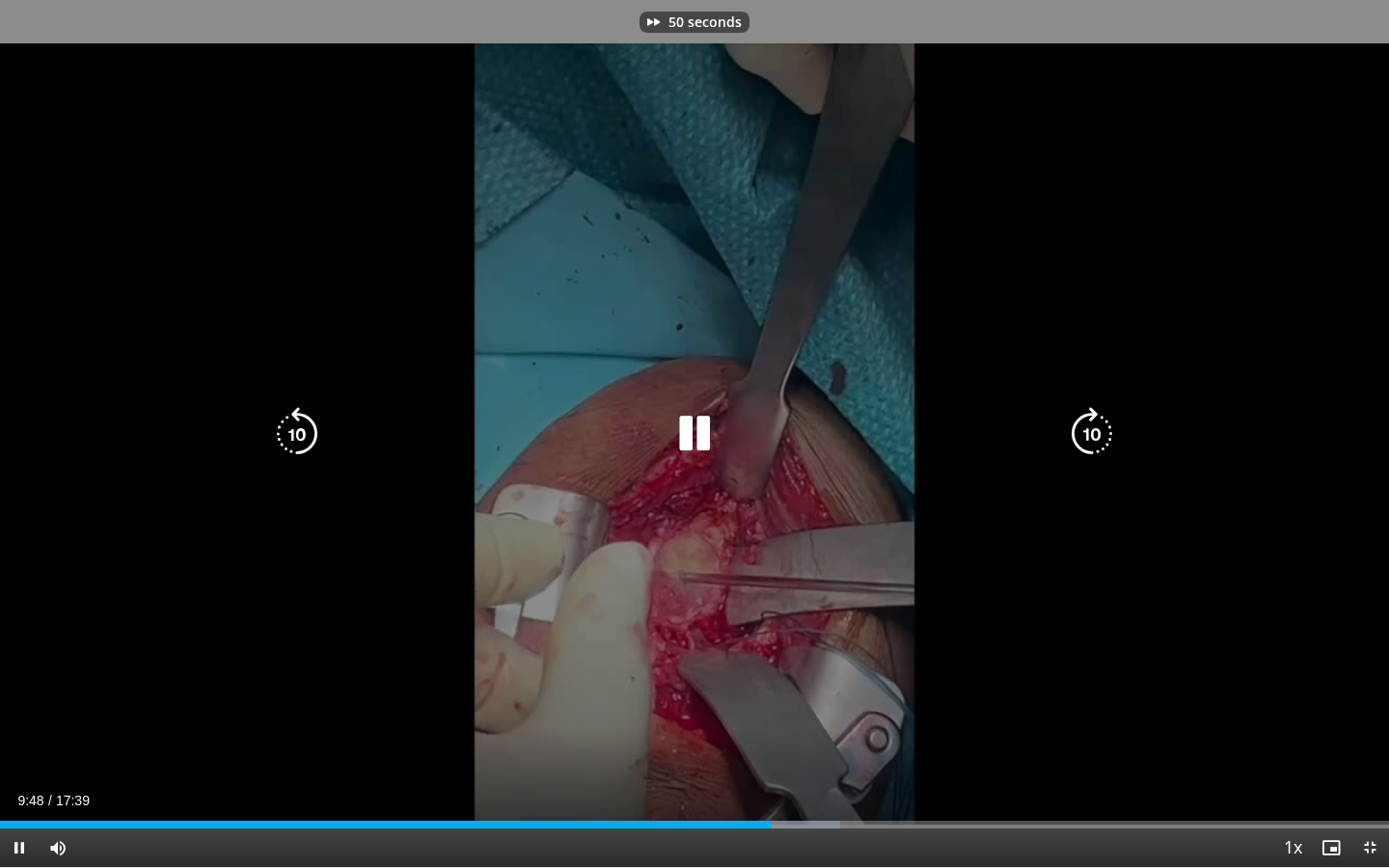 click at bounding box center (1092, 434) 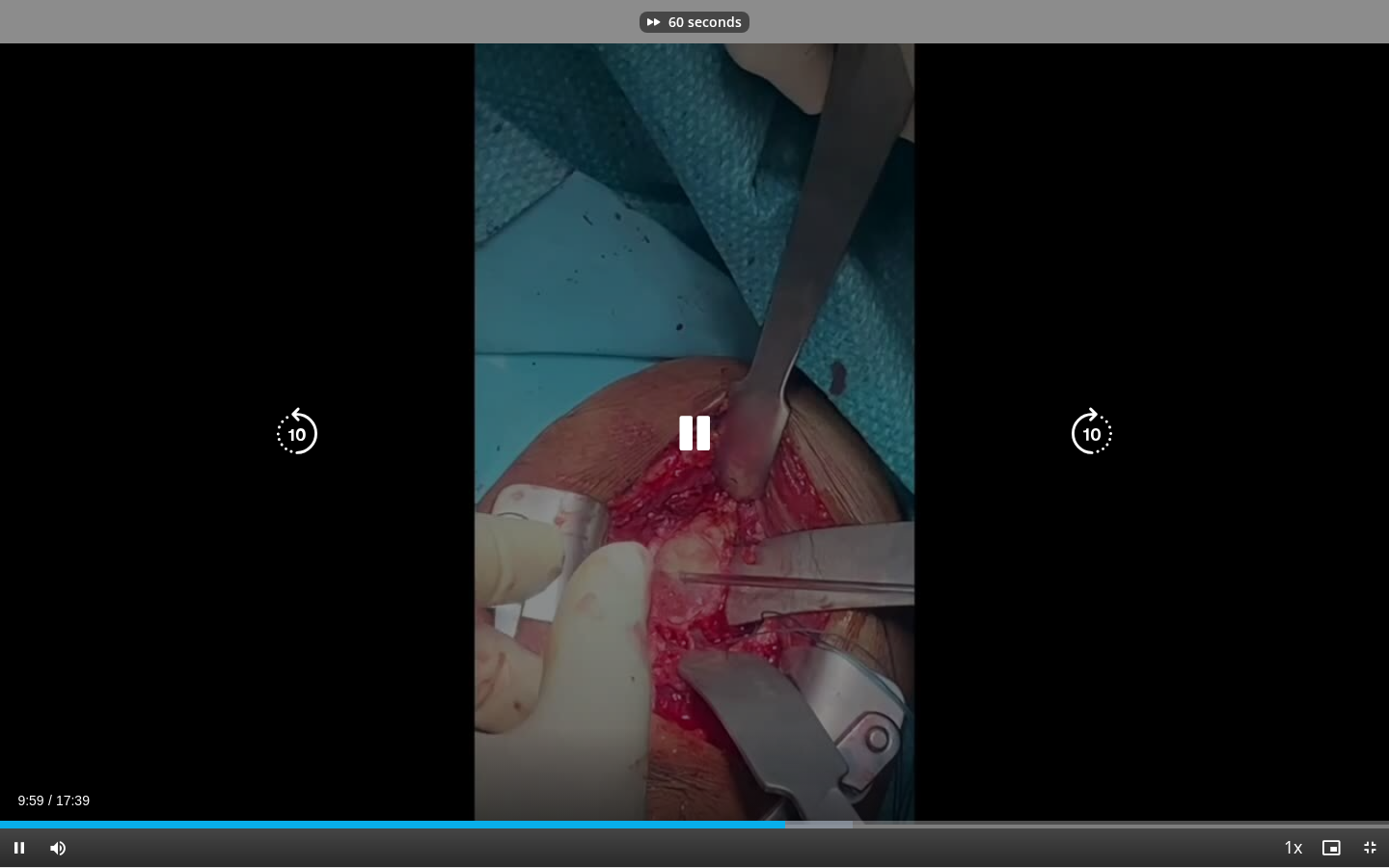 click at bounding box center (1092, 434) 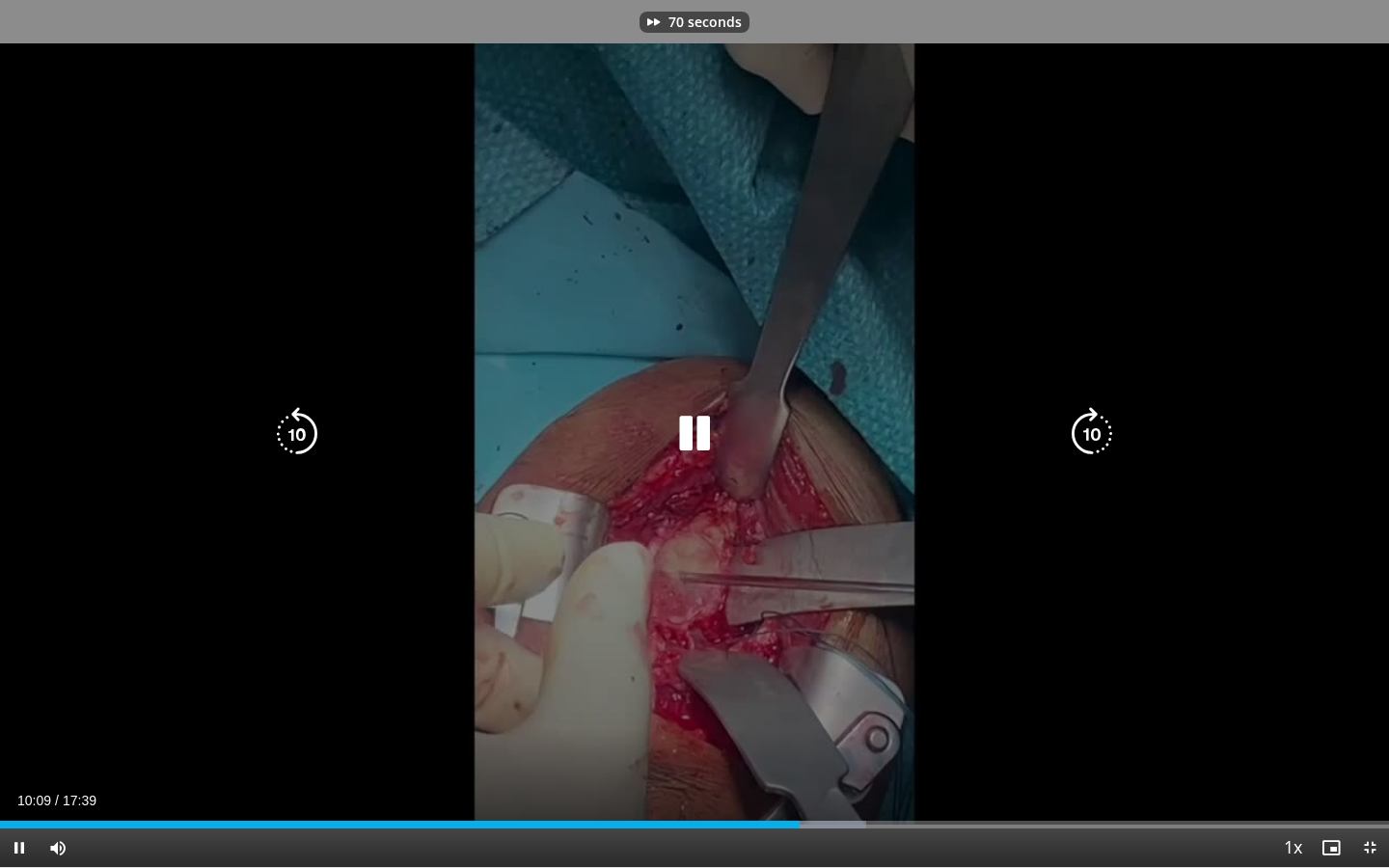 click at bounding box center [1092, 434] 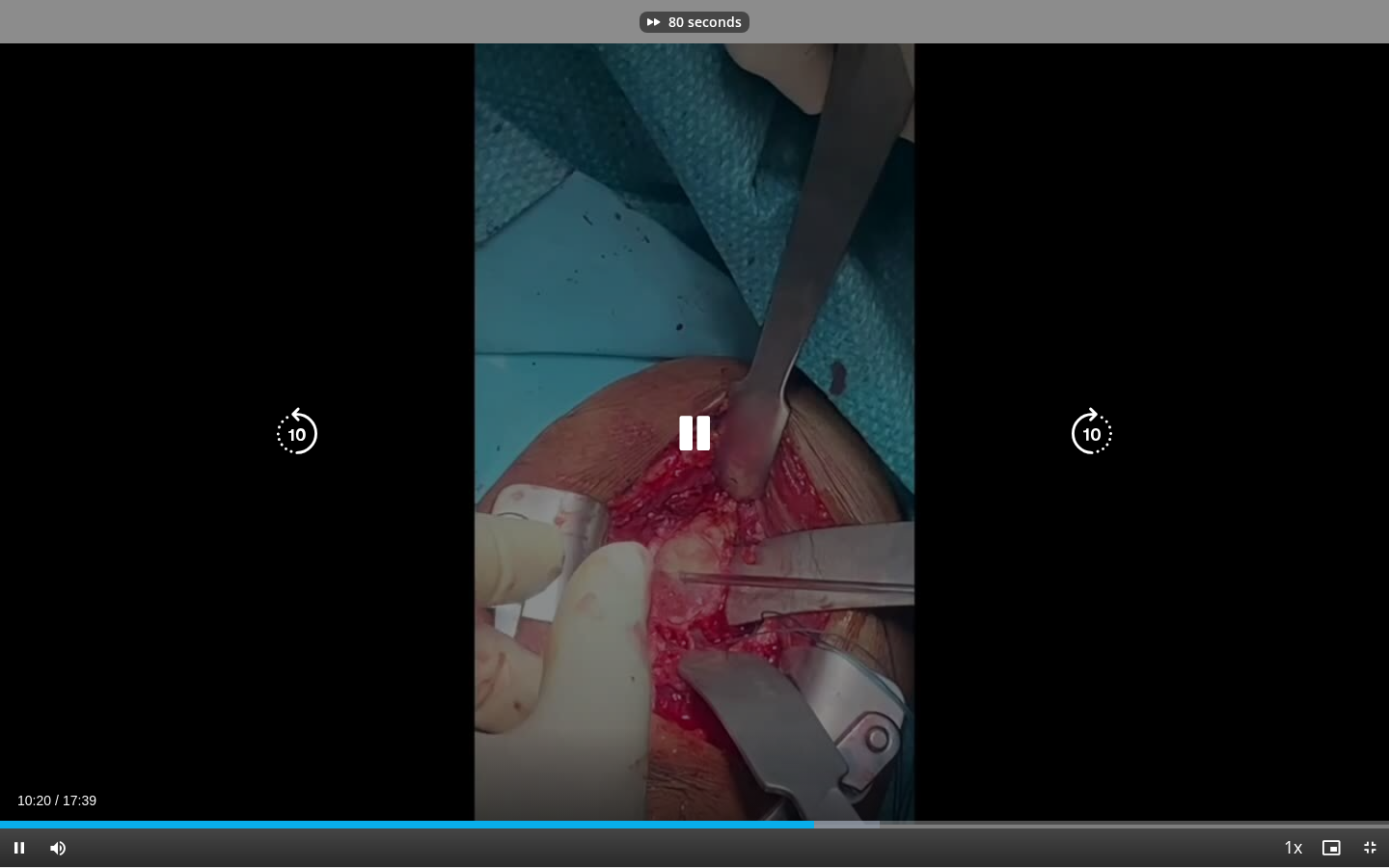 click at bounding box center (1092, 434) 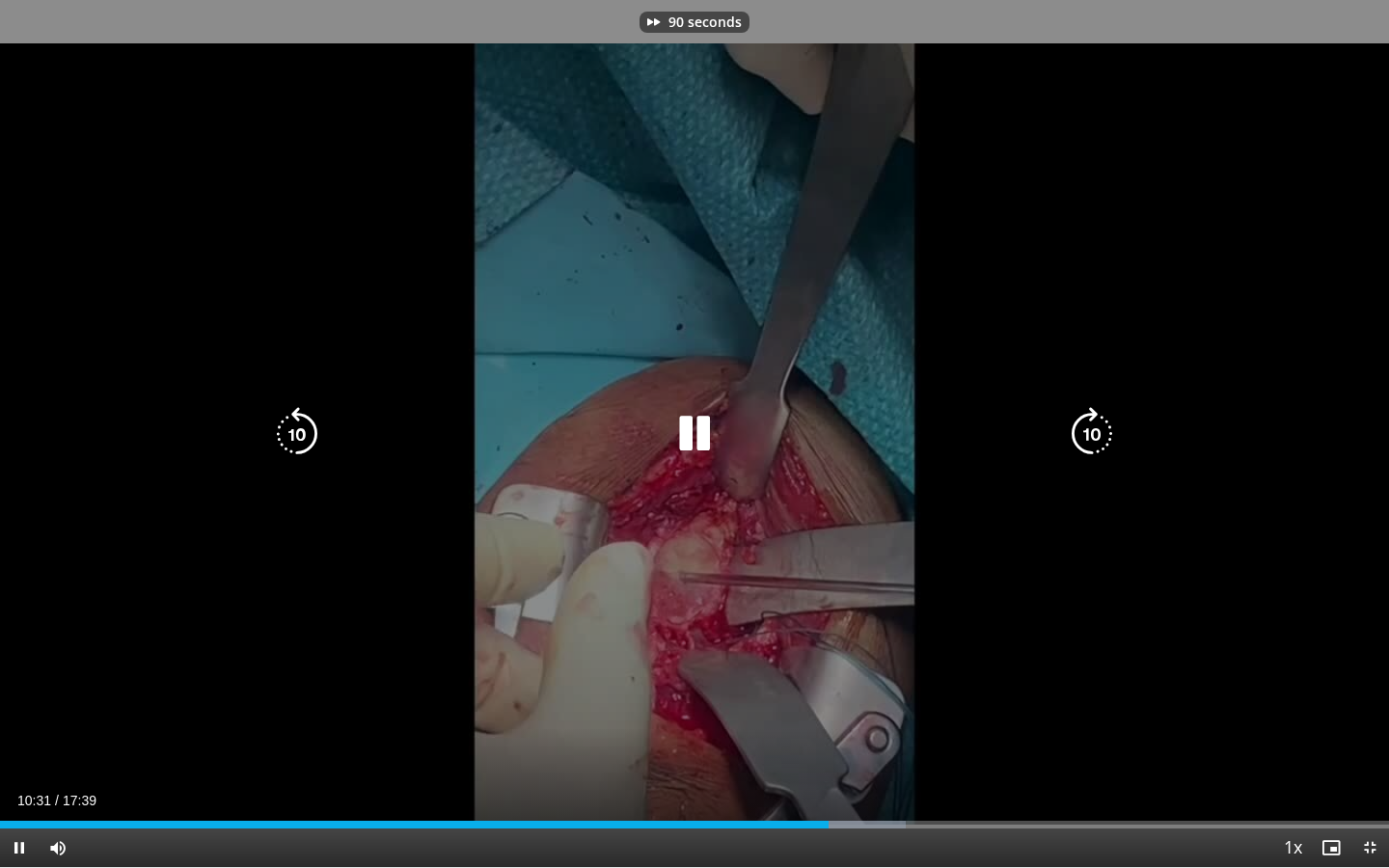 click at bounding box center [1092, 434] 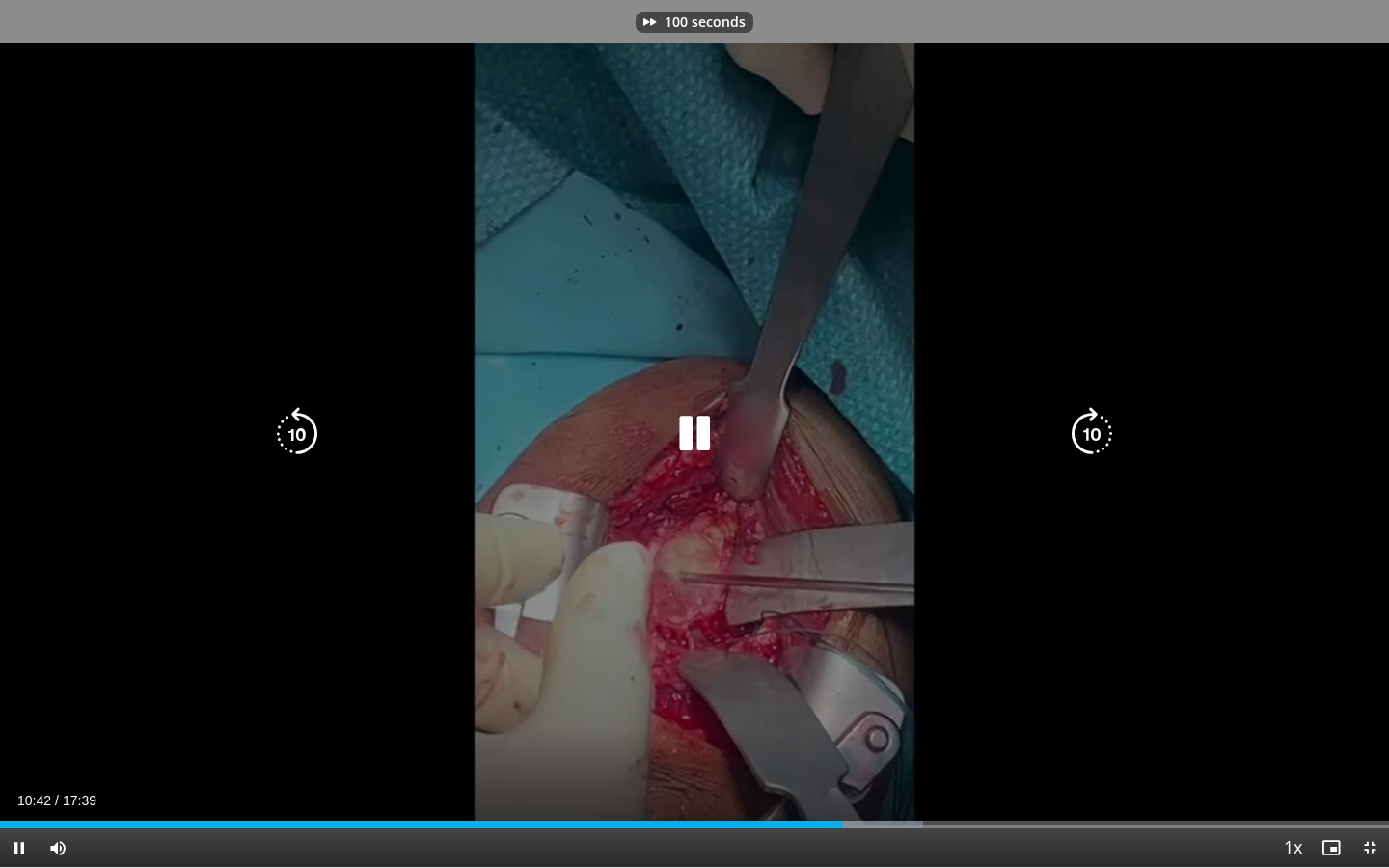 click at bounding box center [1092, 434] 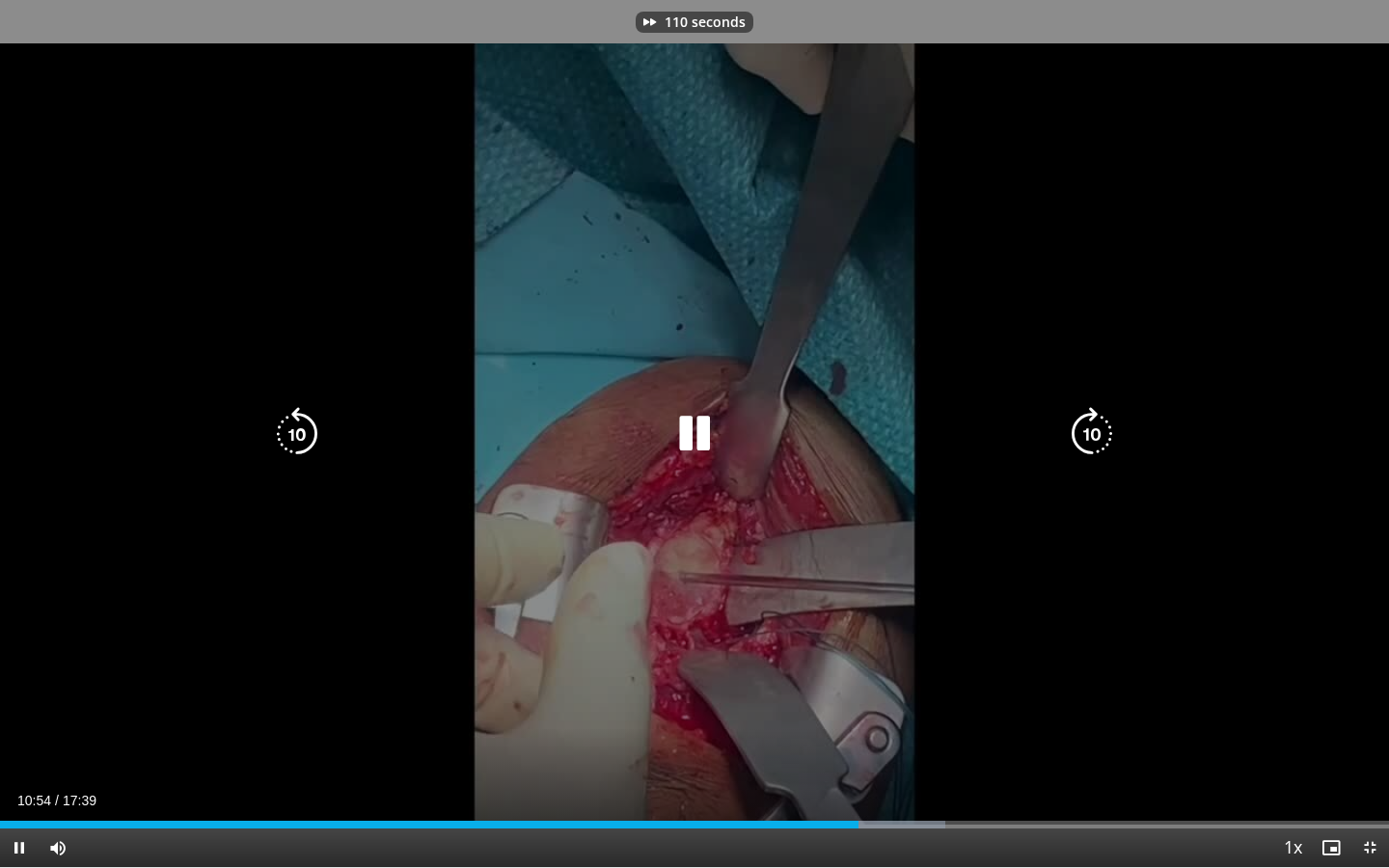 click at bounding box center [1092, 434] 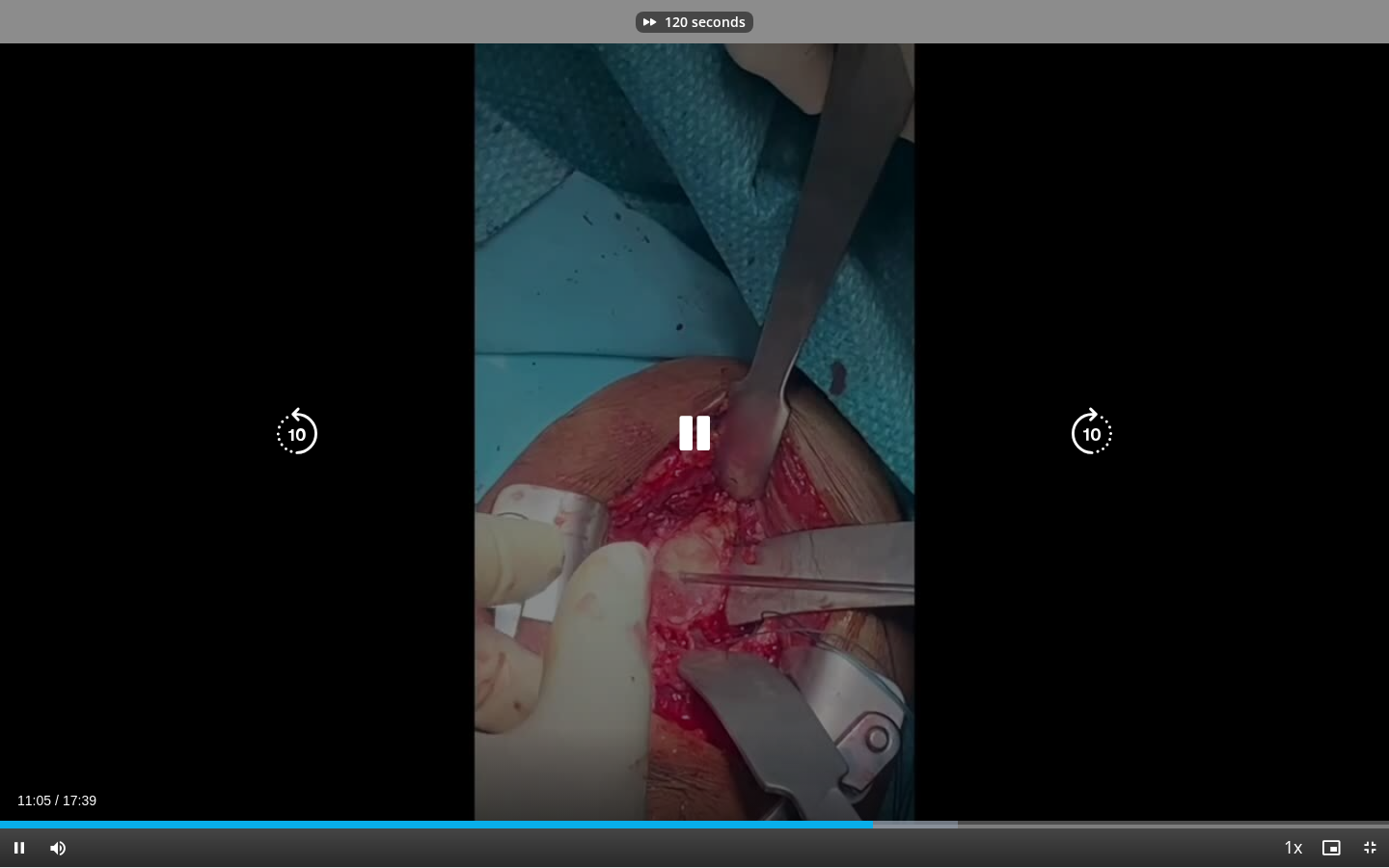 click at bounding box center (1092, 434) 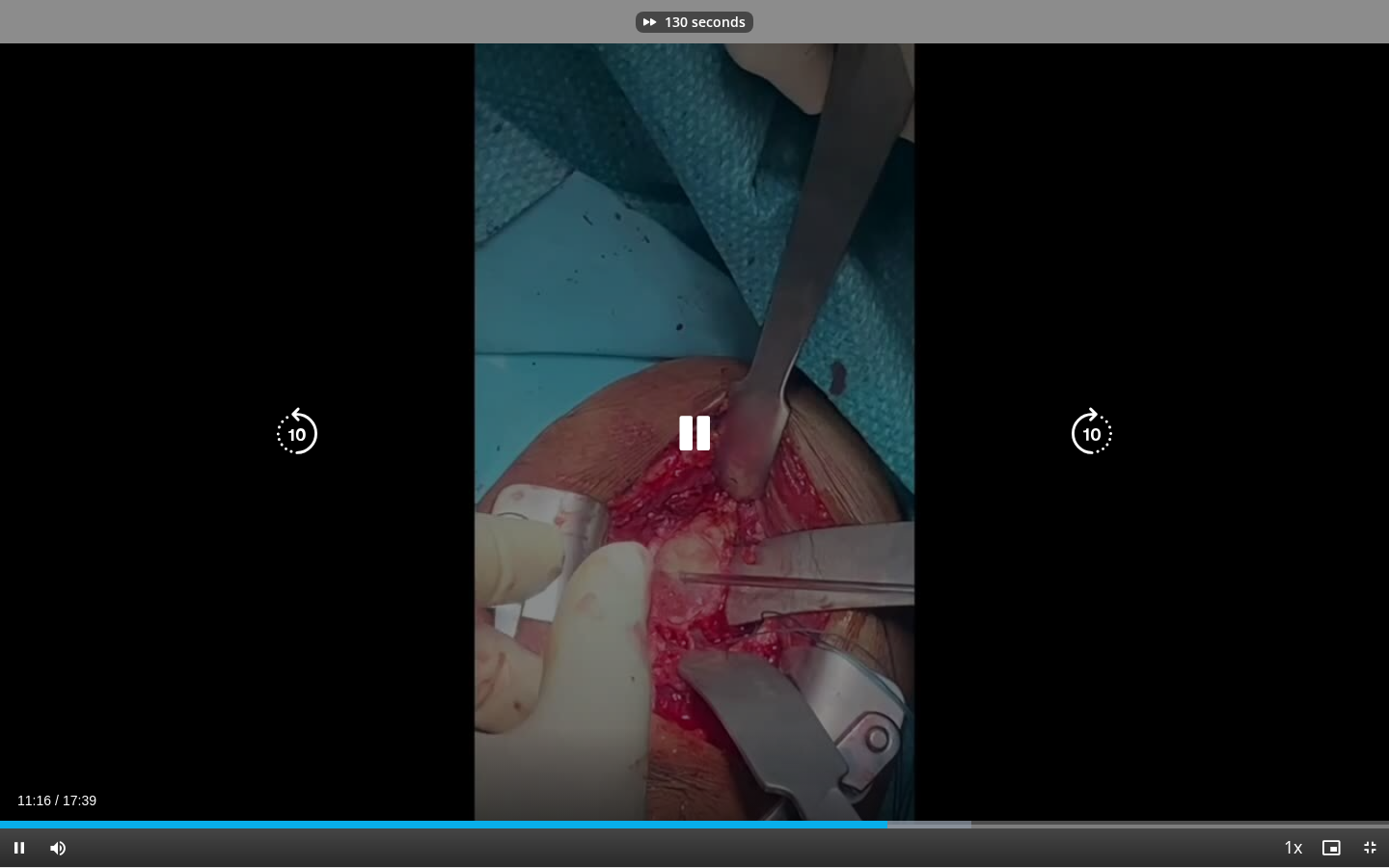 click at bounding box center (1092, 434) 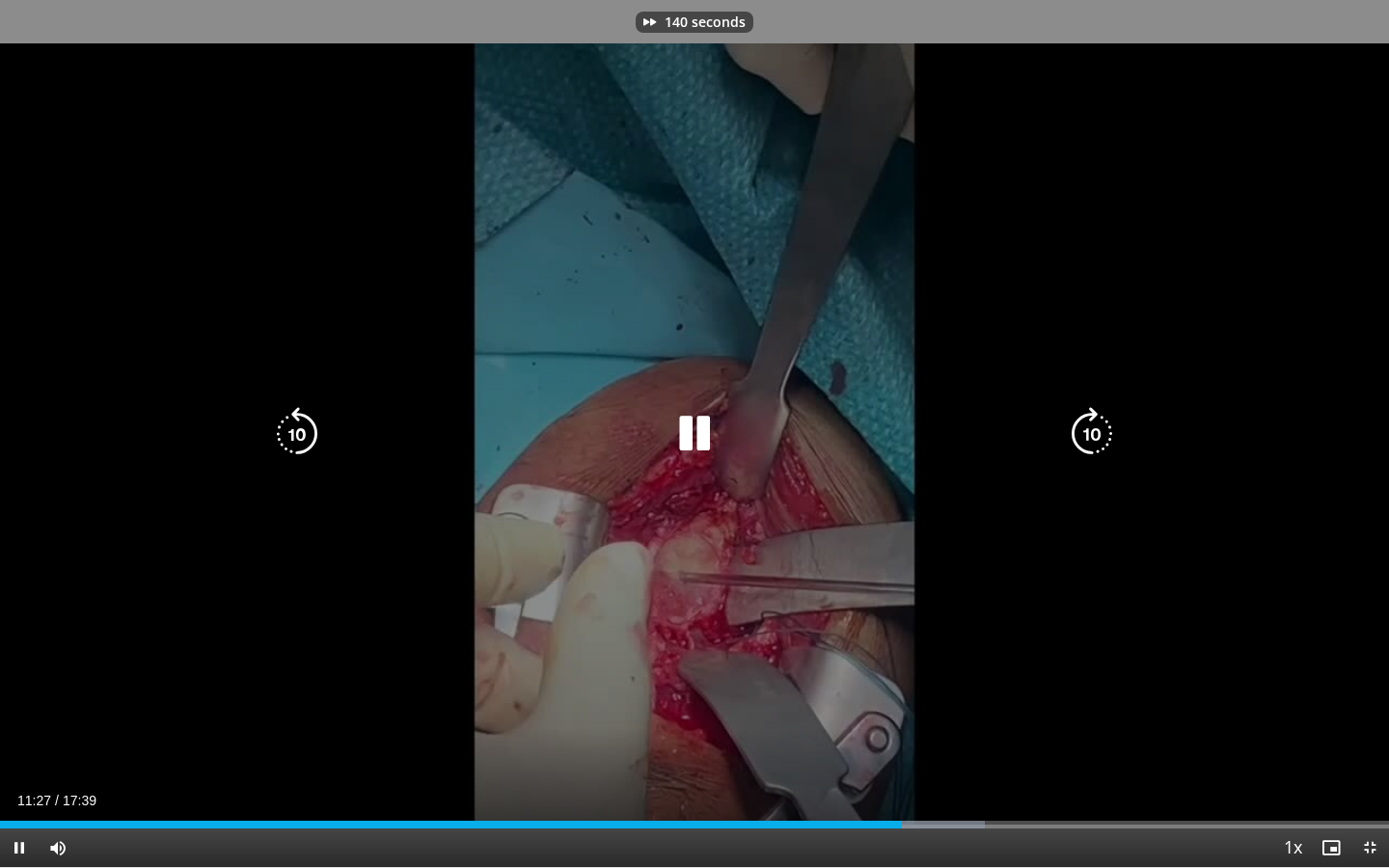 click at bounding box center (1092, 434) 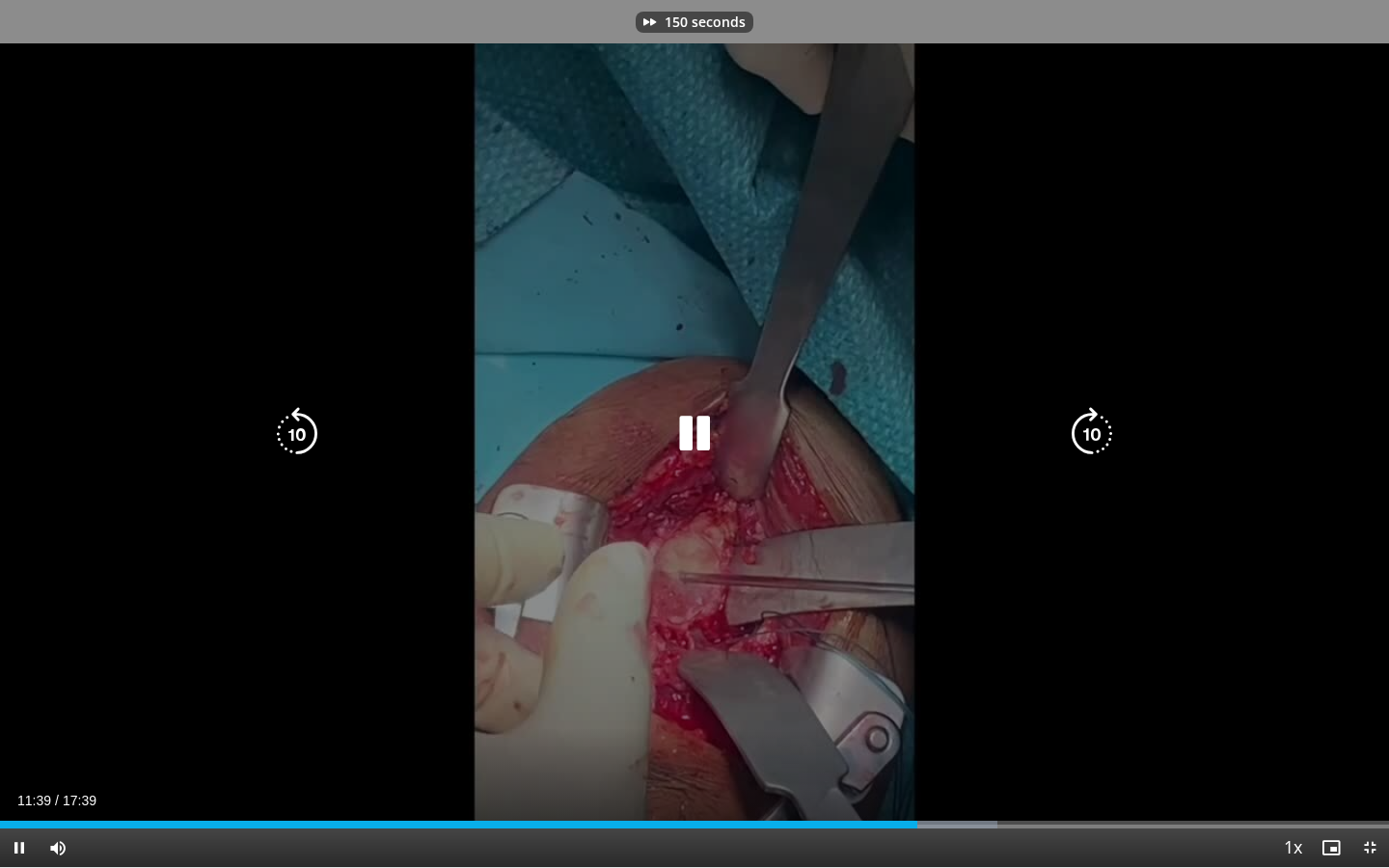 click at bounding box center [1092, 434] 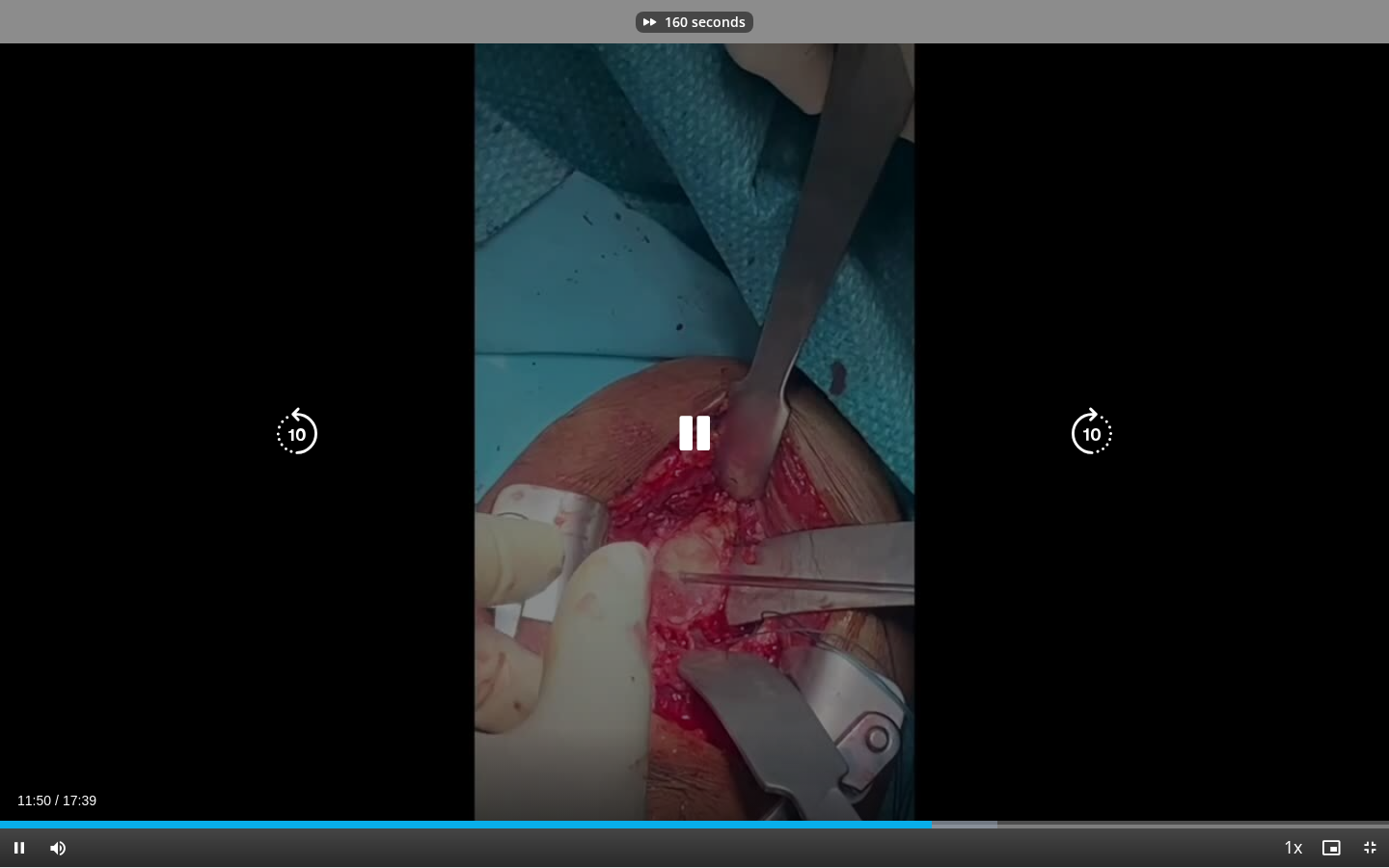 click at bounding box center (1092, 434) 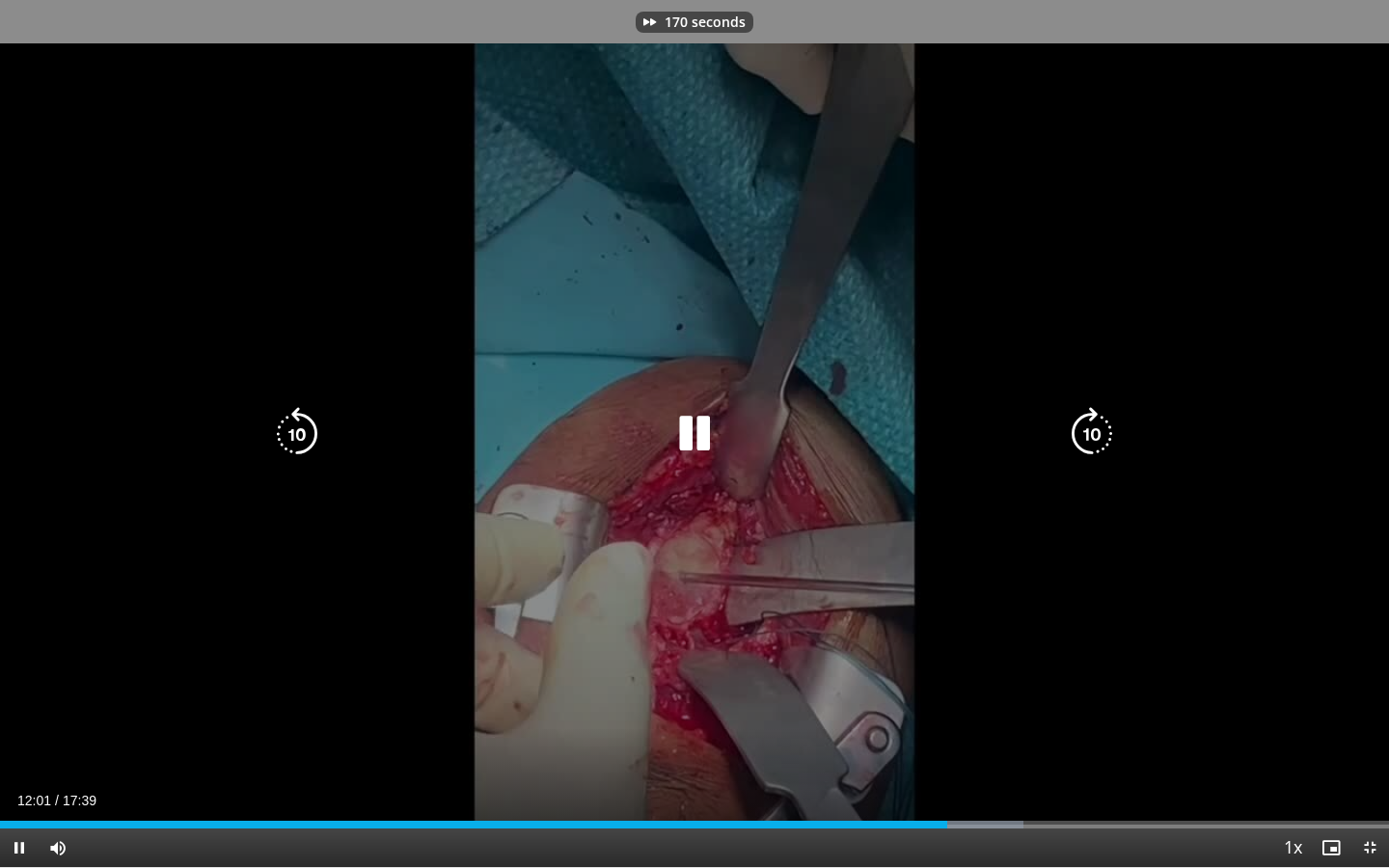 click at bounding box center [1092, 434] 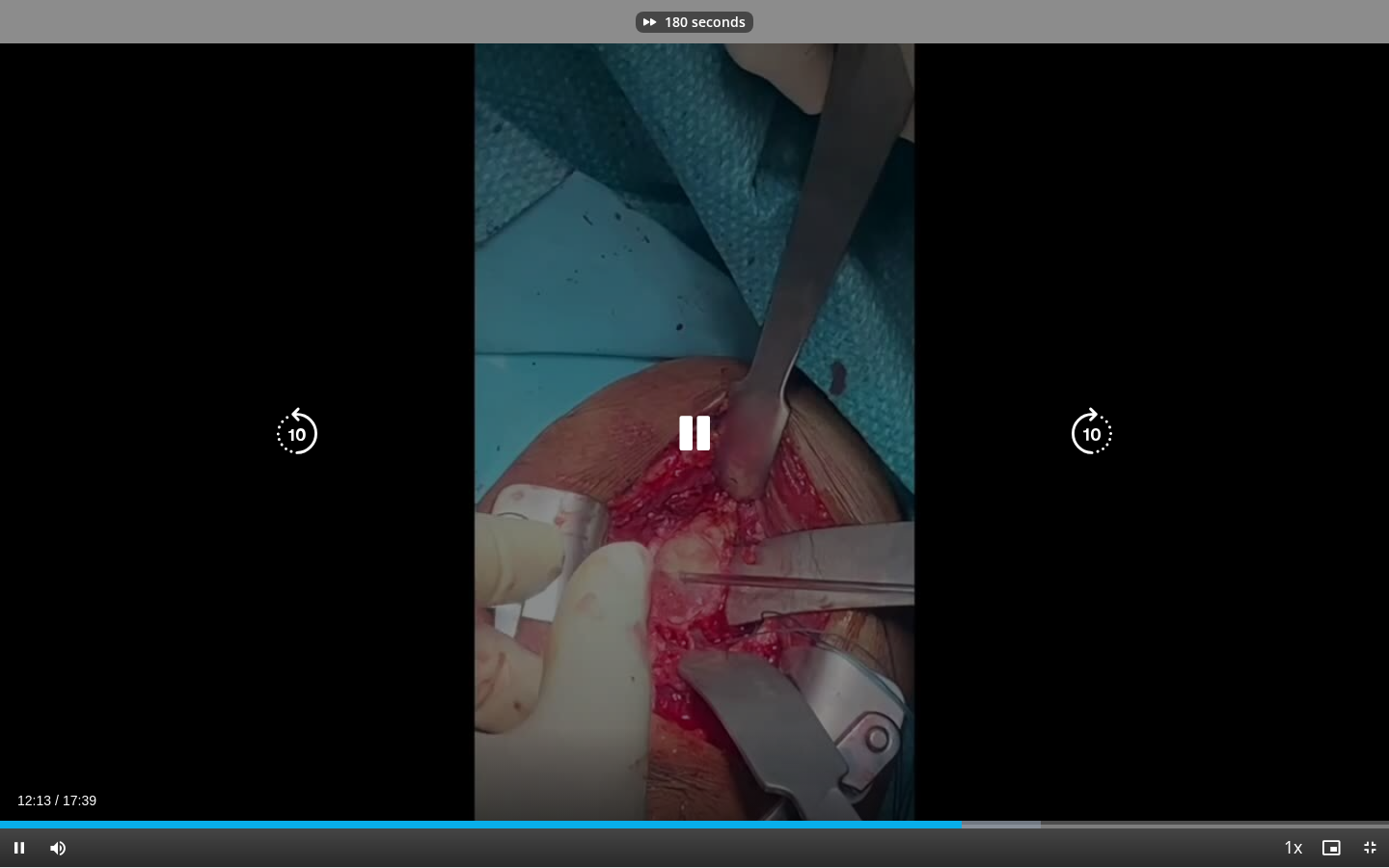click at bounding box center [1092, 434] 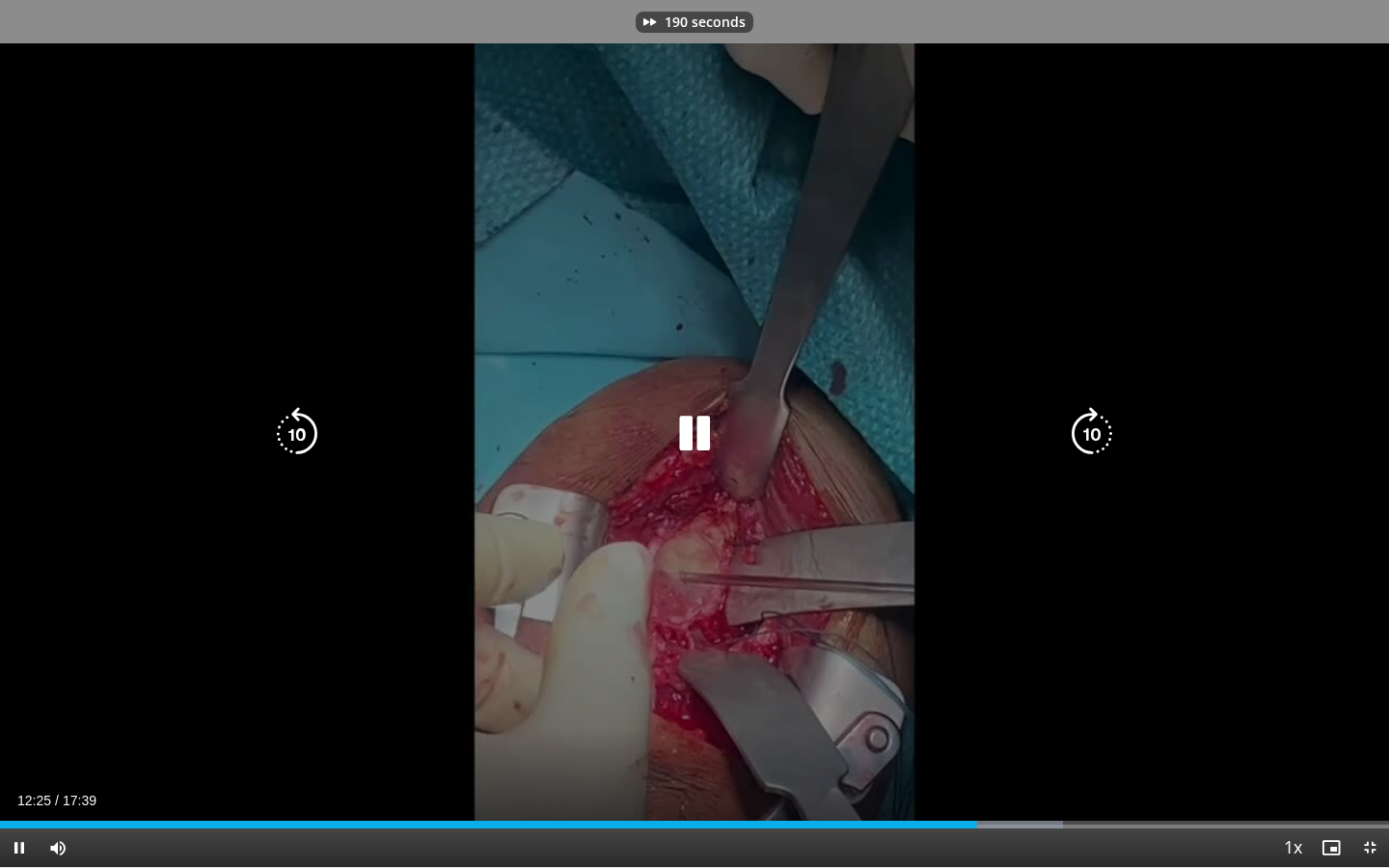 click at bounding box center [1092, 434] 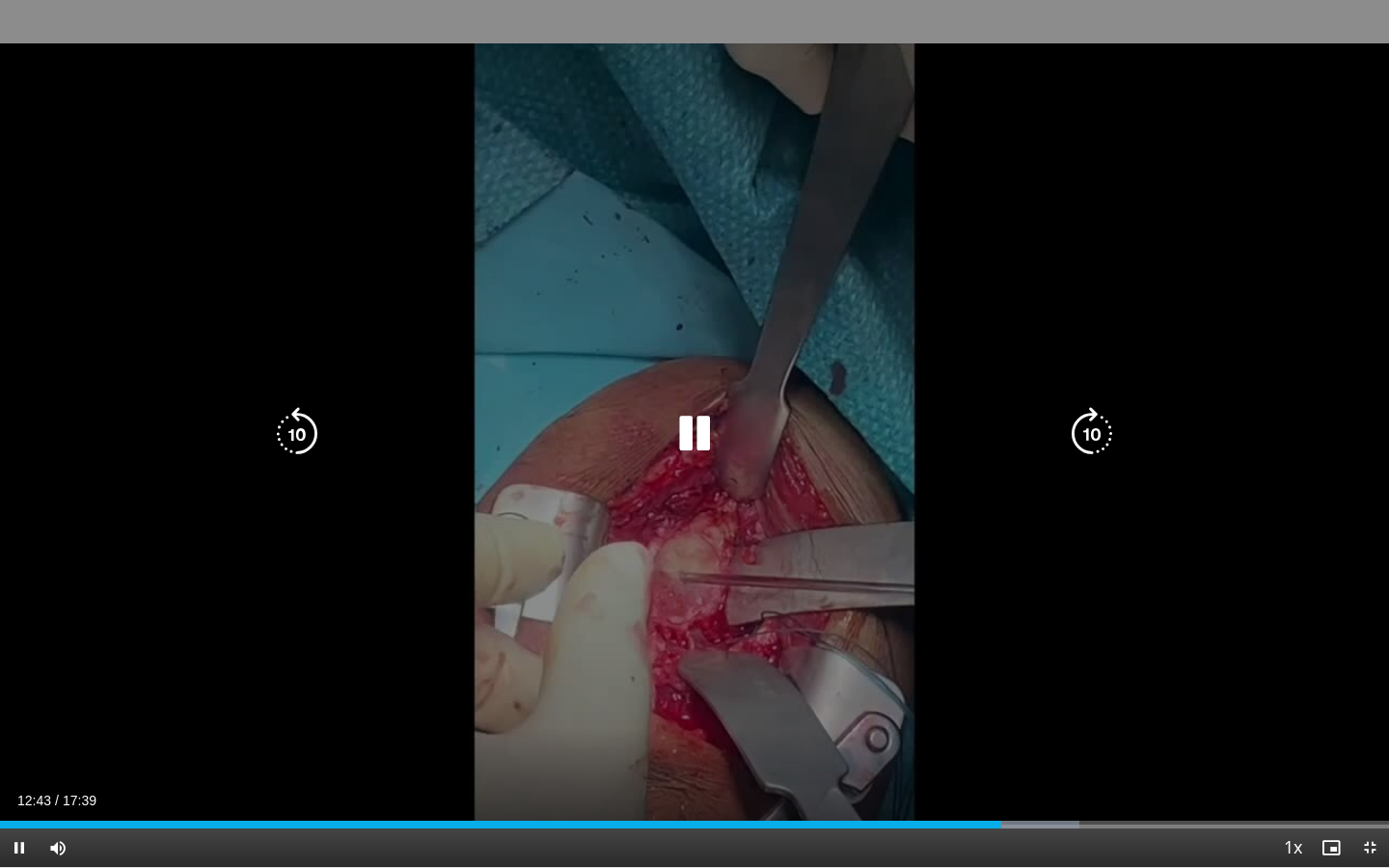 click at bounding box center [1092, 434] 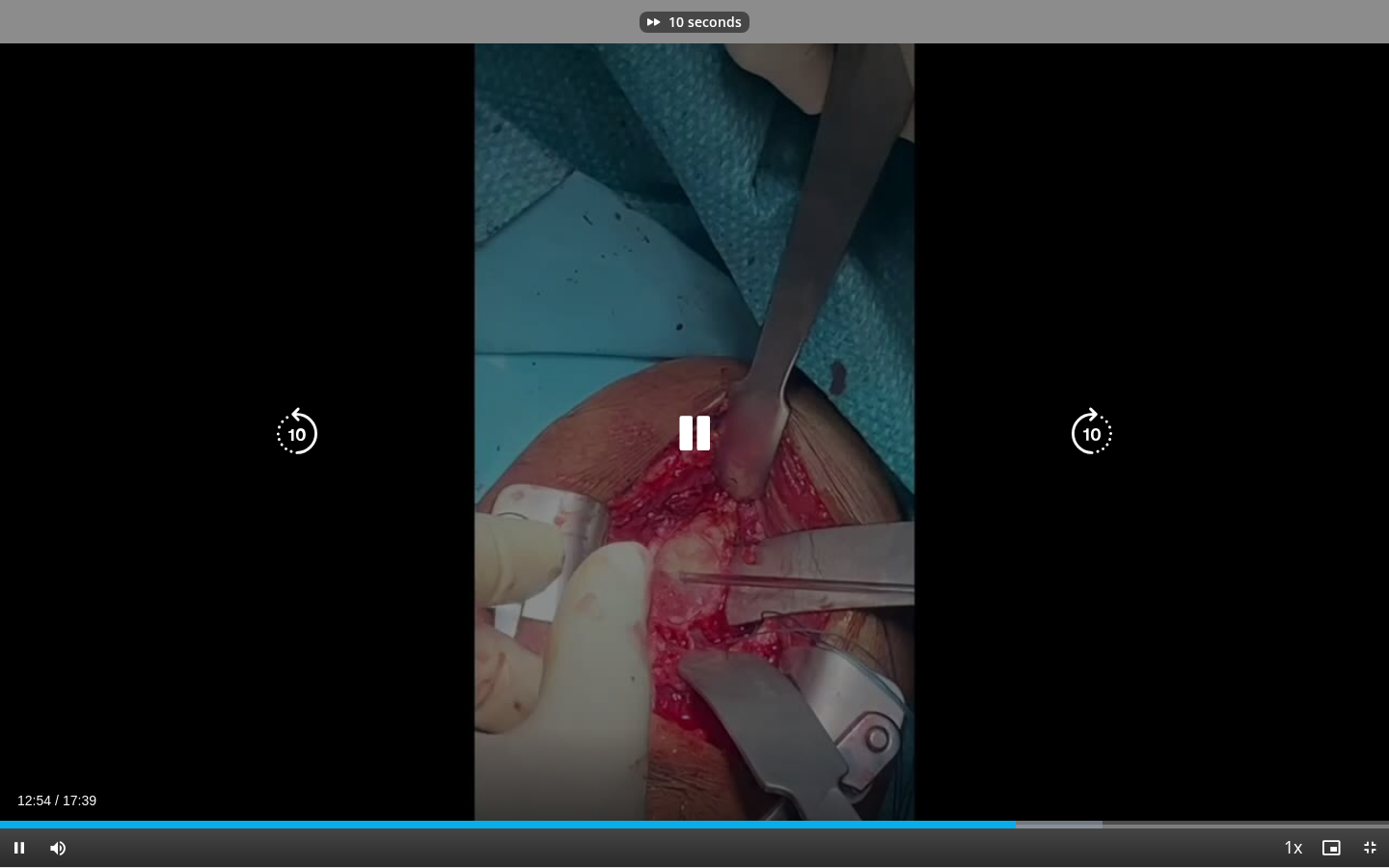 click at bounding box center [1092, 434] 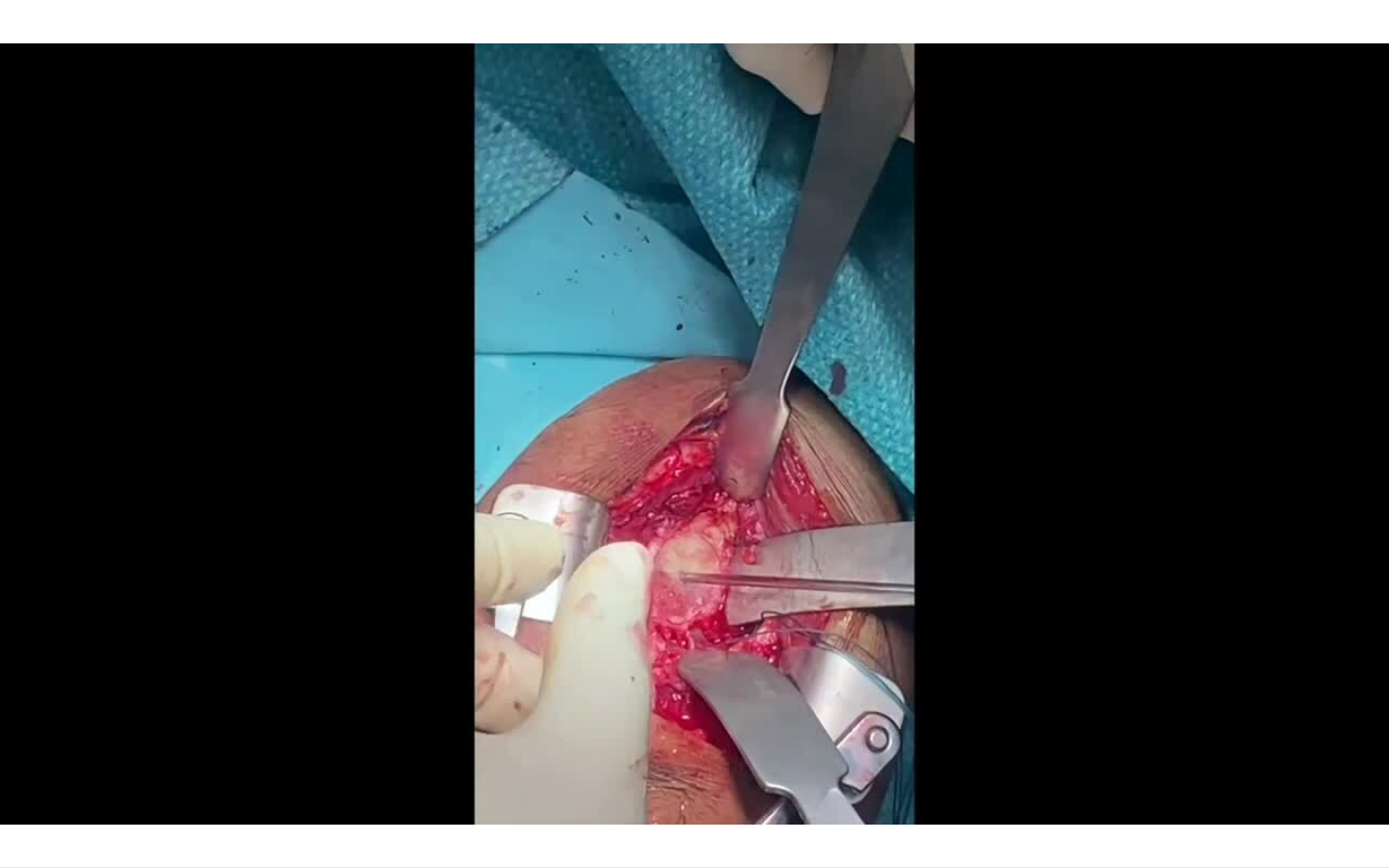 click on "20 seconds
Tap to unmute" at bounding box center [694, 433] 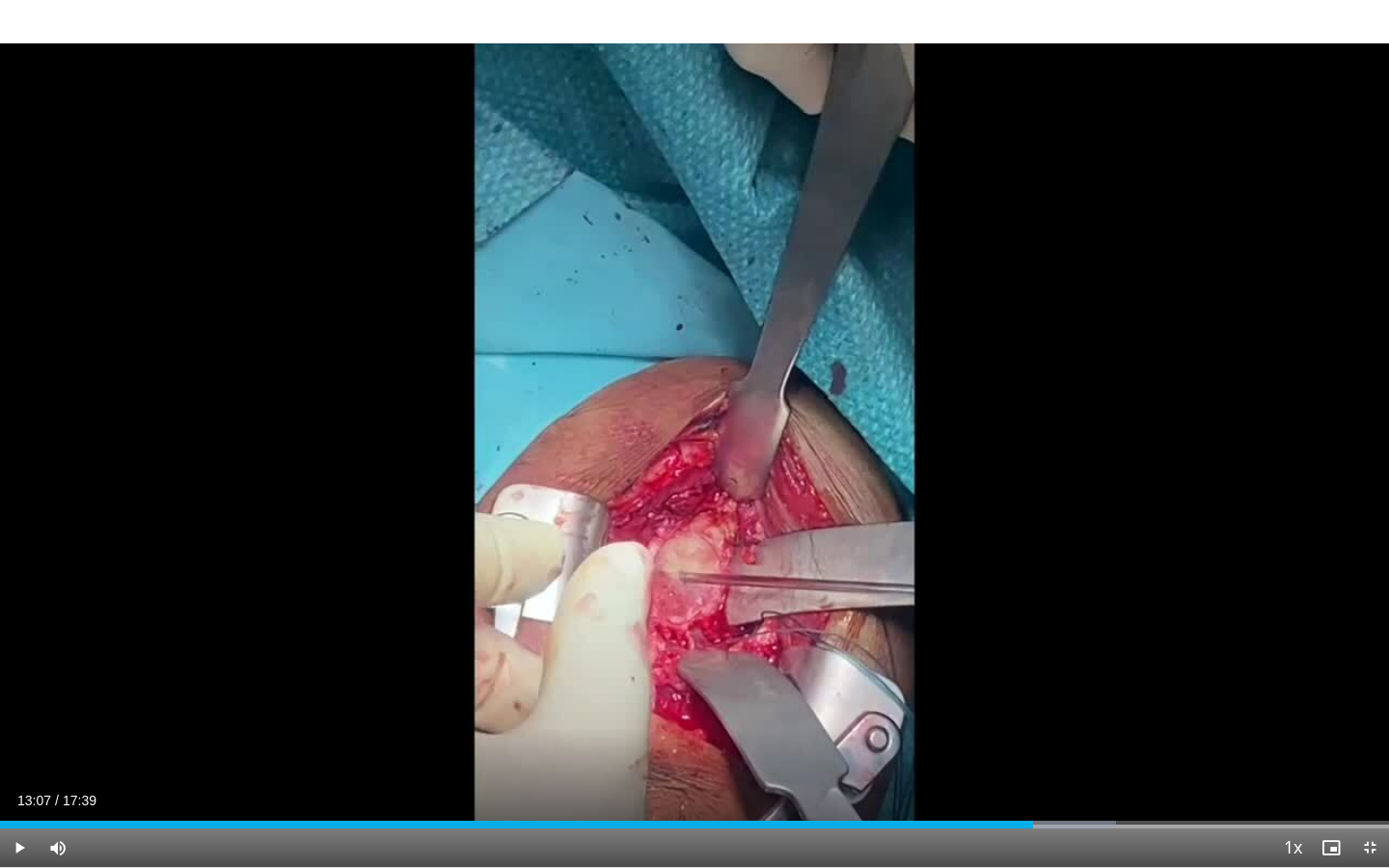 click on "20 seconds
Tap to unmute" at bounding box center [694, 433] 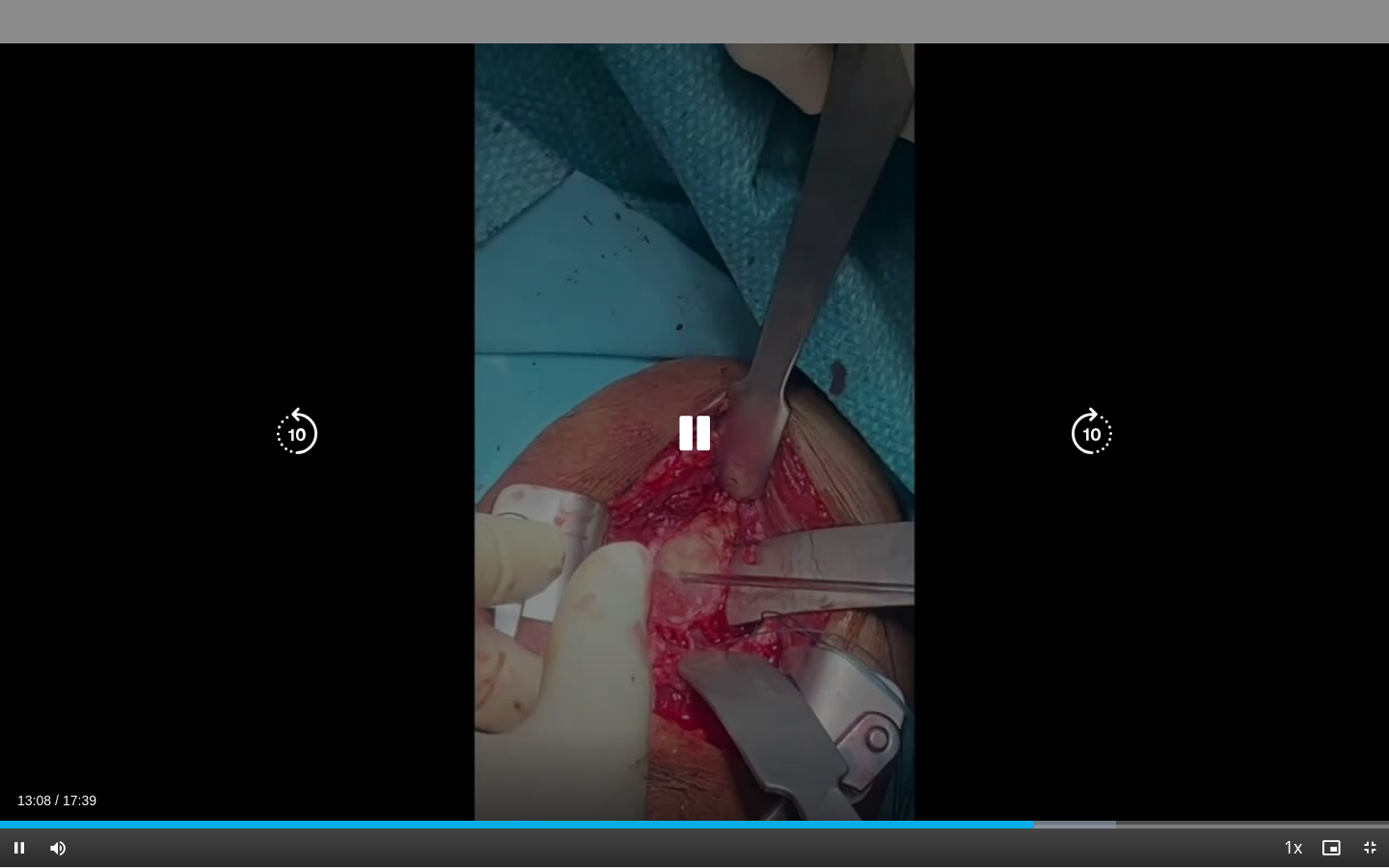 click at bounding box center (1092, 434) 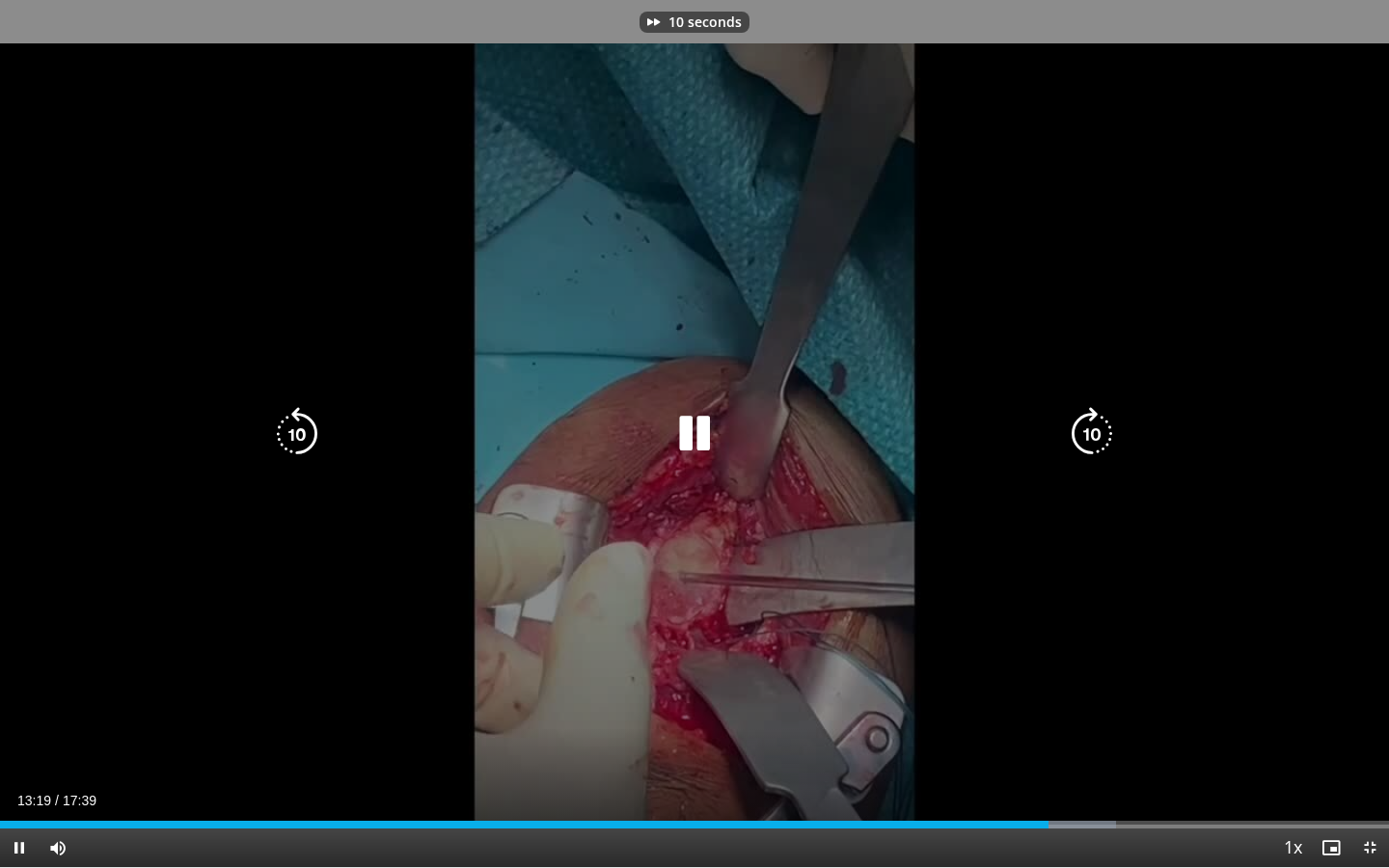 click at bounding box center [1092, 434] 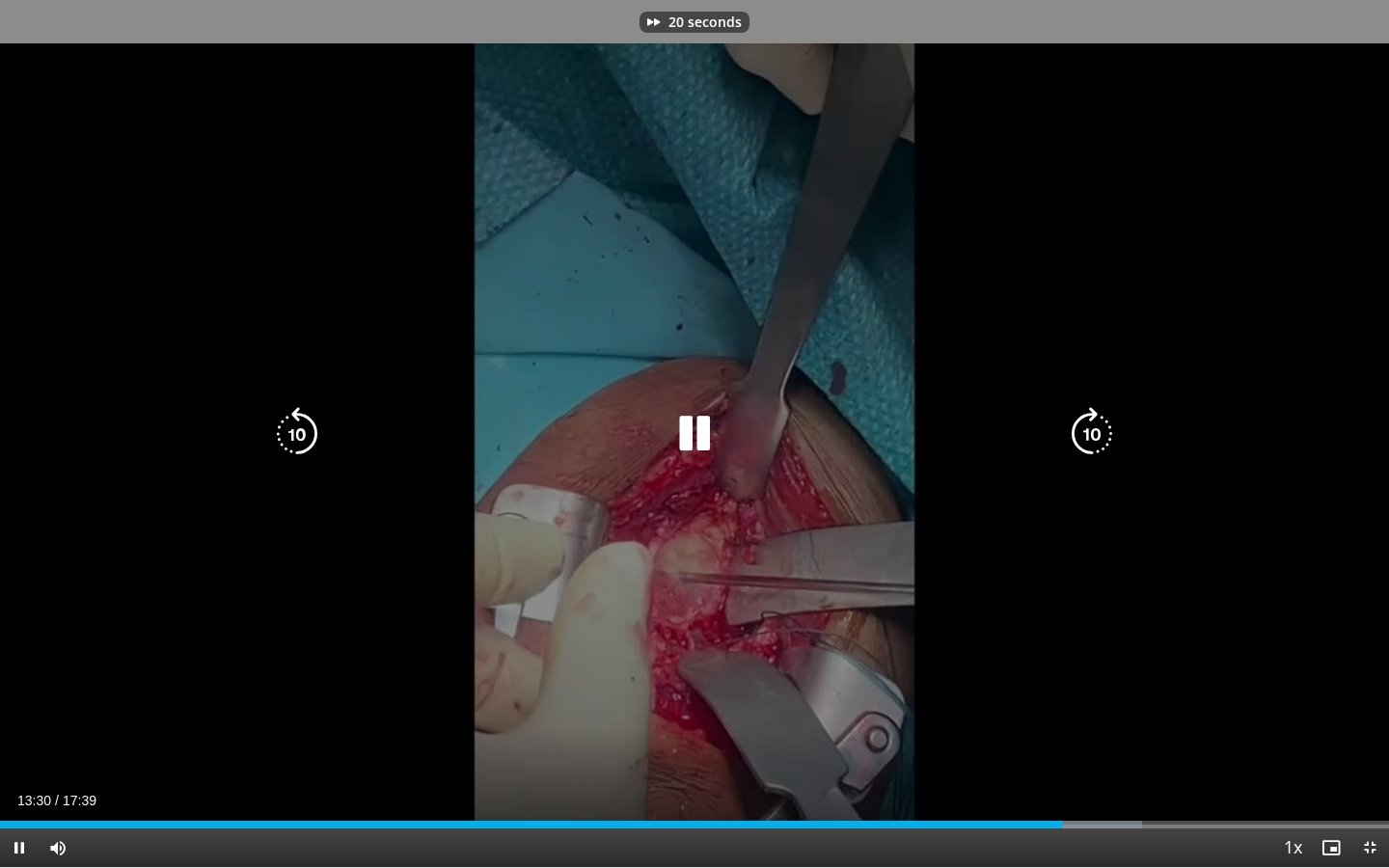 click at bounding box center [1092, 434] 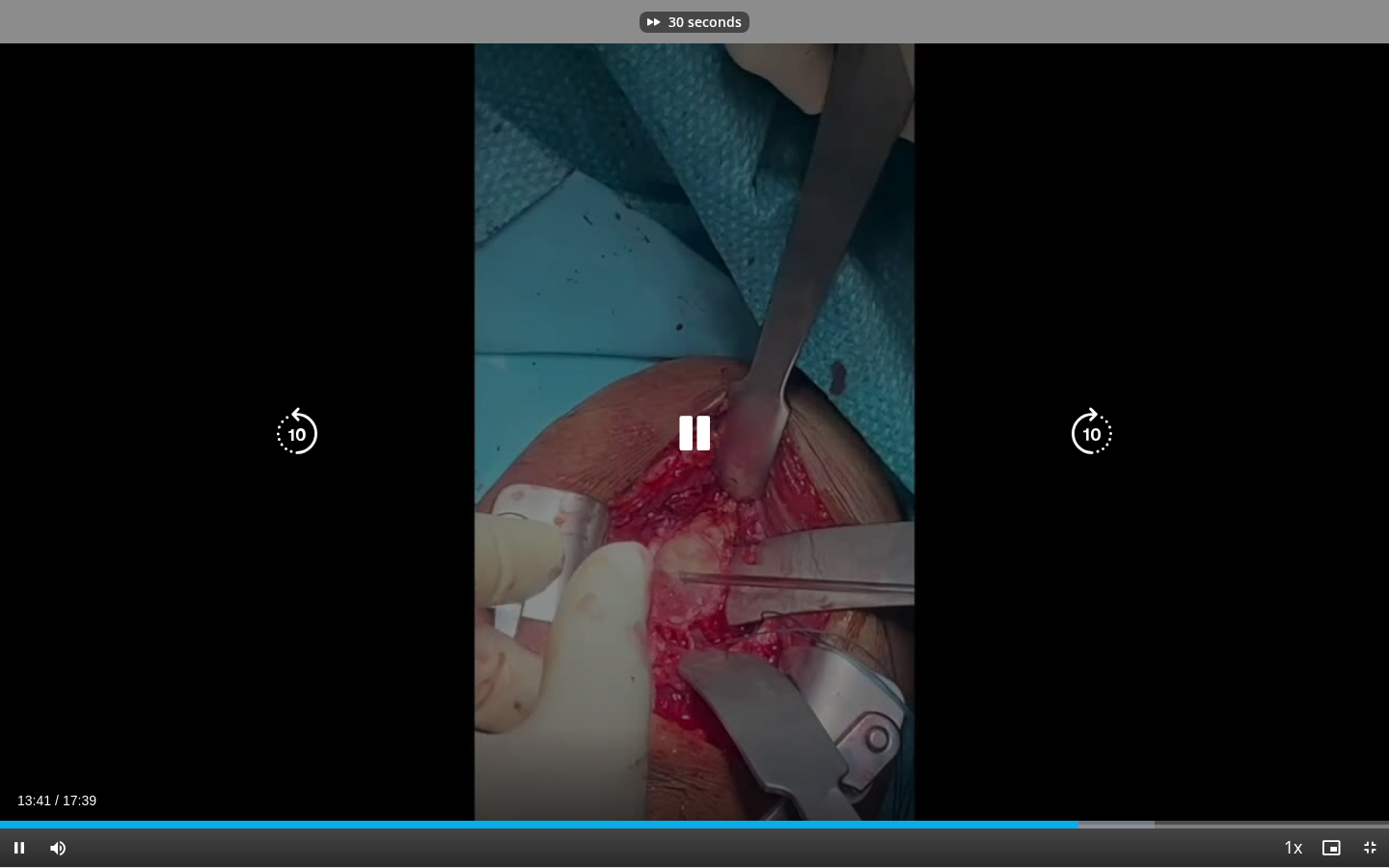 click at bounding box center (1092, 434) 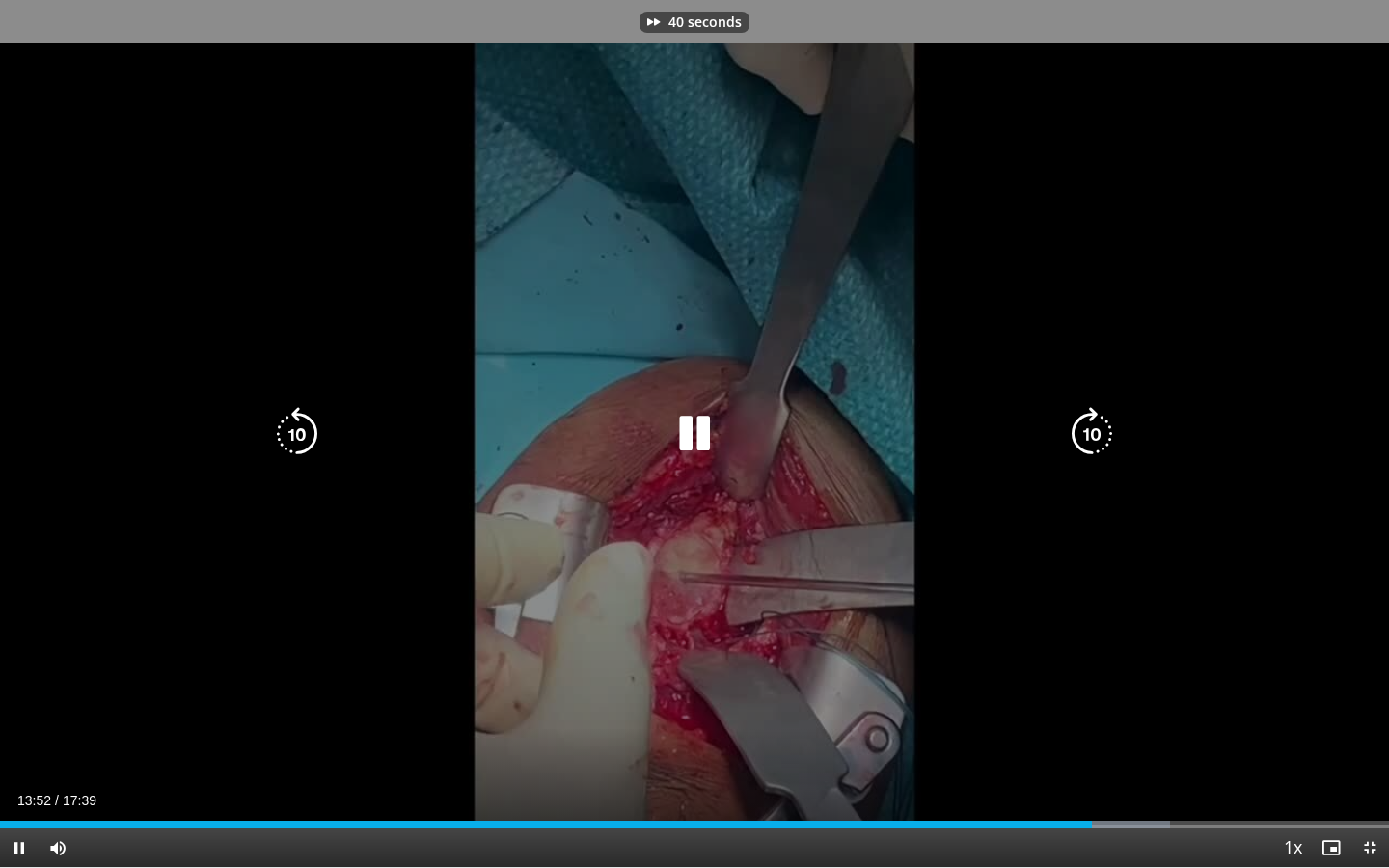 click at bounding box center (1092, 434) 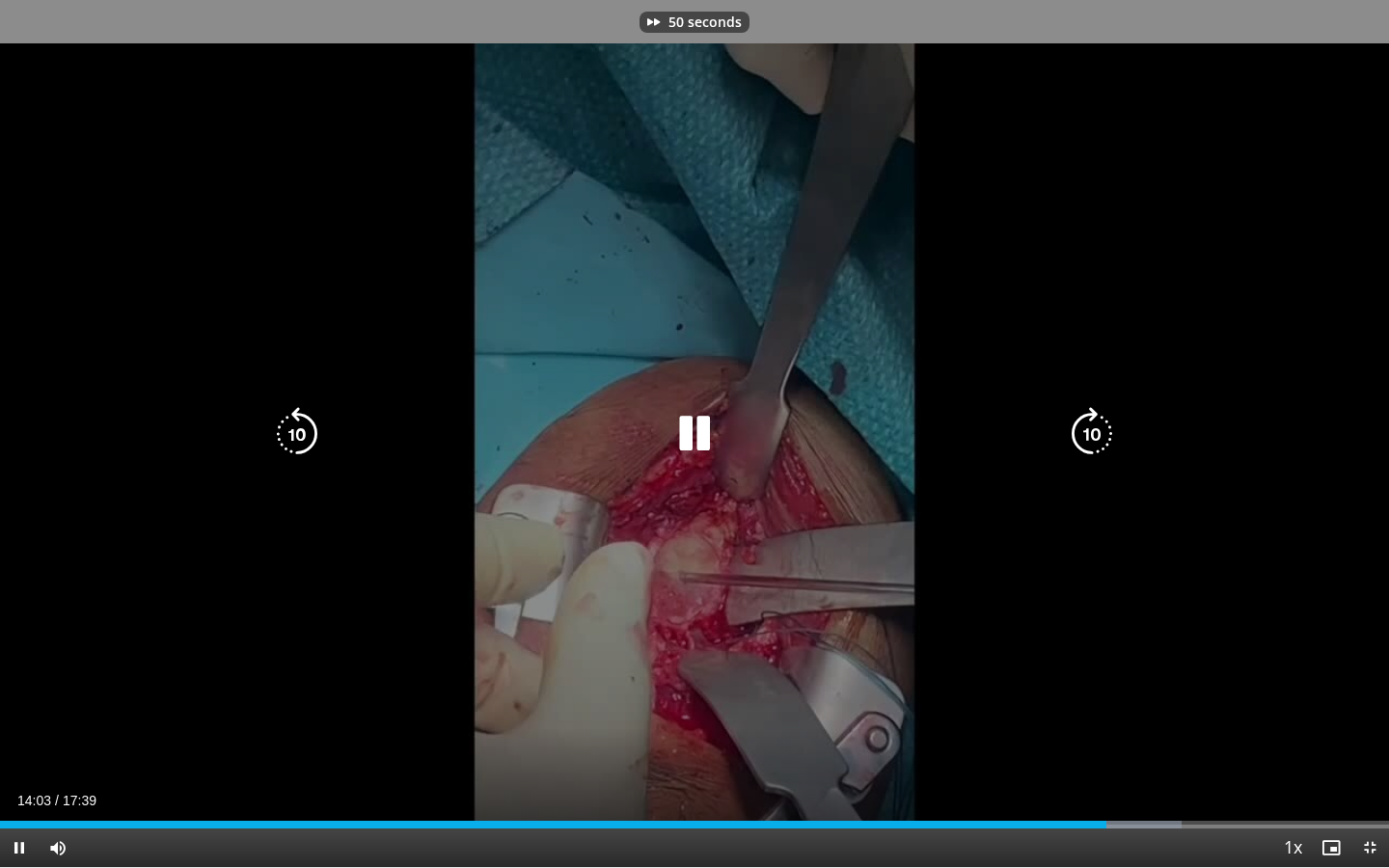 click at bounding box center (1092, 434) 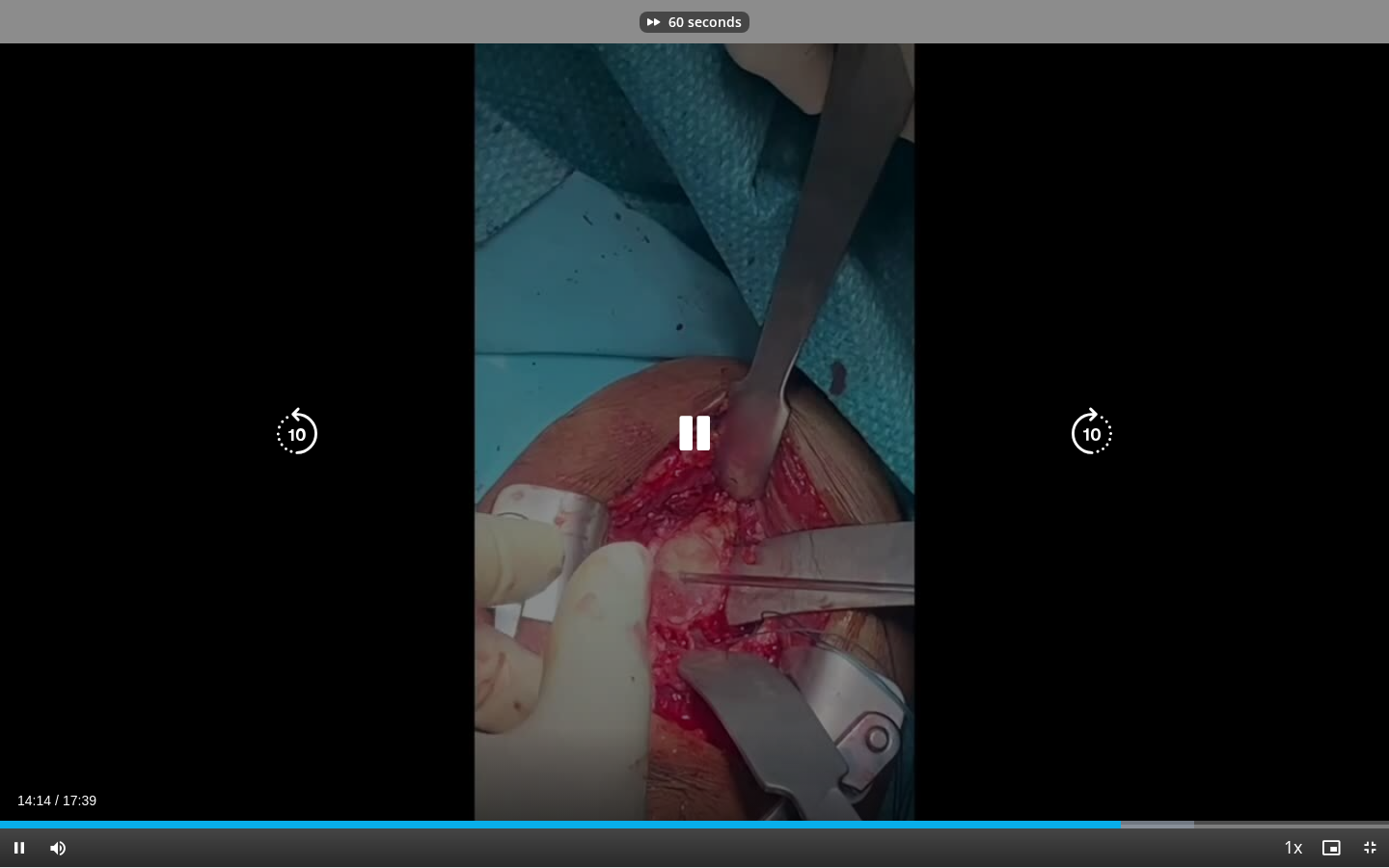 click at bounding box center [1092, 434] 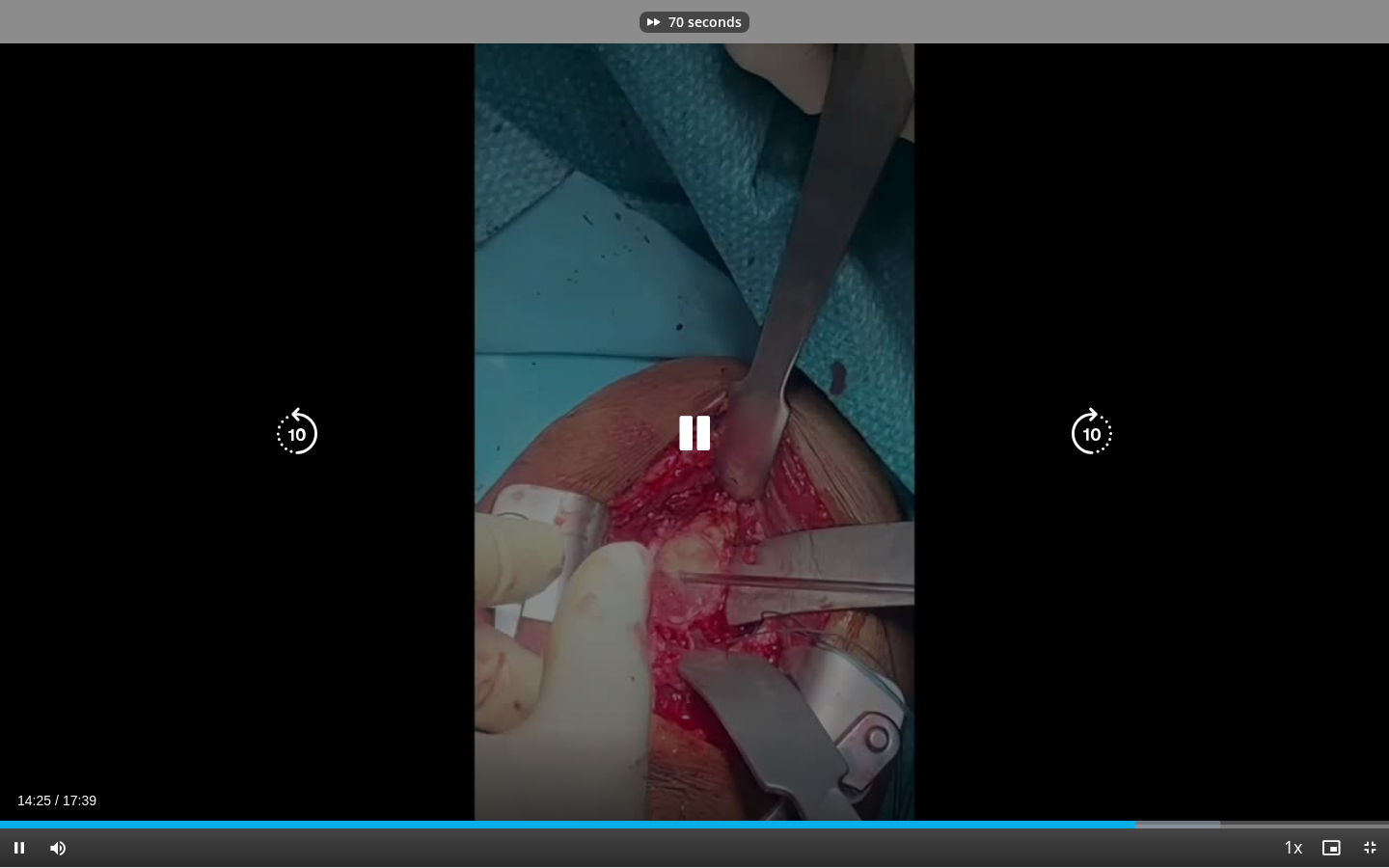 click at bounding box center [1092, 434] 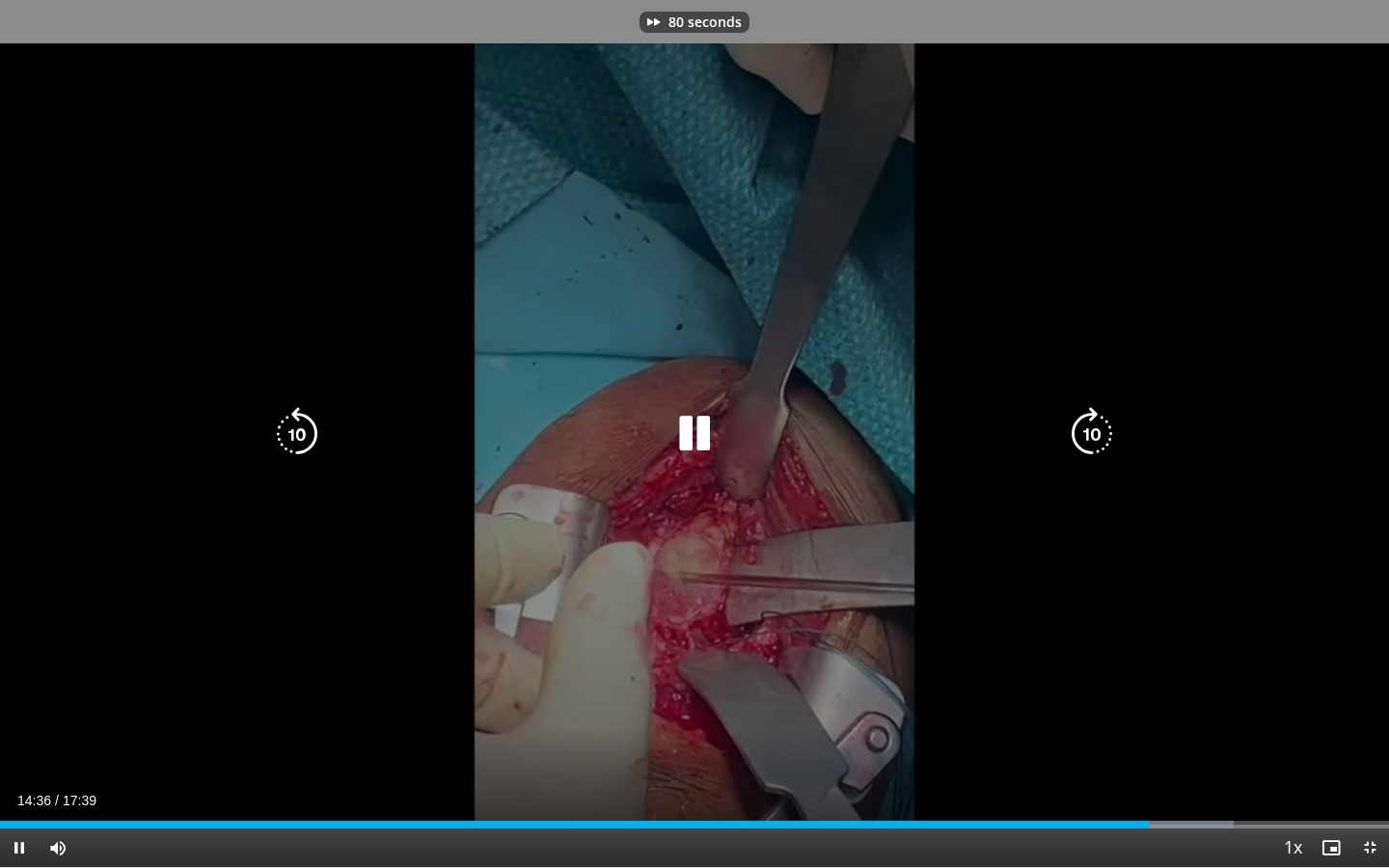 click at bounding box center [1092, 434] 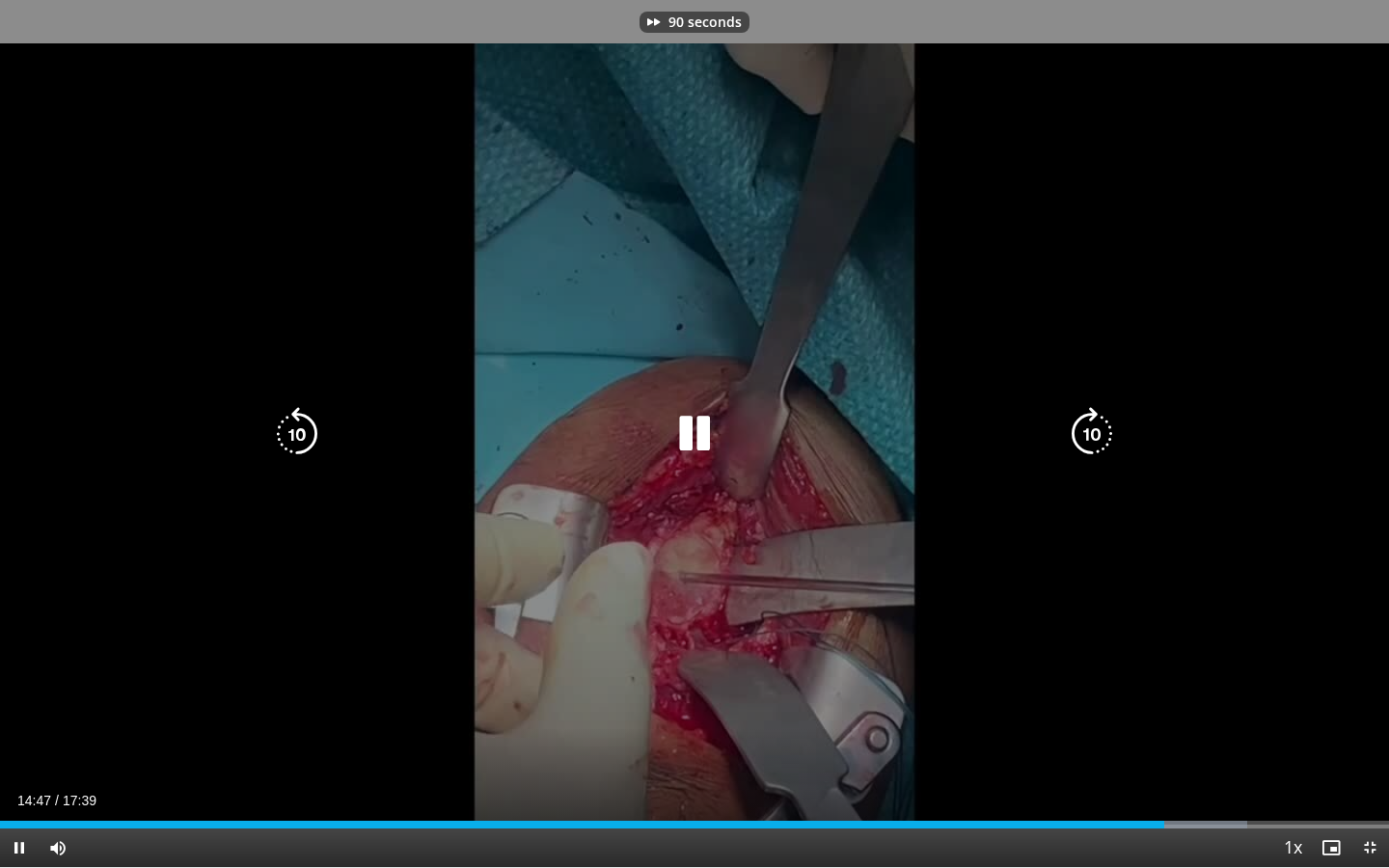 click at bounding box center (1092, 434) 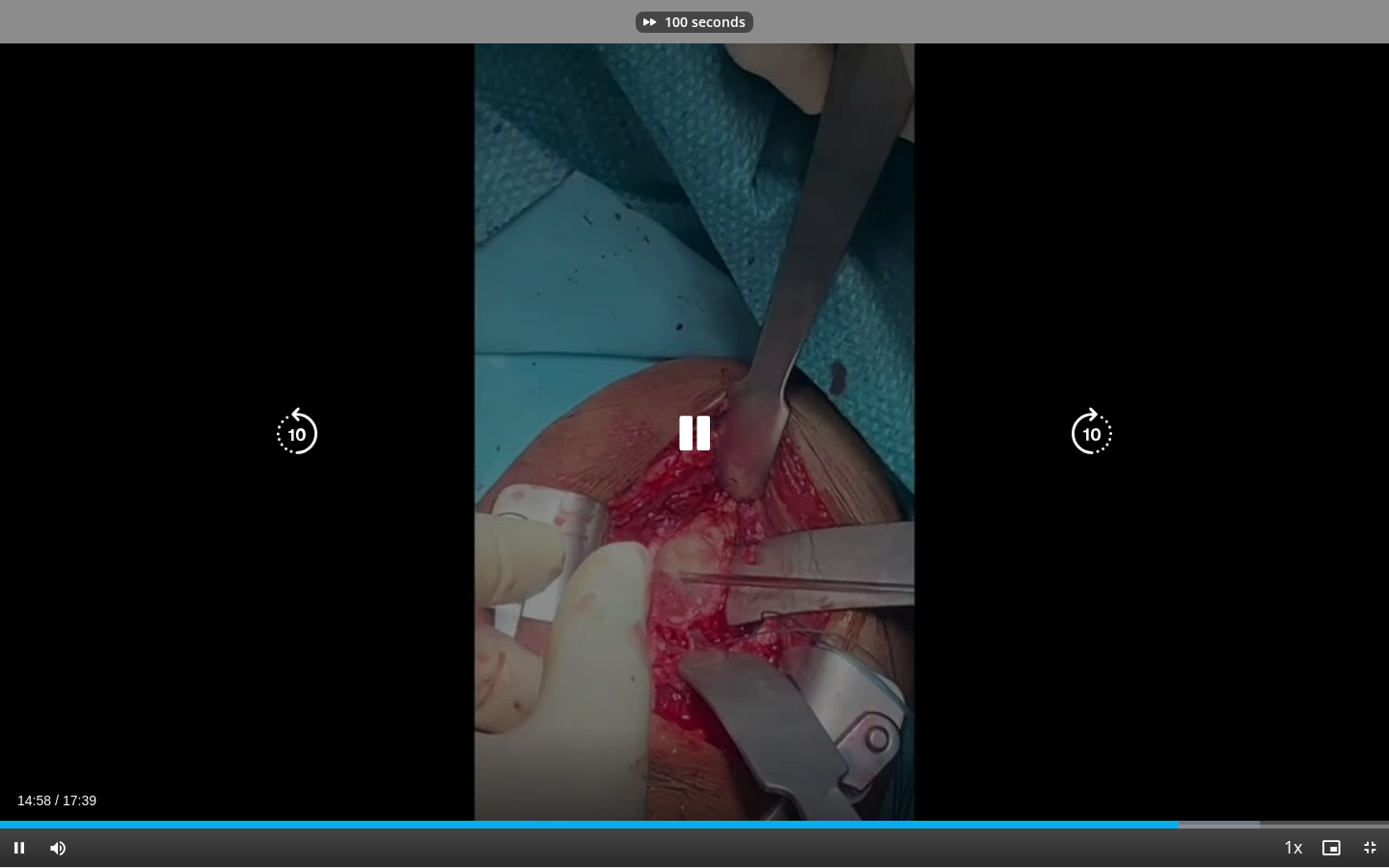 click at bounding box center (1092, 434) 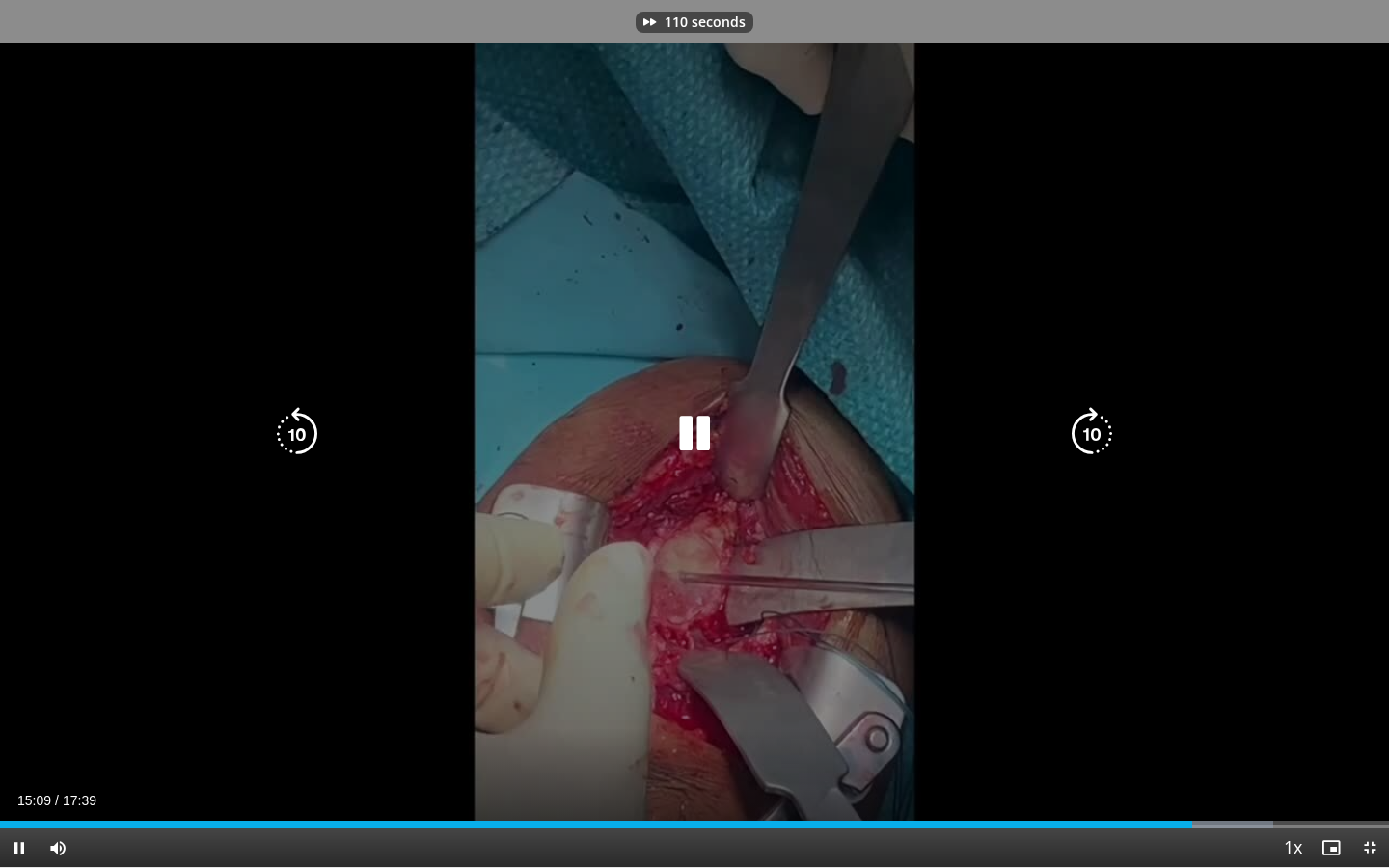 click at bounding box center (1092, 434) 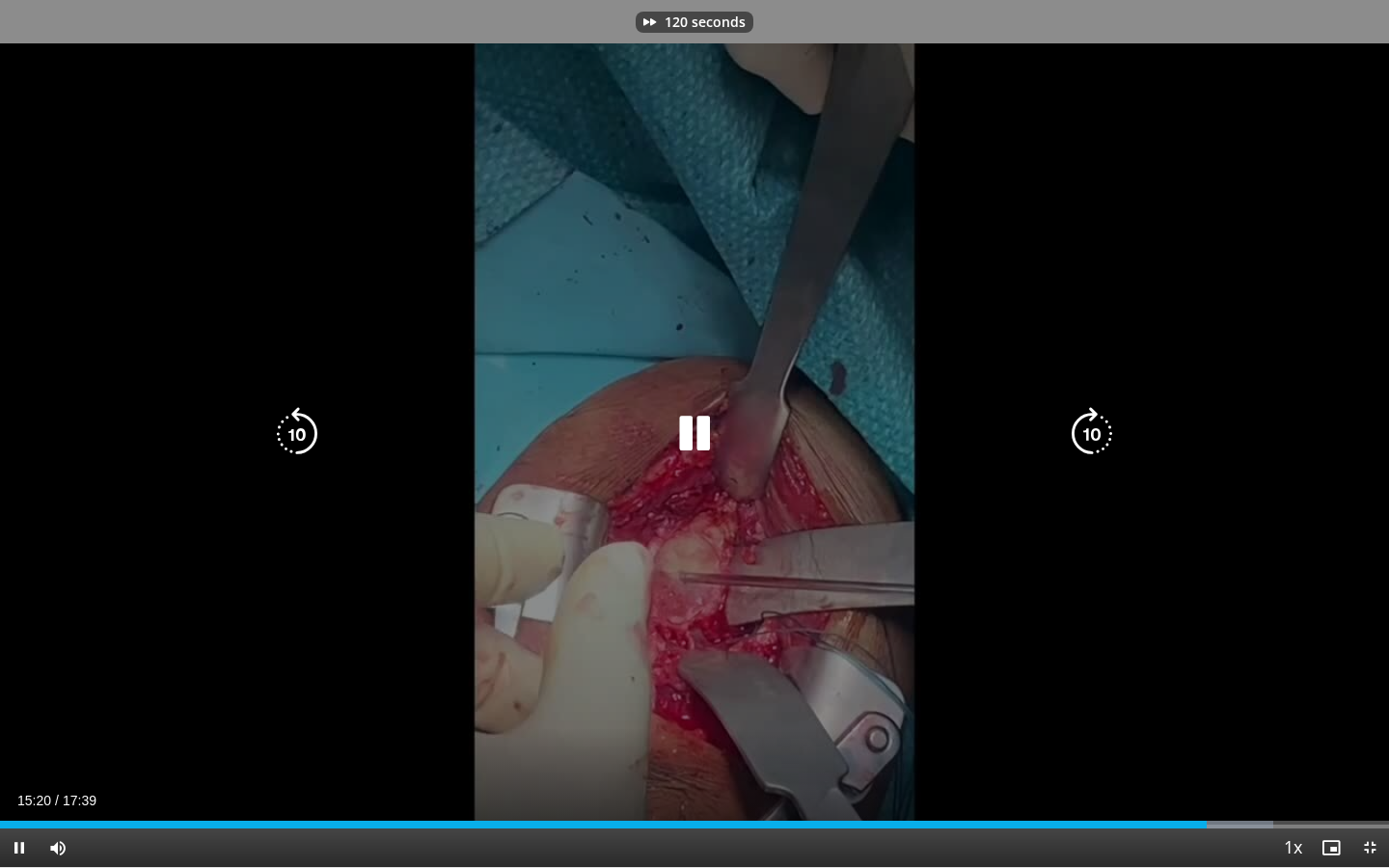 click at bounding box center (1092, 434) 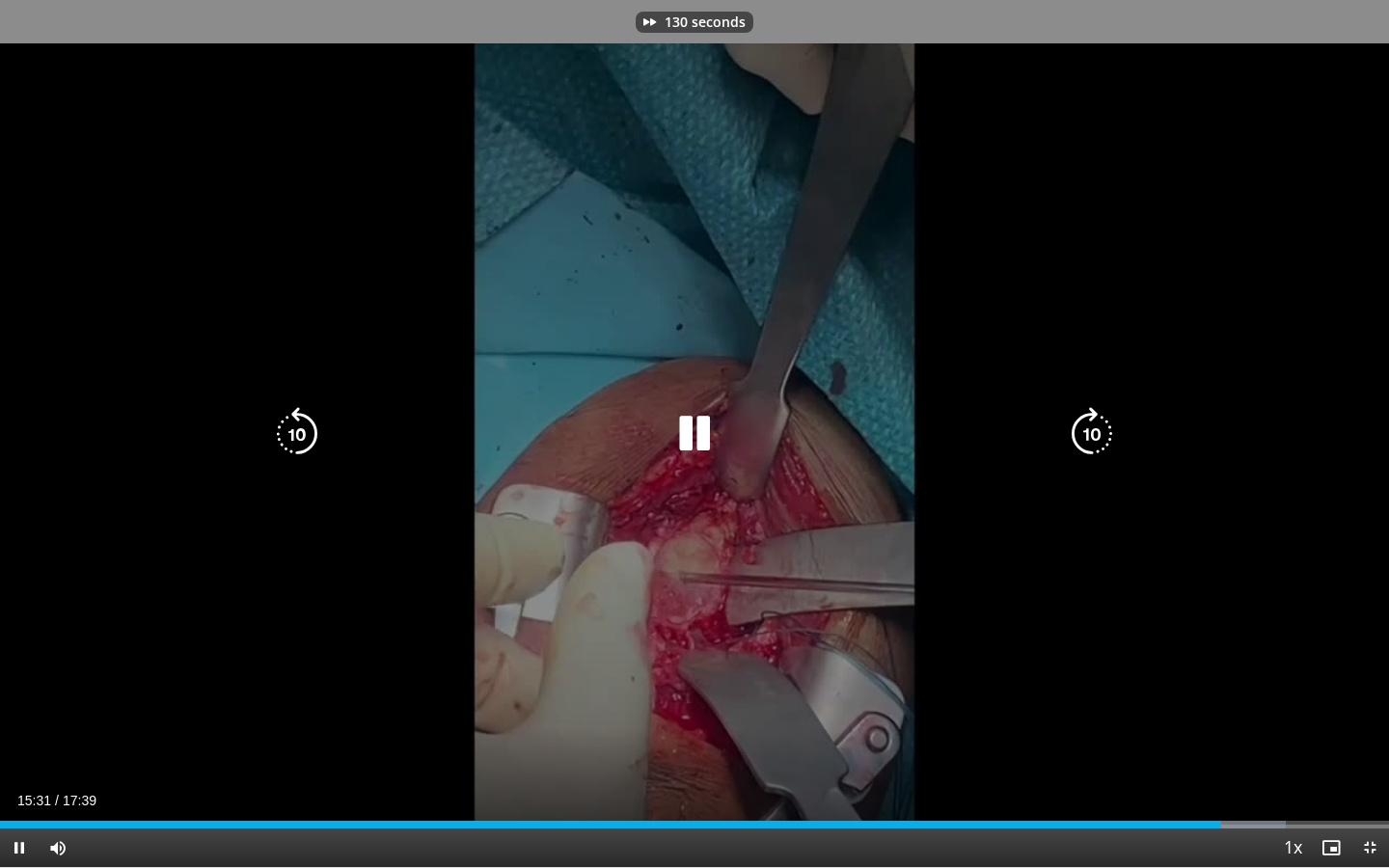 click at bounding box center (1092, 434) 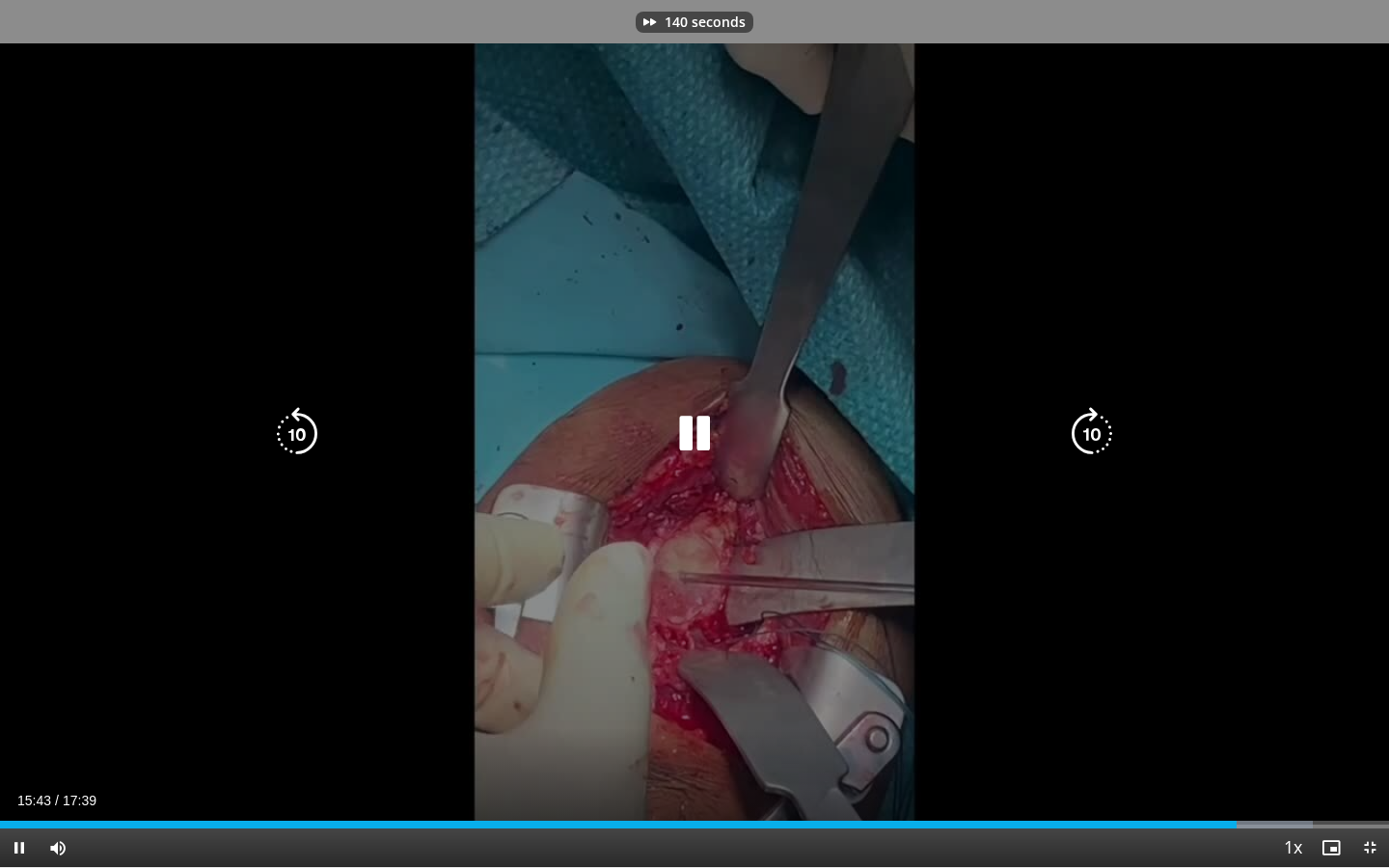 click at bounding box center (1092, 434) 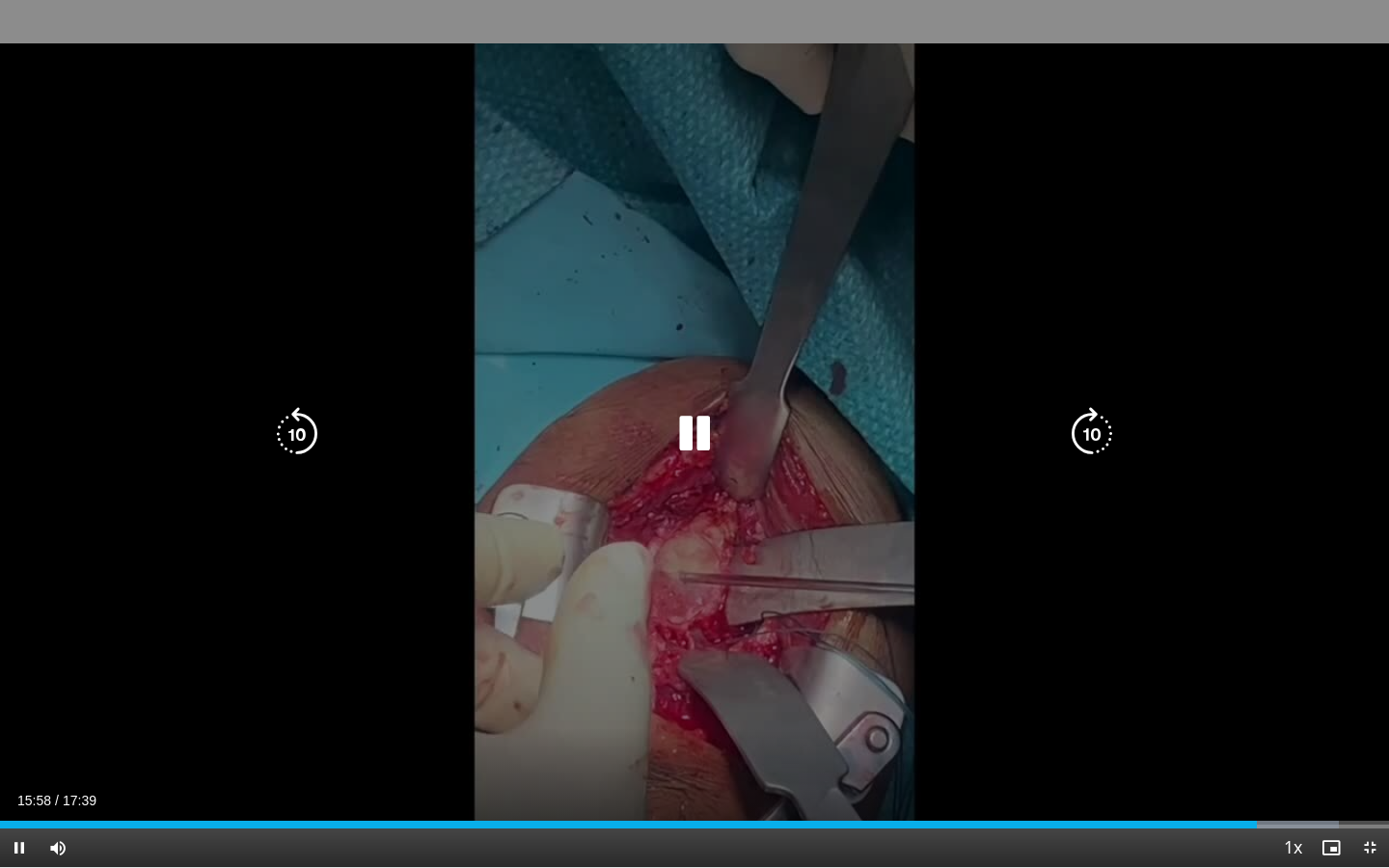 click at bounding box center (1092, 434) 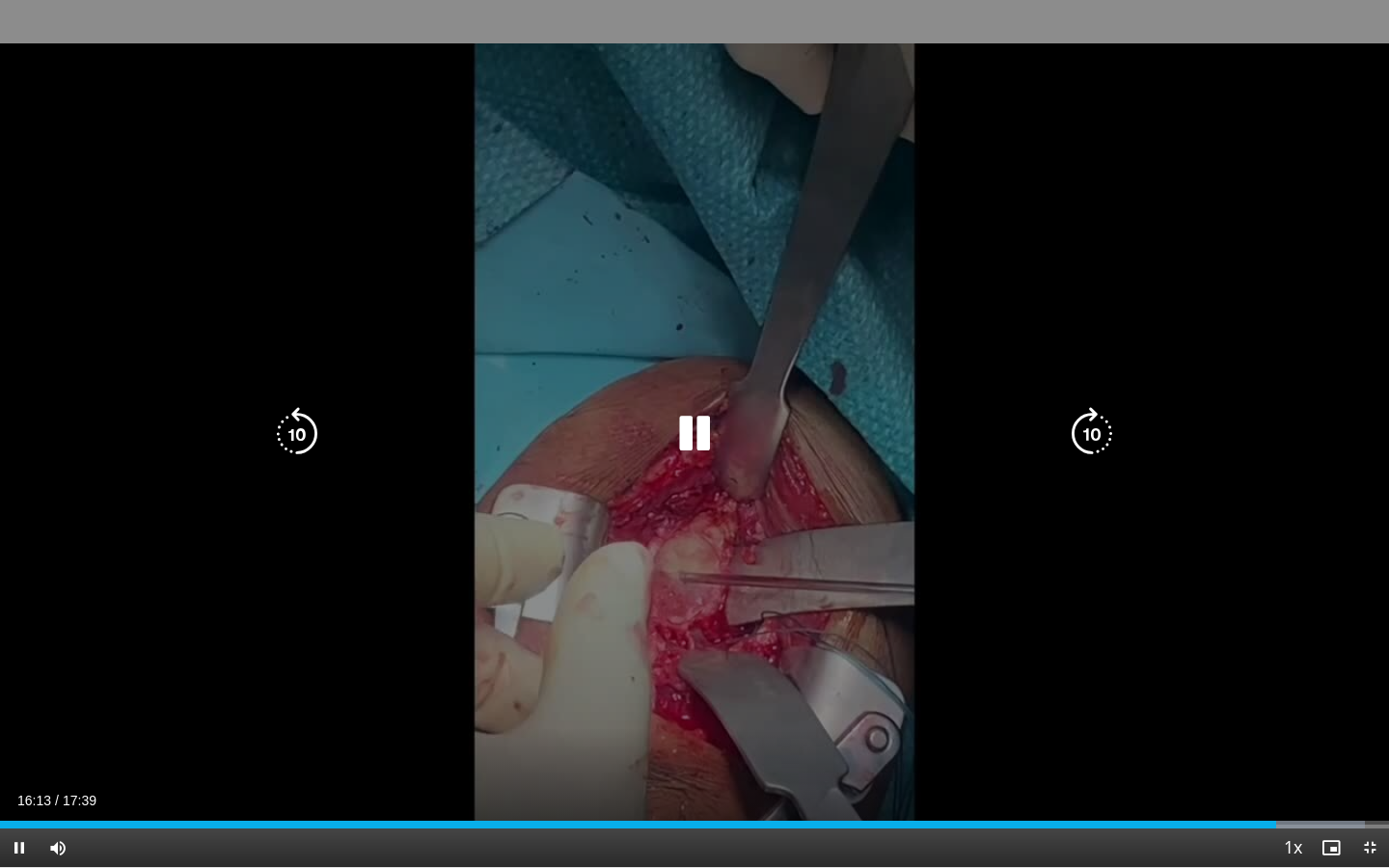 click at bounding box center (1092, 434) 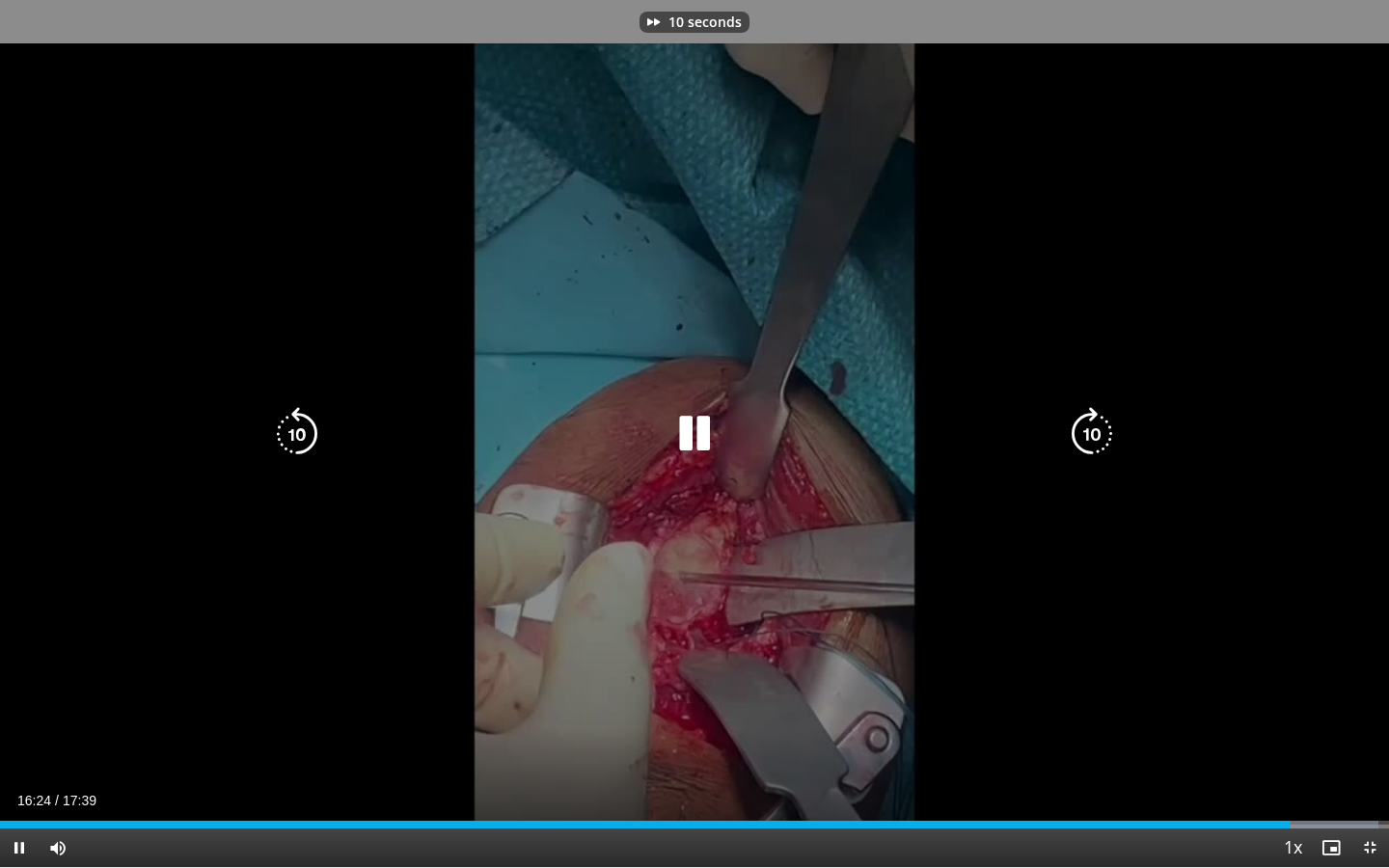 click at bounding box center [1092, 434] 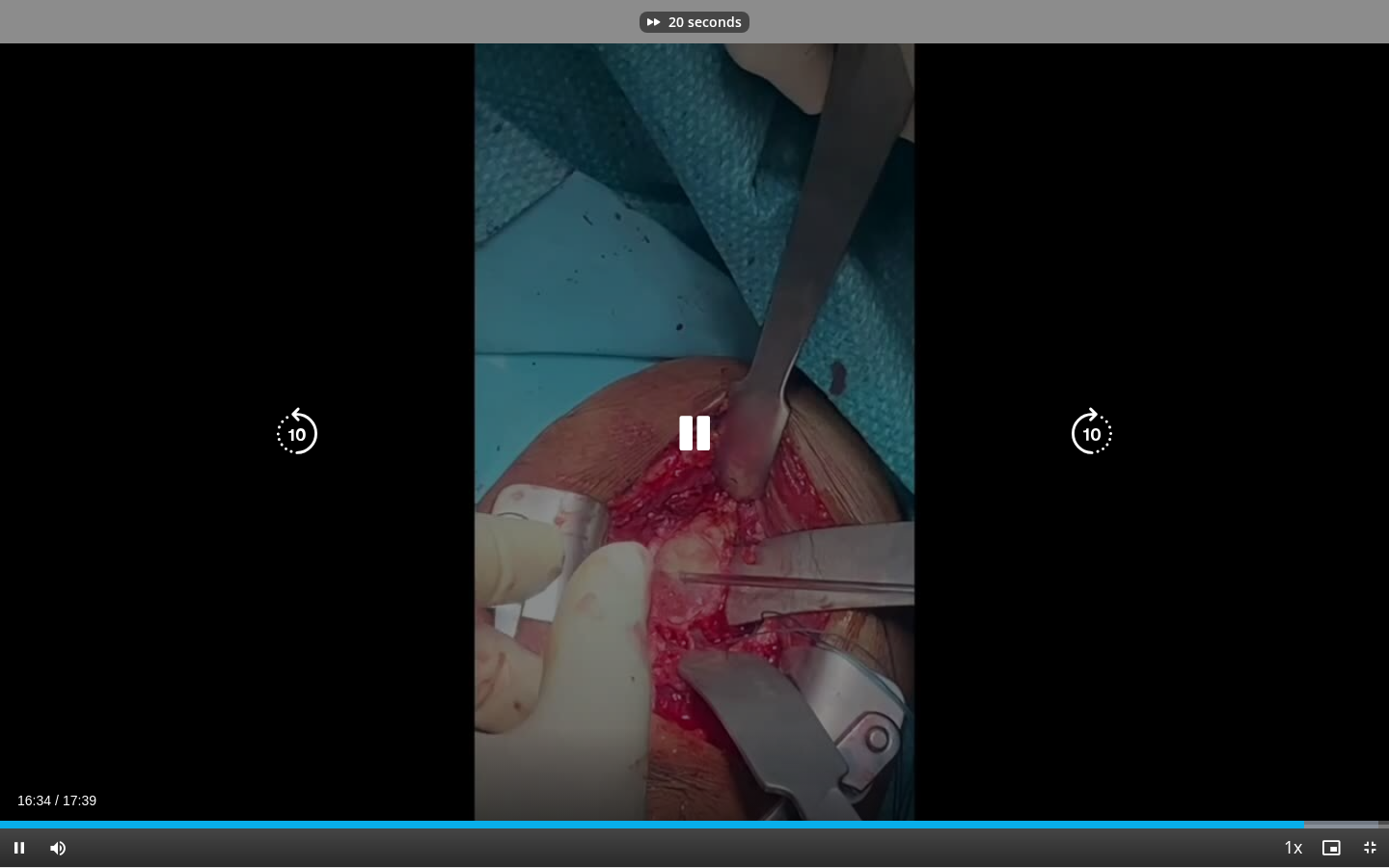 click at bounding box center [1092, 434] 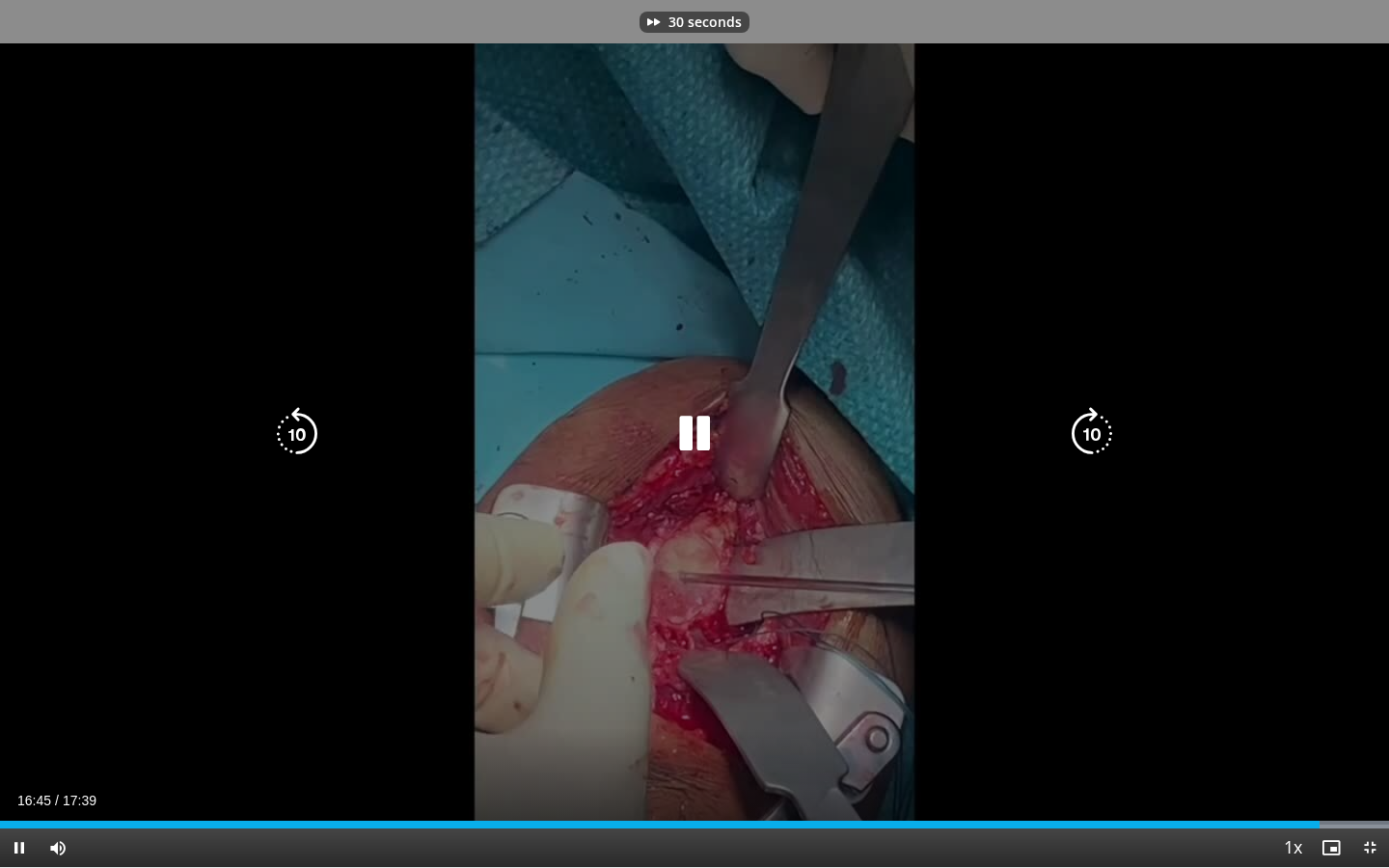 click at bounding box center [1092, 434] 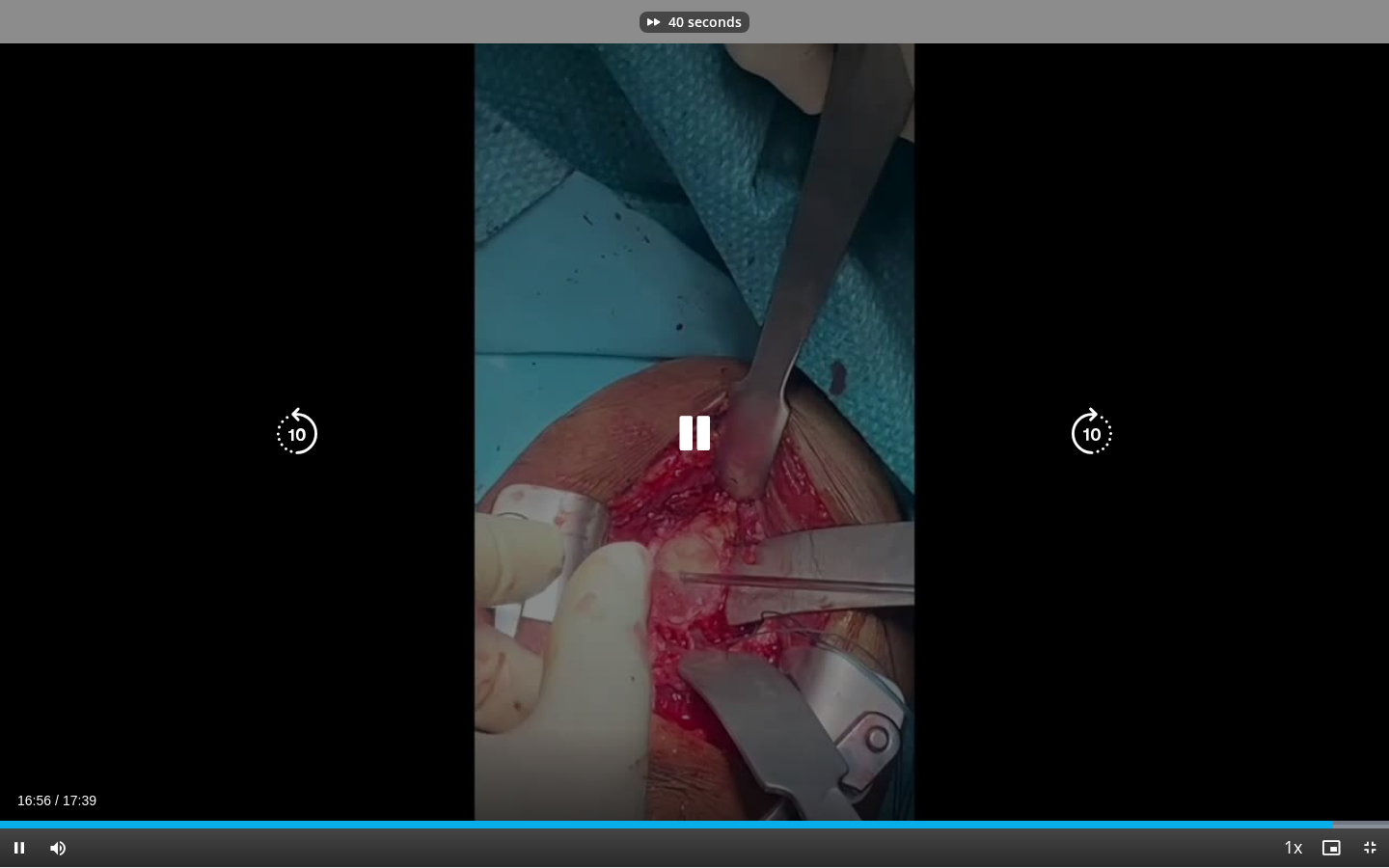 click at bounding box center [1092, 434] 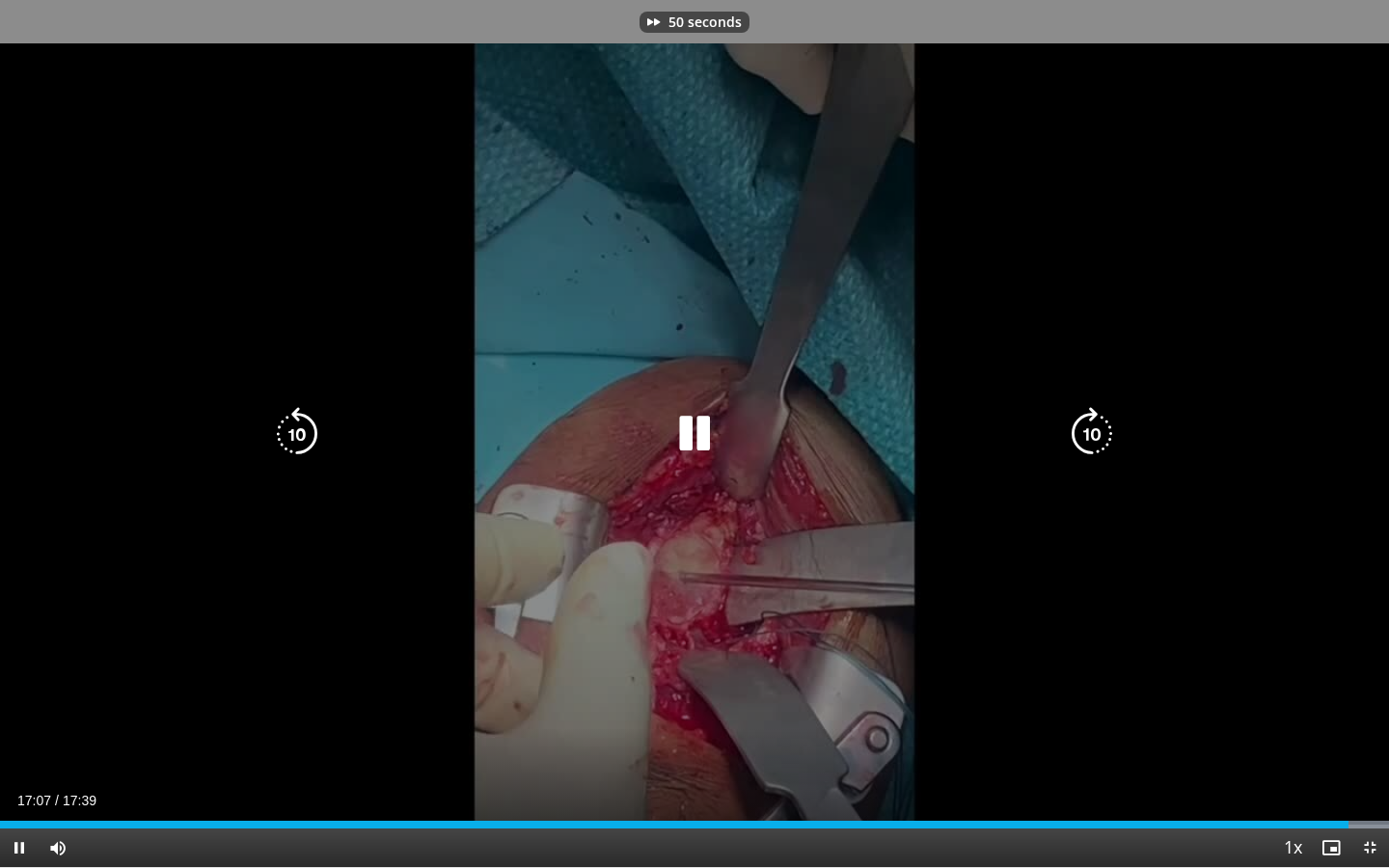 click at bounding box center (1092, 434) 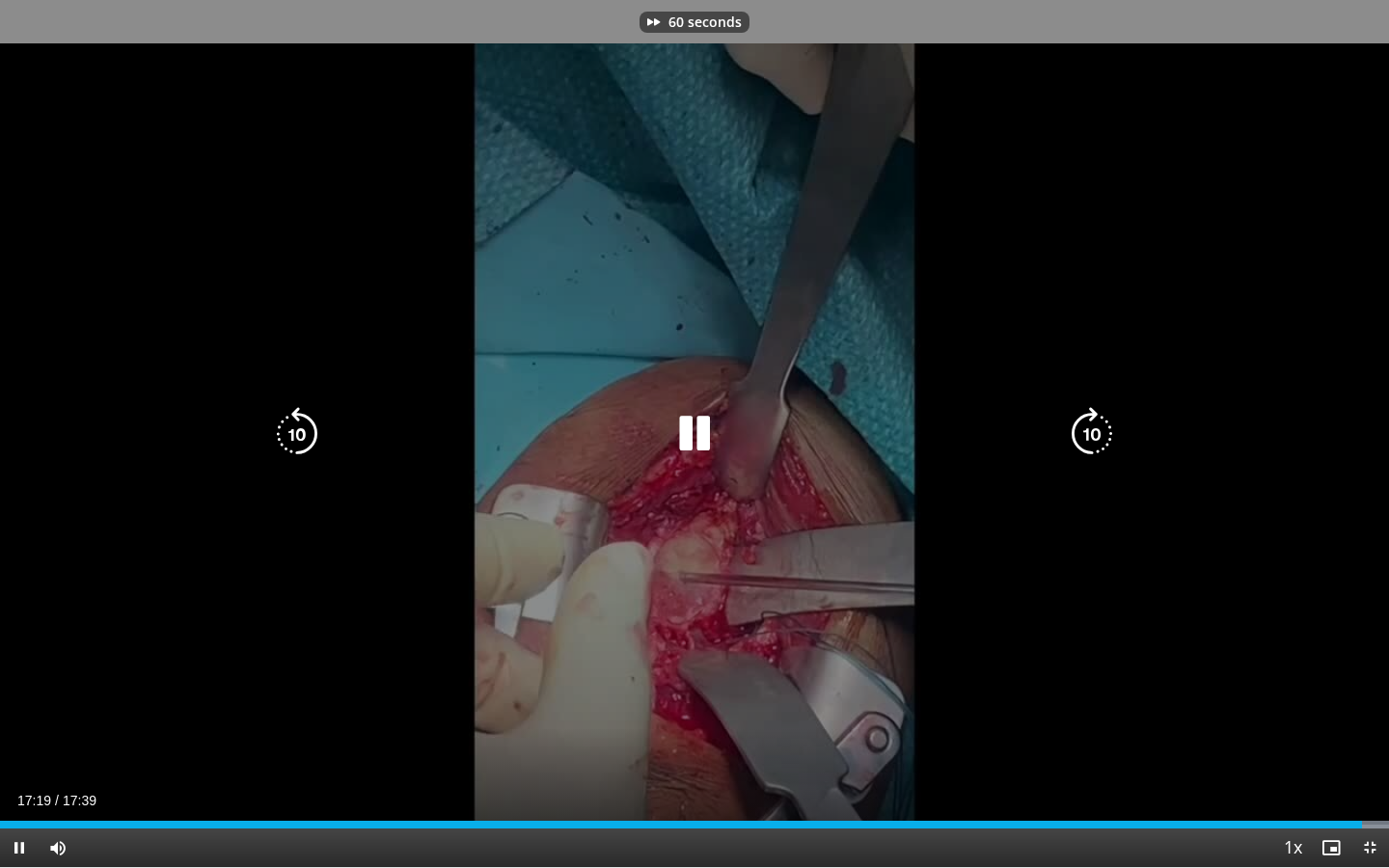 click at bounding box center [1092, 434] 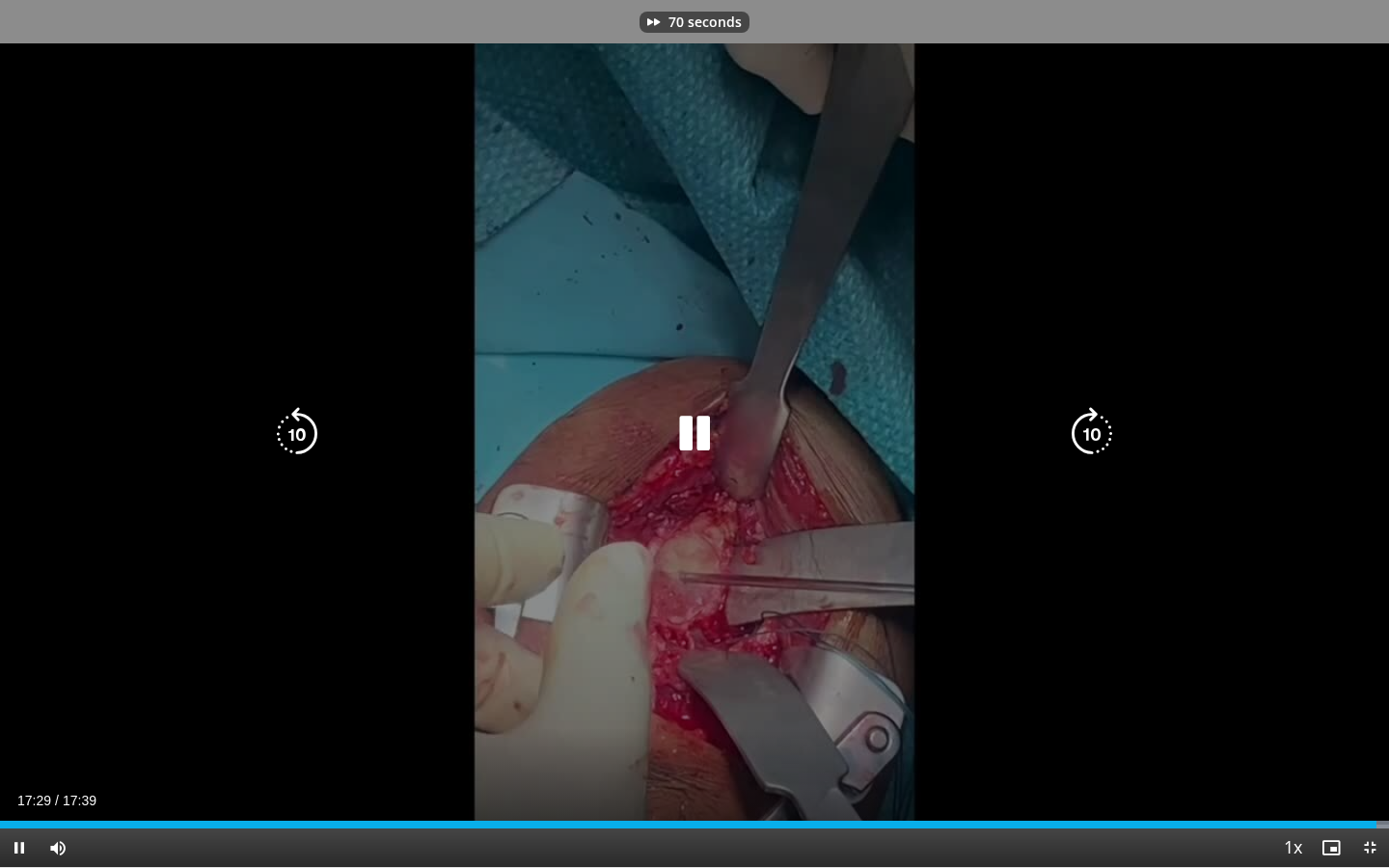 click at bounding box center (1092, 434) 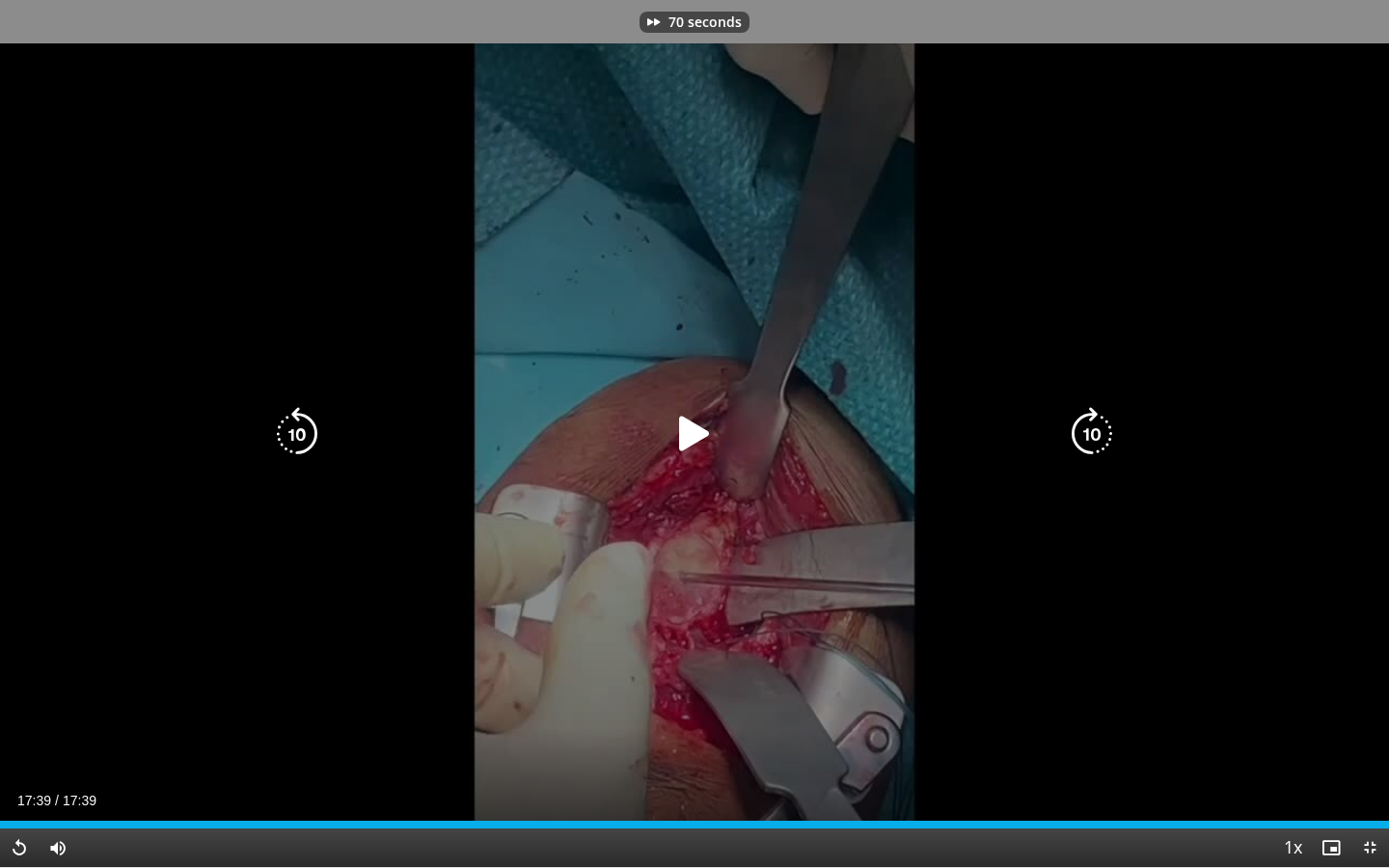 click at bounding box center [1092, 434] 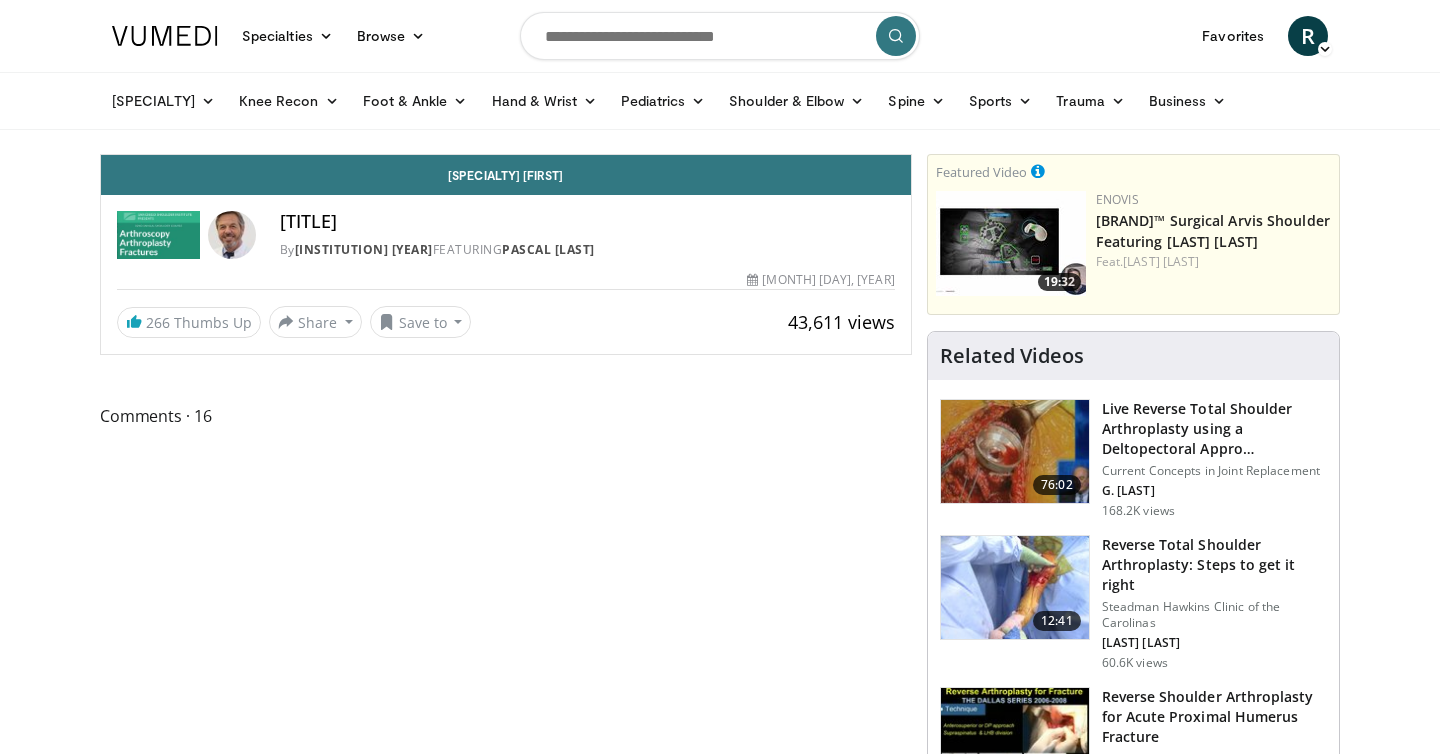 scroll, scrollTop: 0, scrollLeft: 0, axis: both 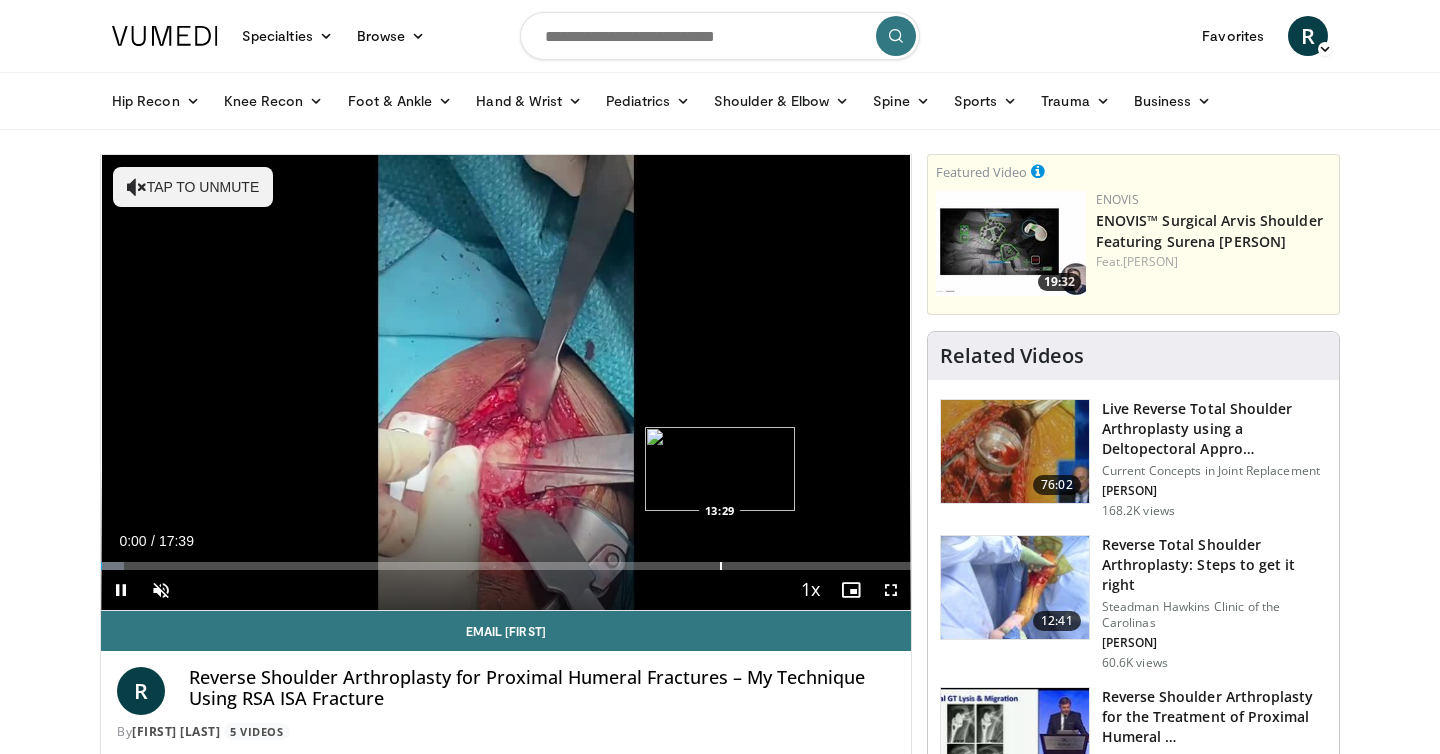 click on "Loaded :  2.83% 00:00 13:29" at bounding box center (506, 560) 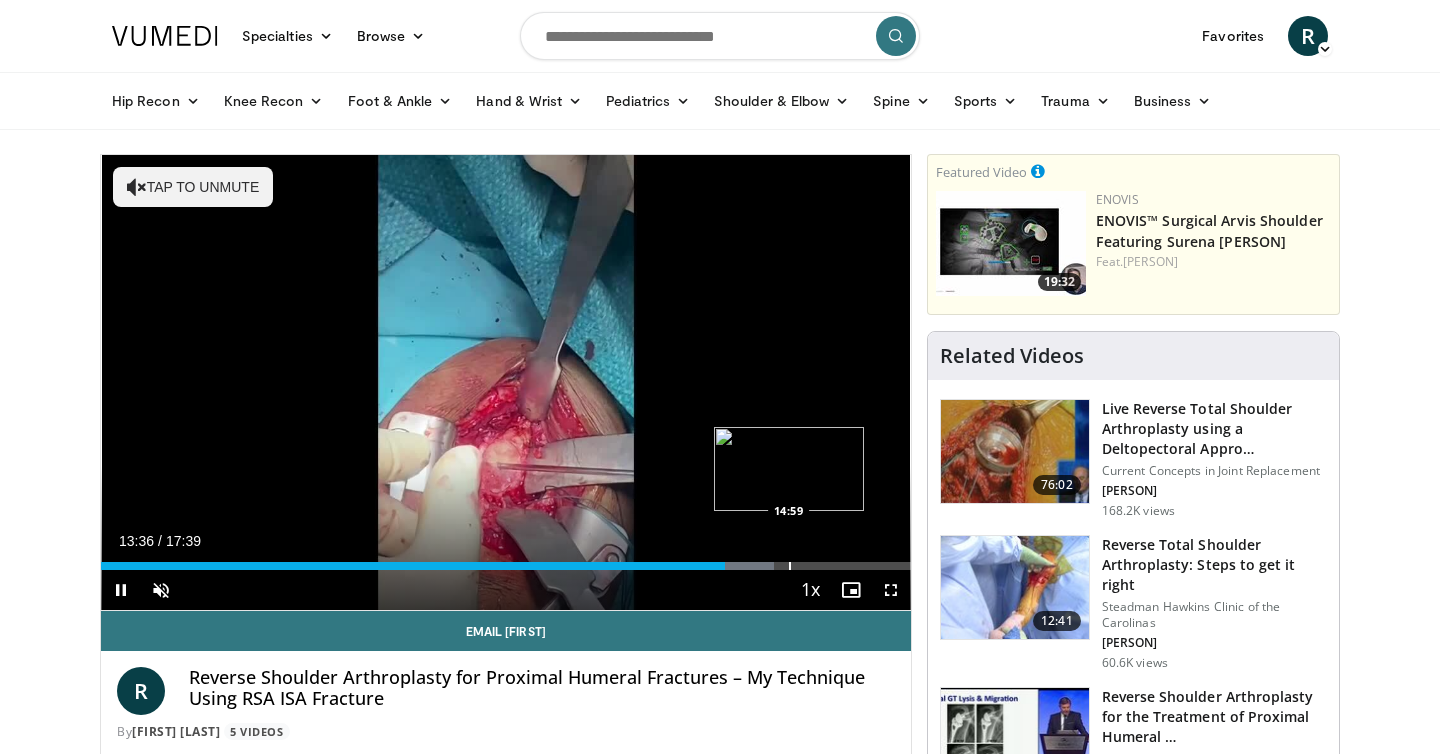 click at bounding box center (790, 566) 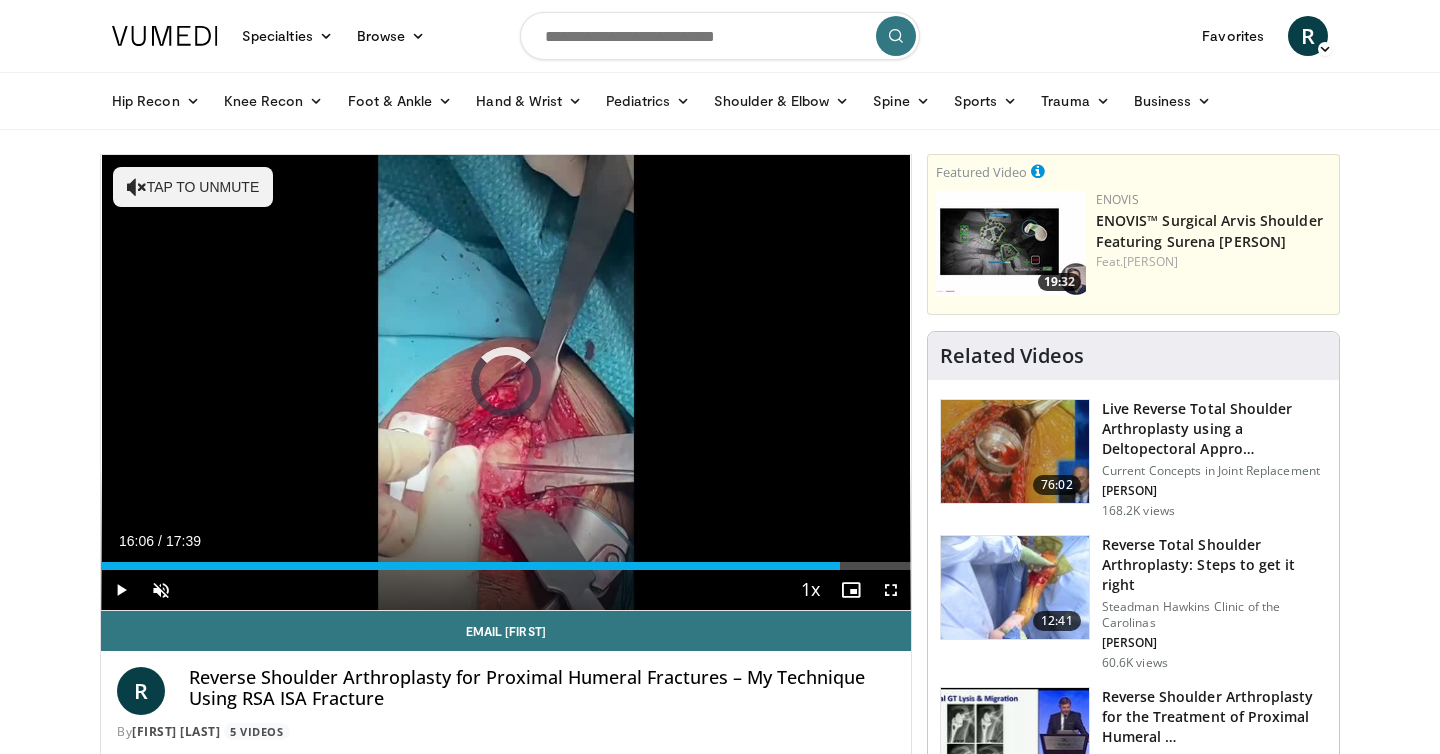 click at bounding box center (841, 566) 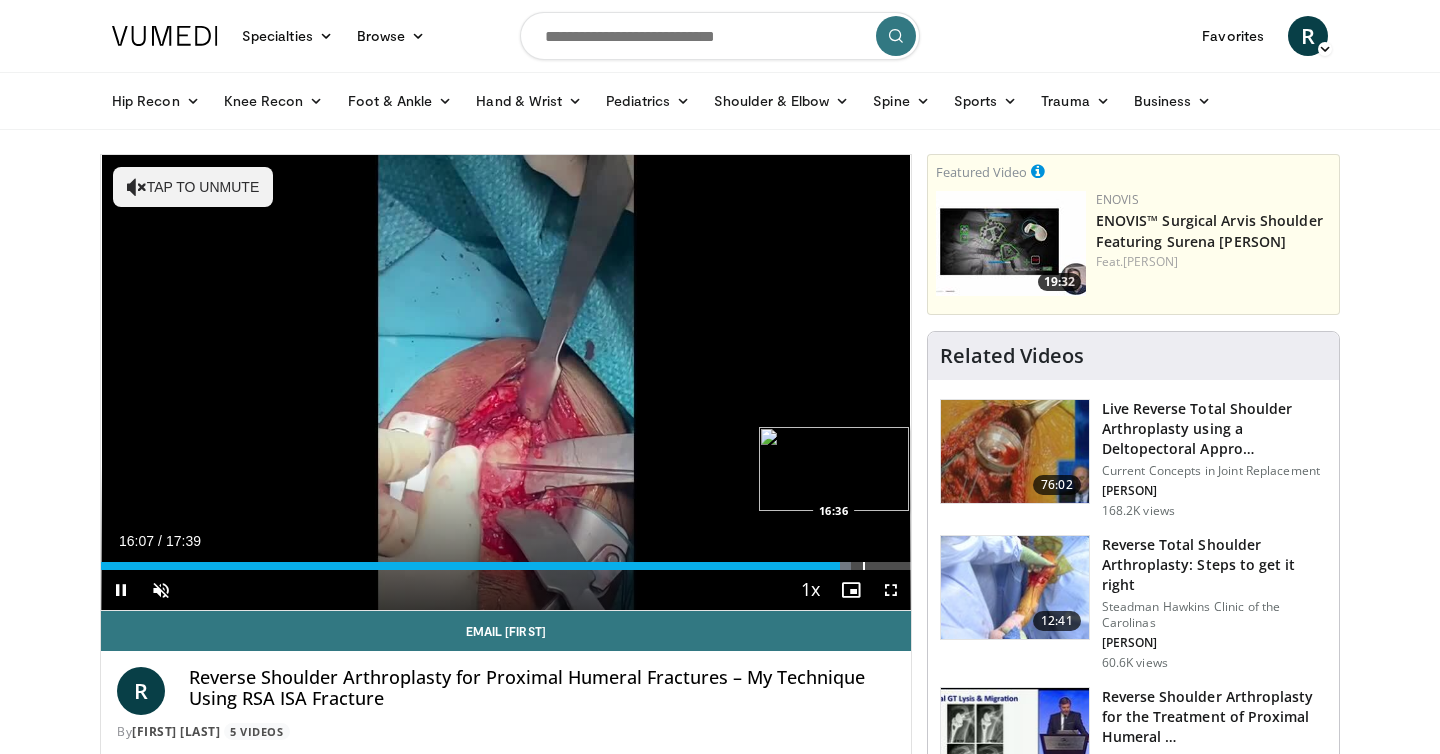 click at bounding box center (864, 566) 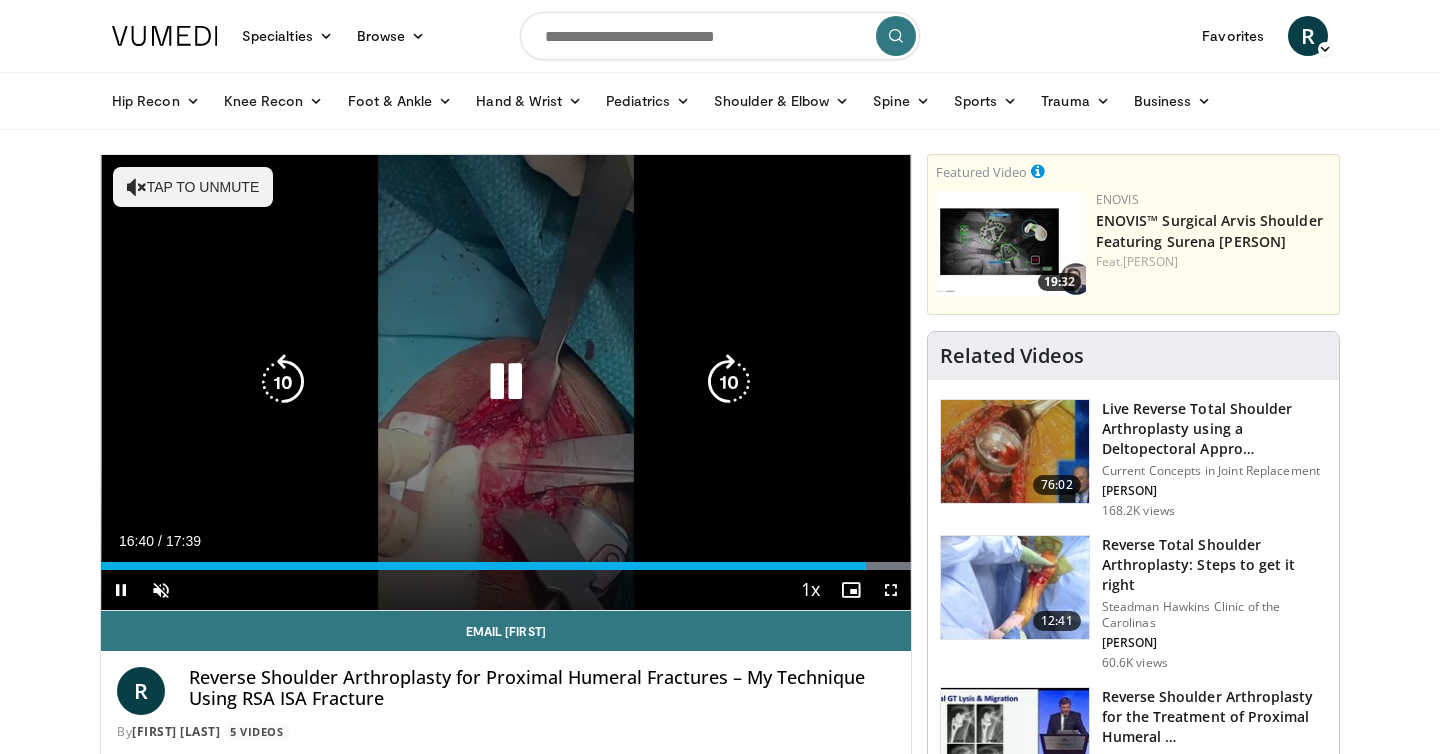 click on "Tap to unmute" at bounding box center [193, 187] 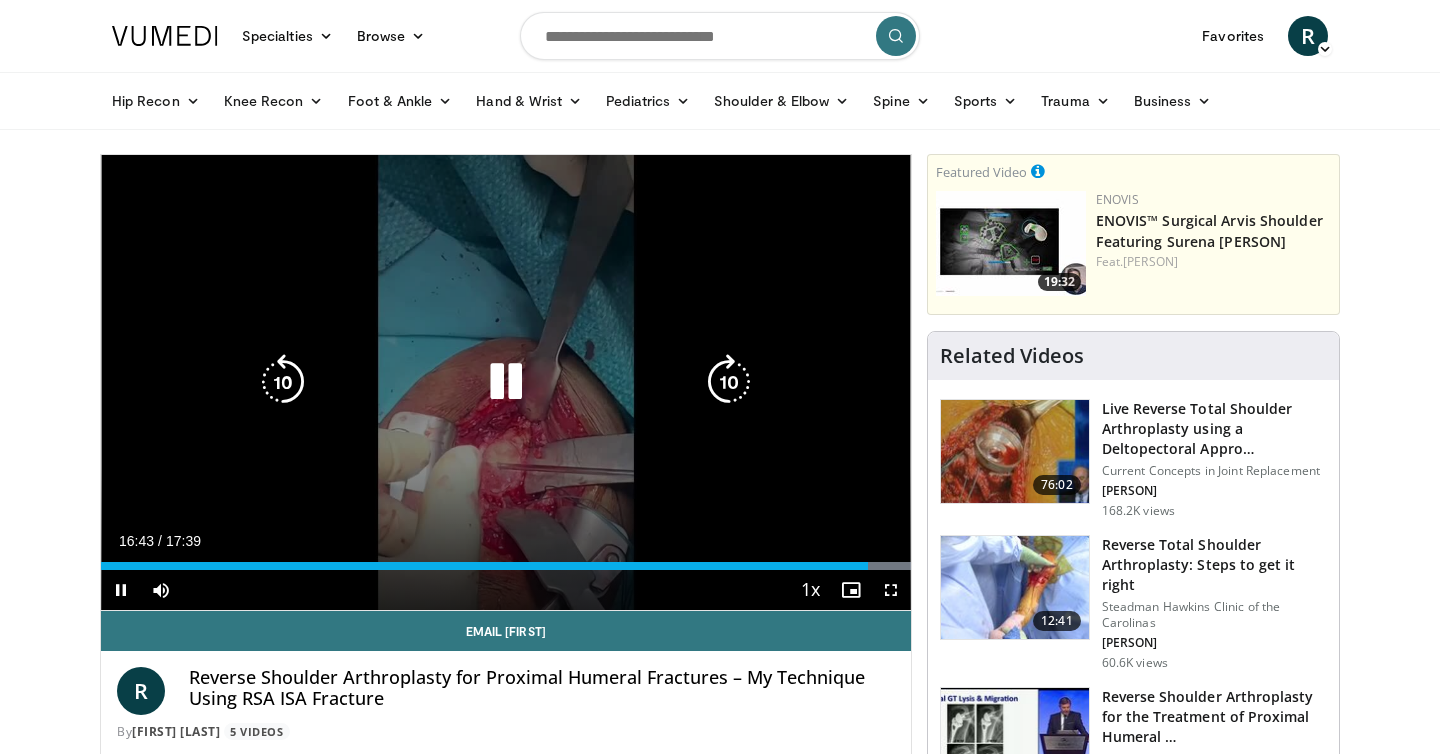 click at bounding box center (729, 382) 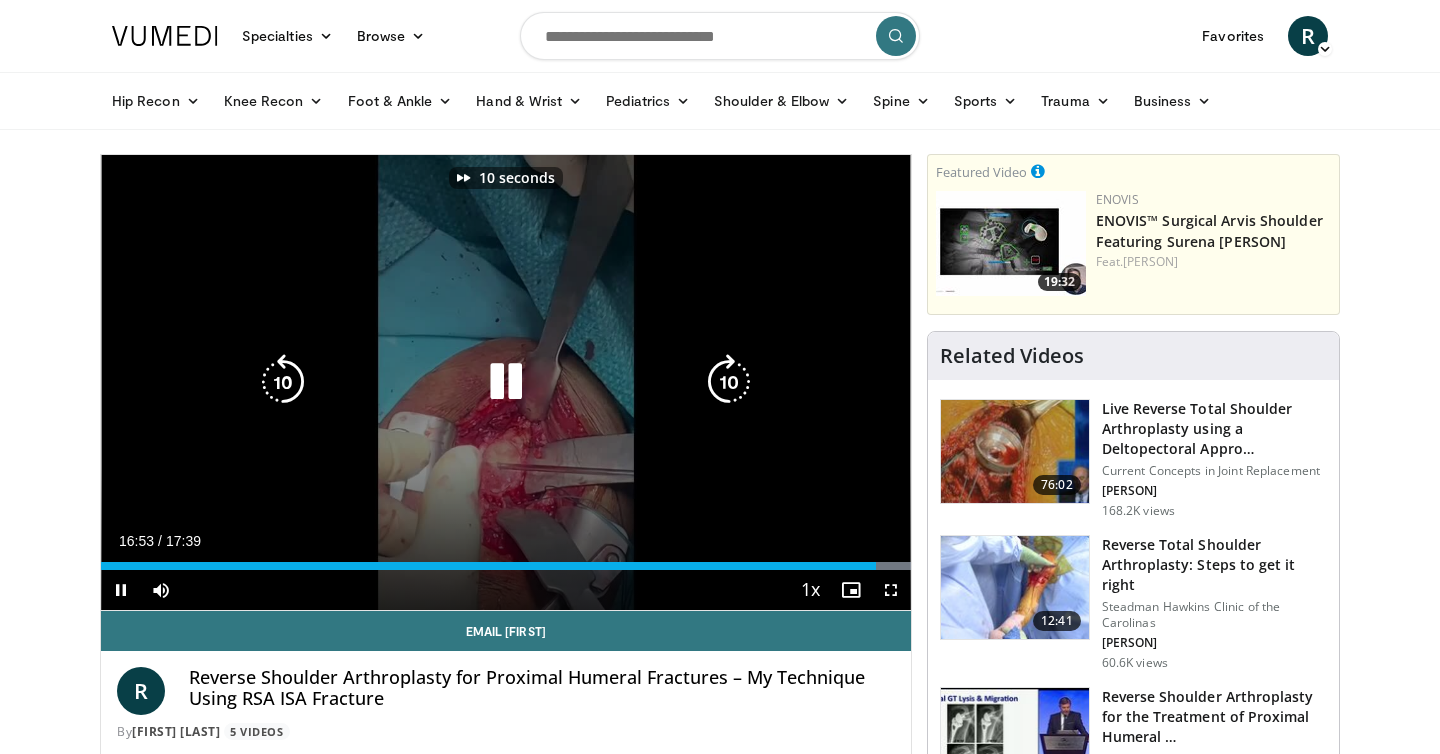 click at bounding box center (729, 382) 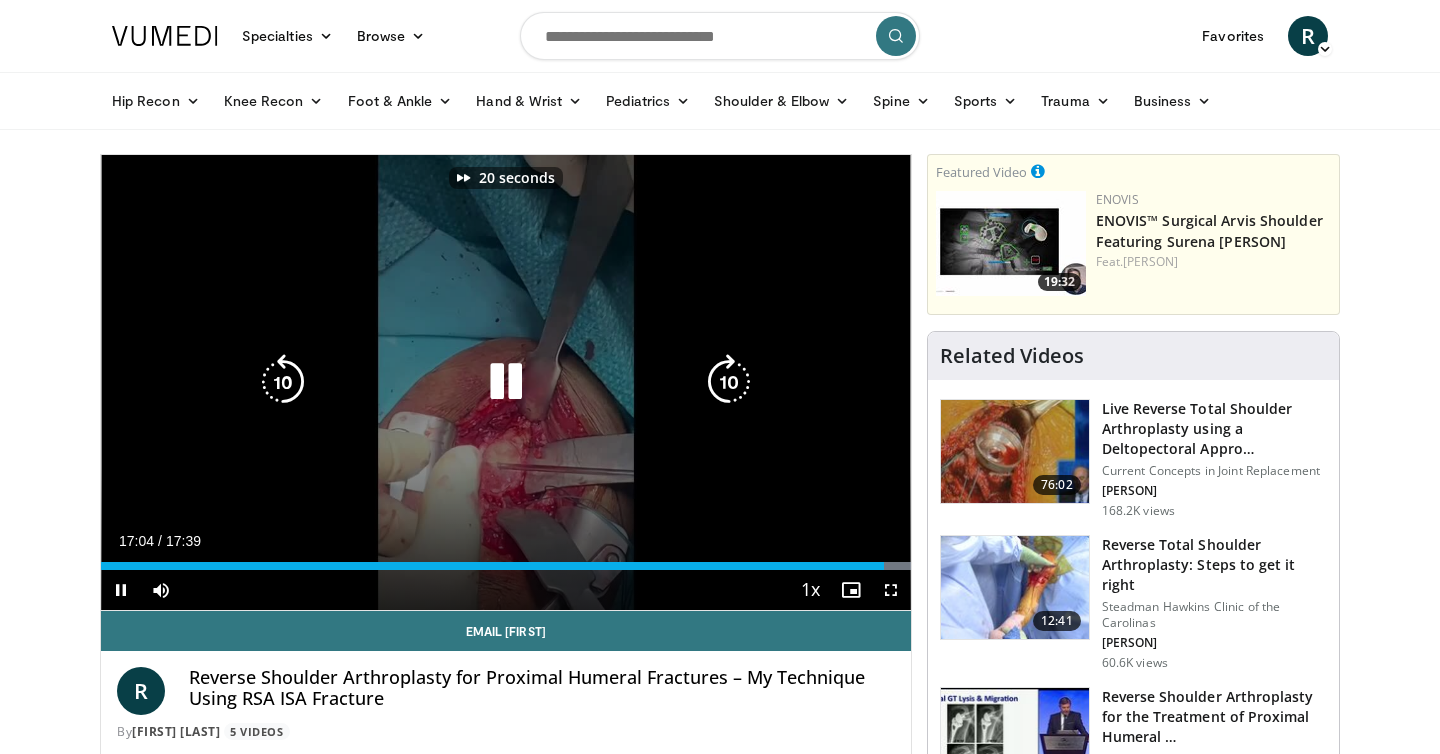 click at bounding box center [729, 382] 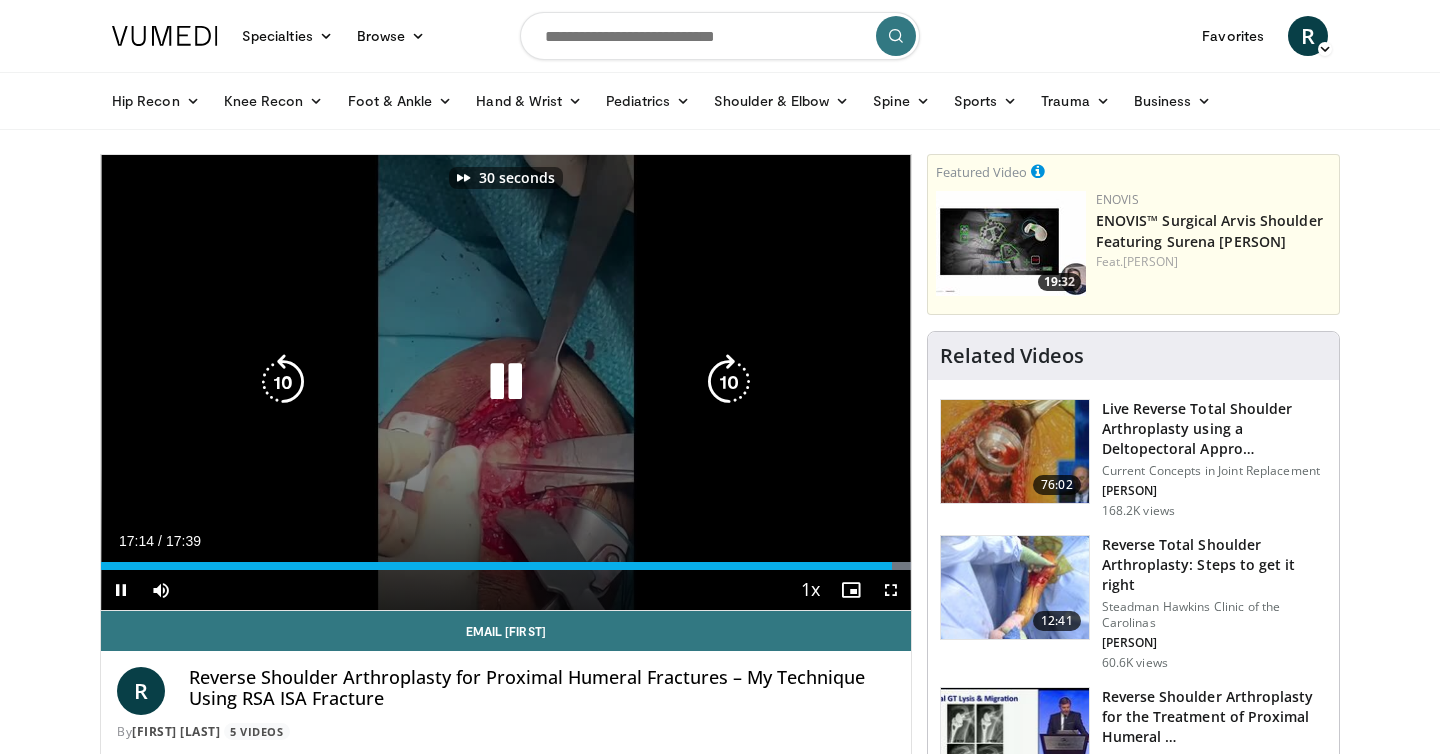 click at bounding box center (729, 382) 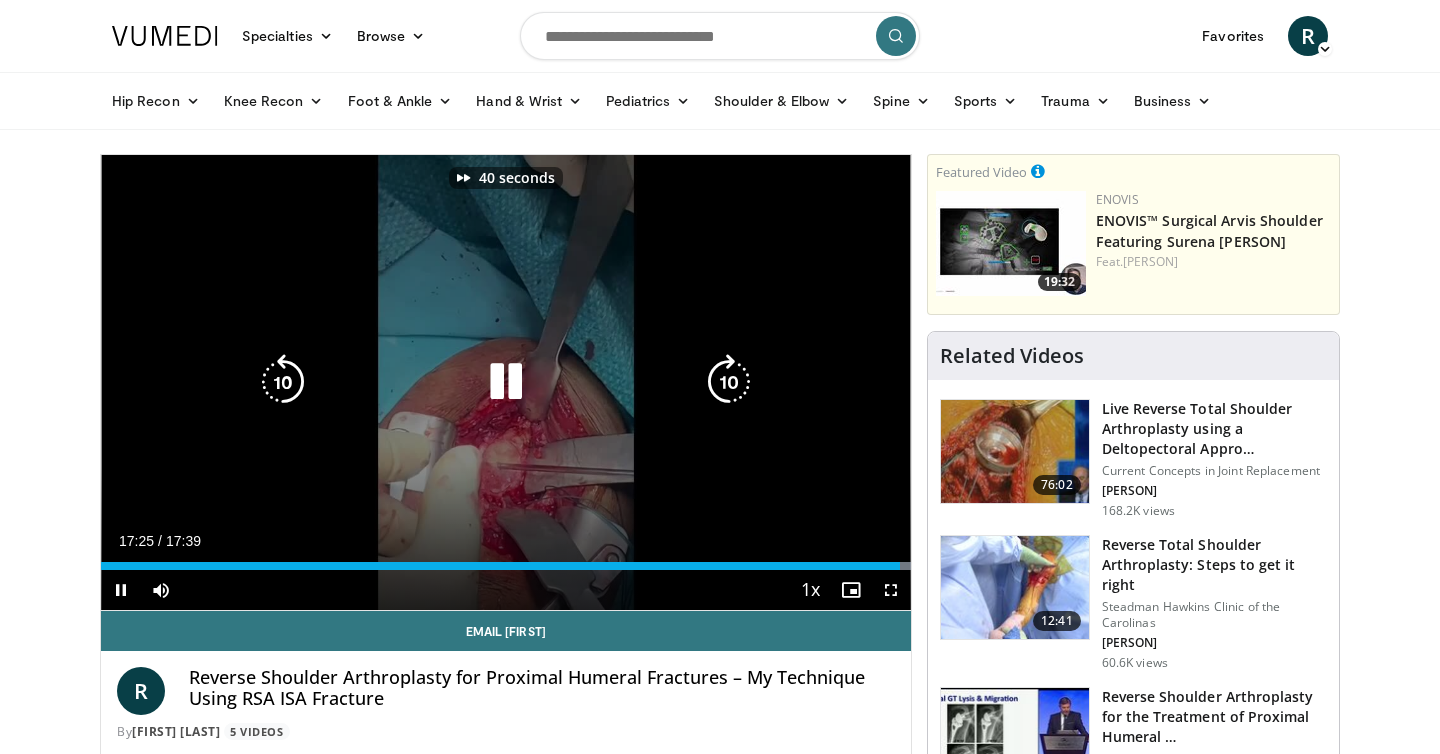 click at bounding box center (729, 382) 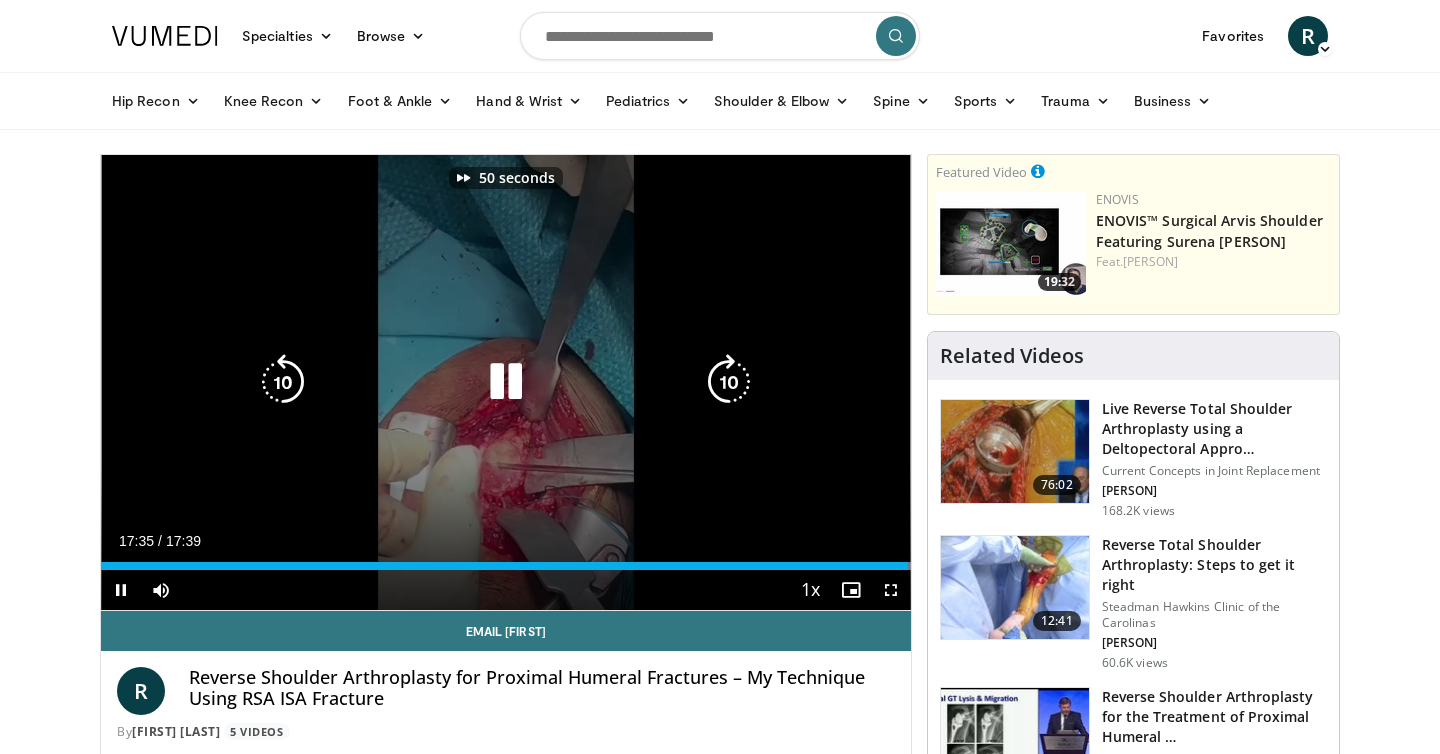 click at bounding box center [729, 382] 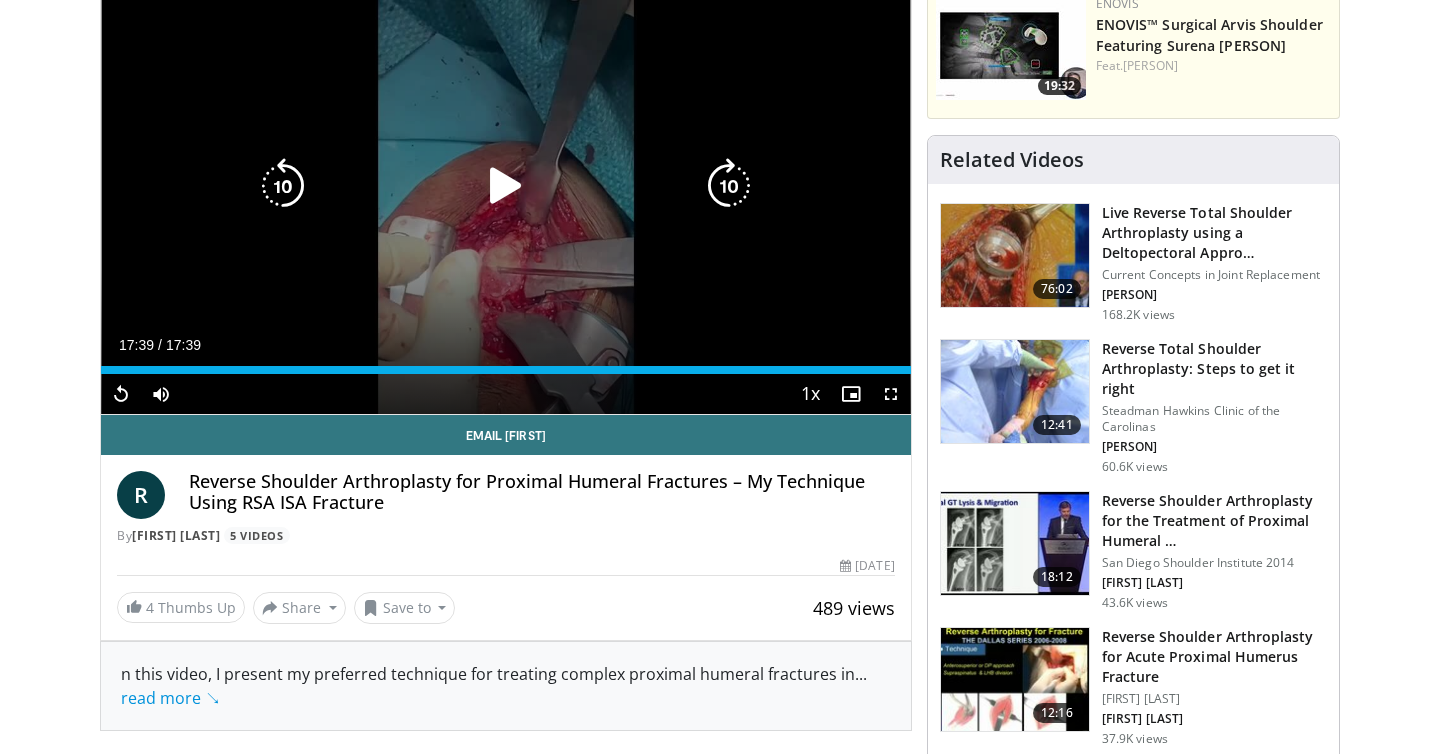 scroll, scrollTop: 200, scrollLeft: 0, axis: vertical 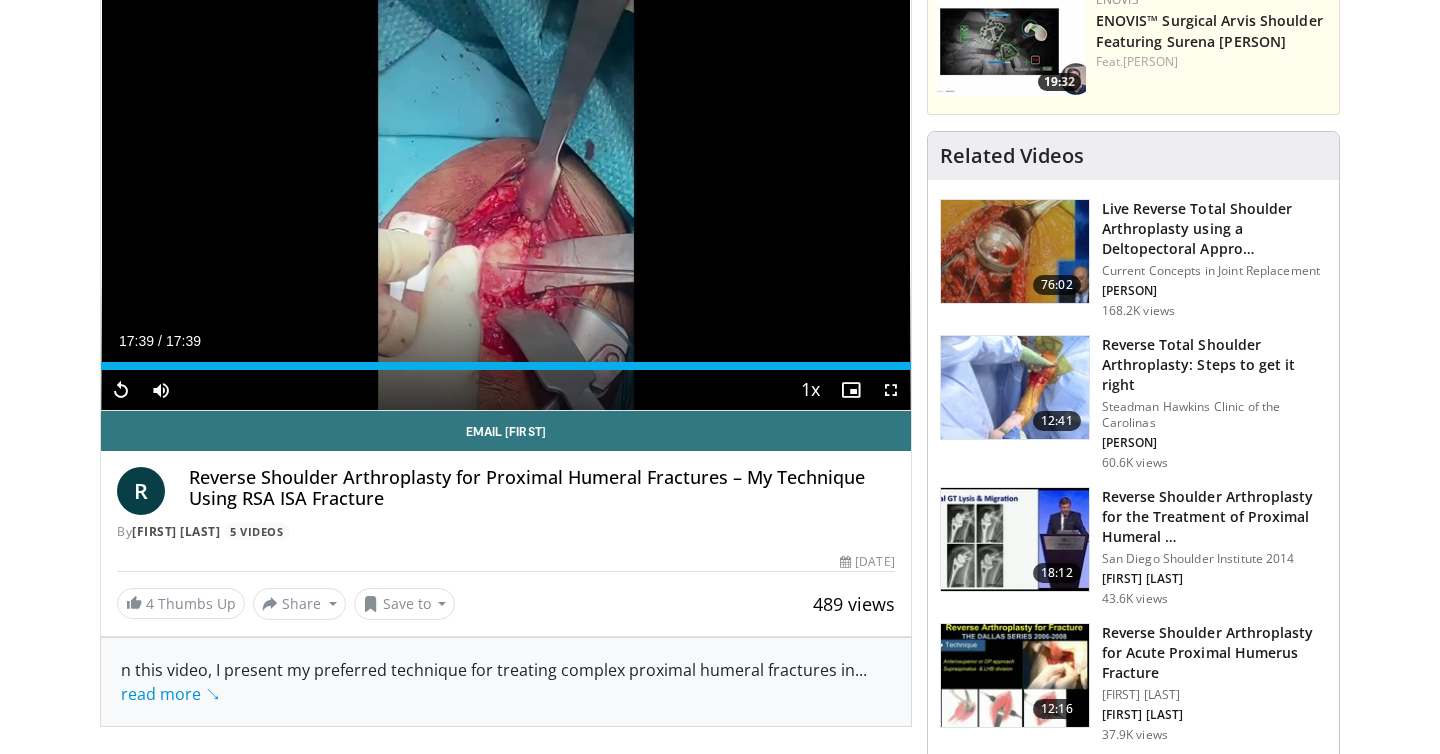 click at bounding box center [1015, 540] 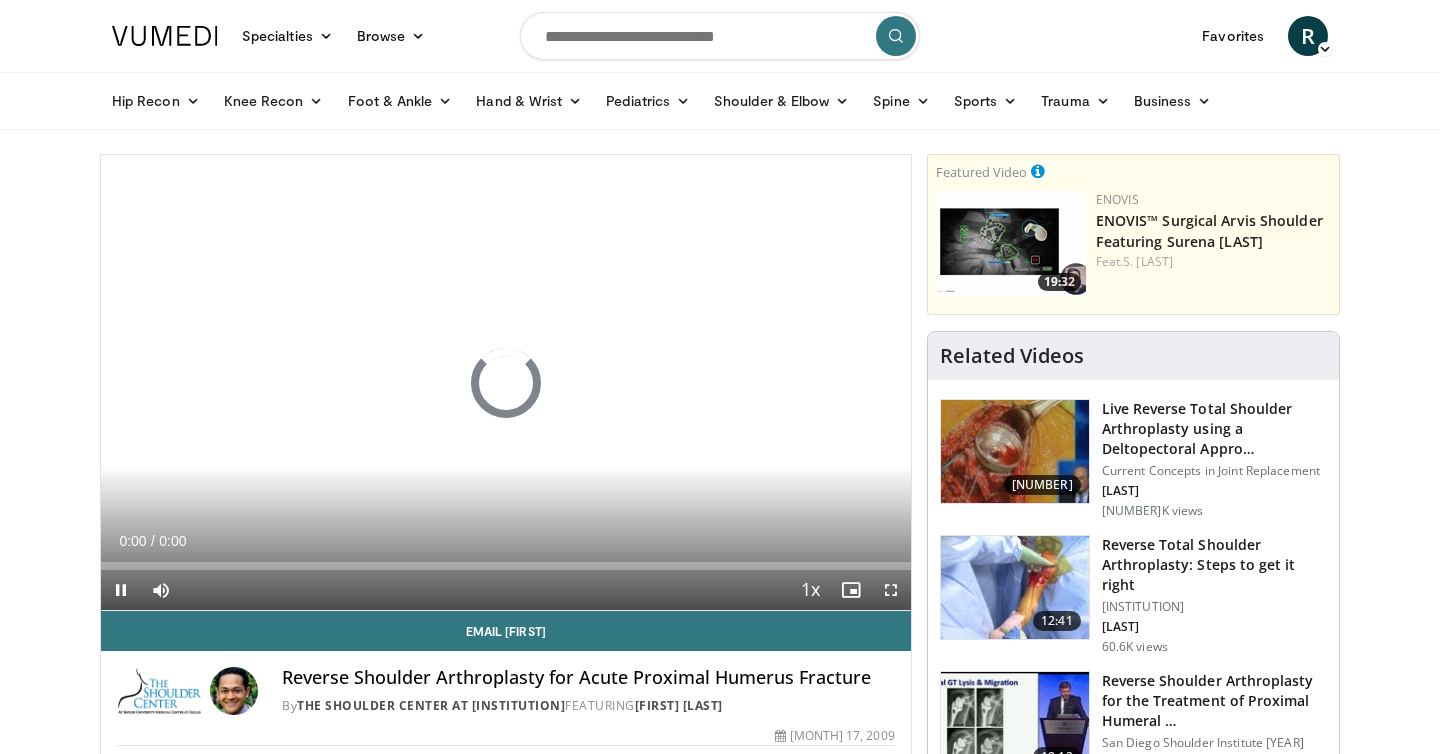 scroll, scrollTop: 0, scrollLeft: 0, axis: both 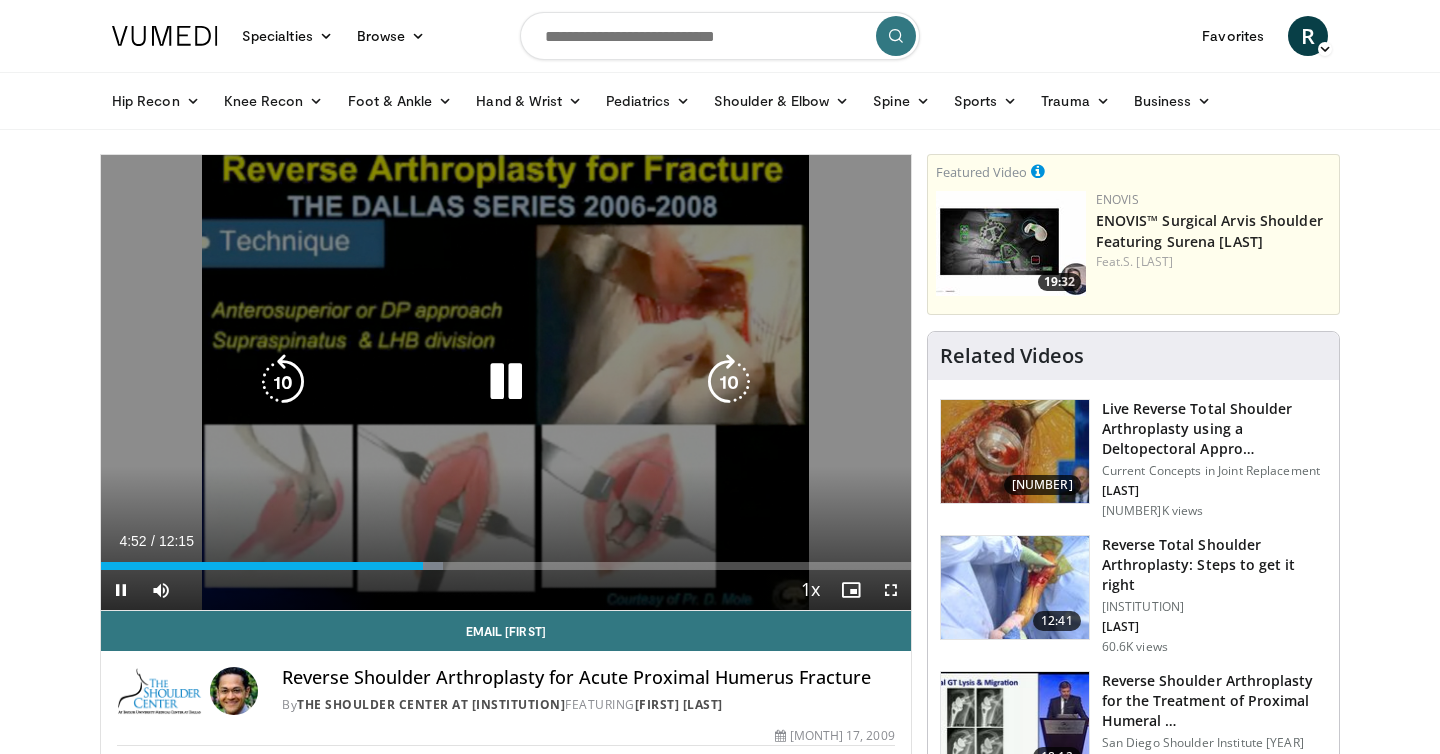click on "[DURATION] seconds
Tap to unmute" at bounding box center [506, 382] 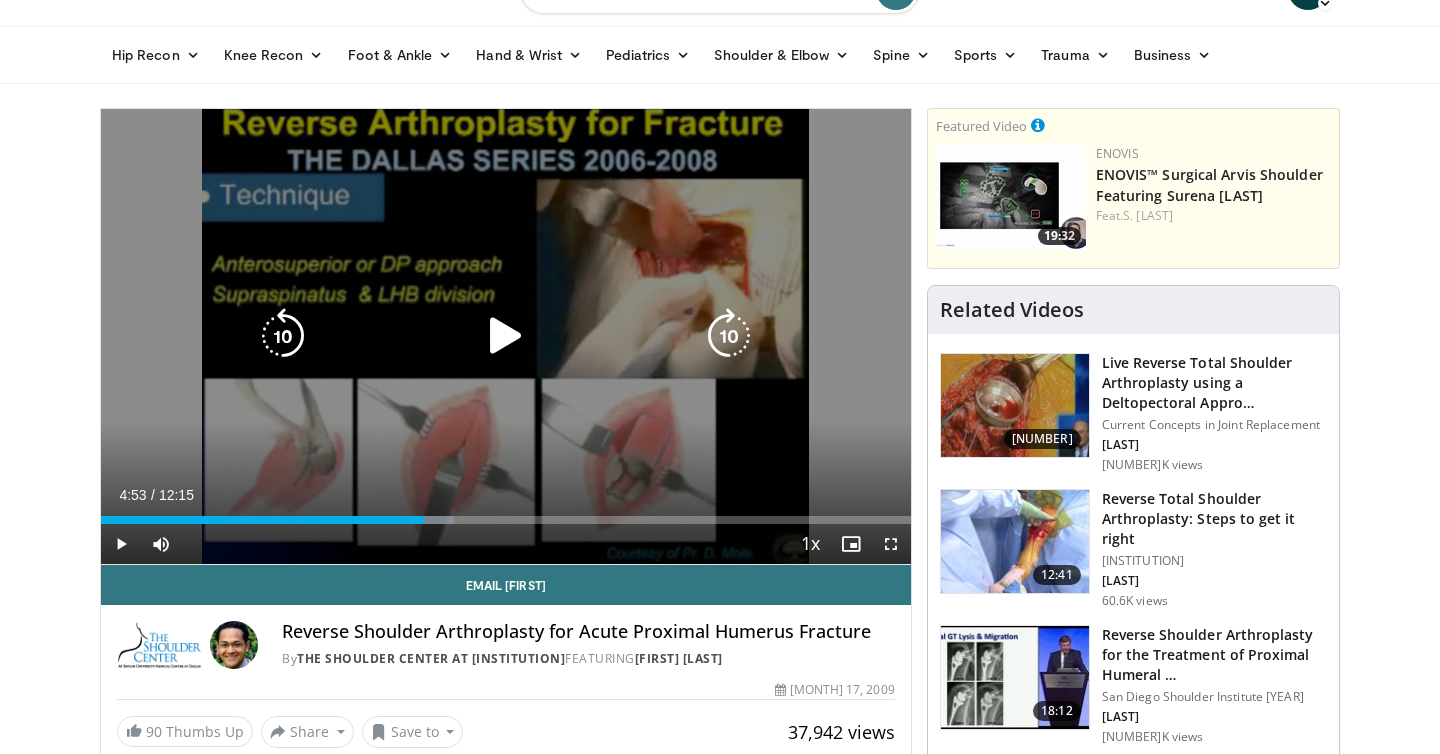 scroll, scrollTop: 49, scrollLeft: 0, axis: vertical 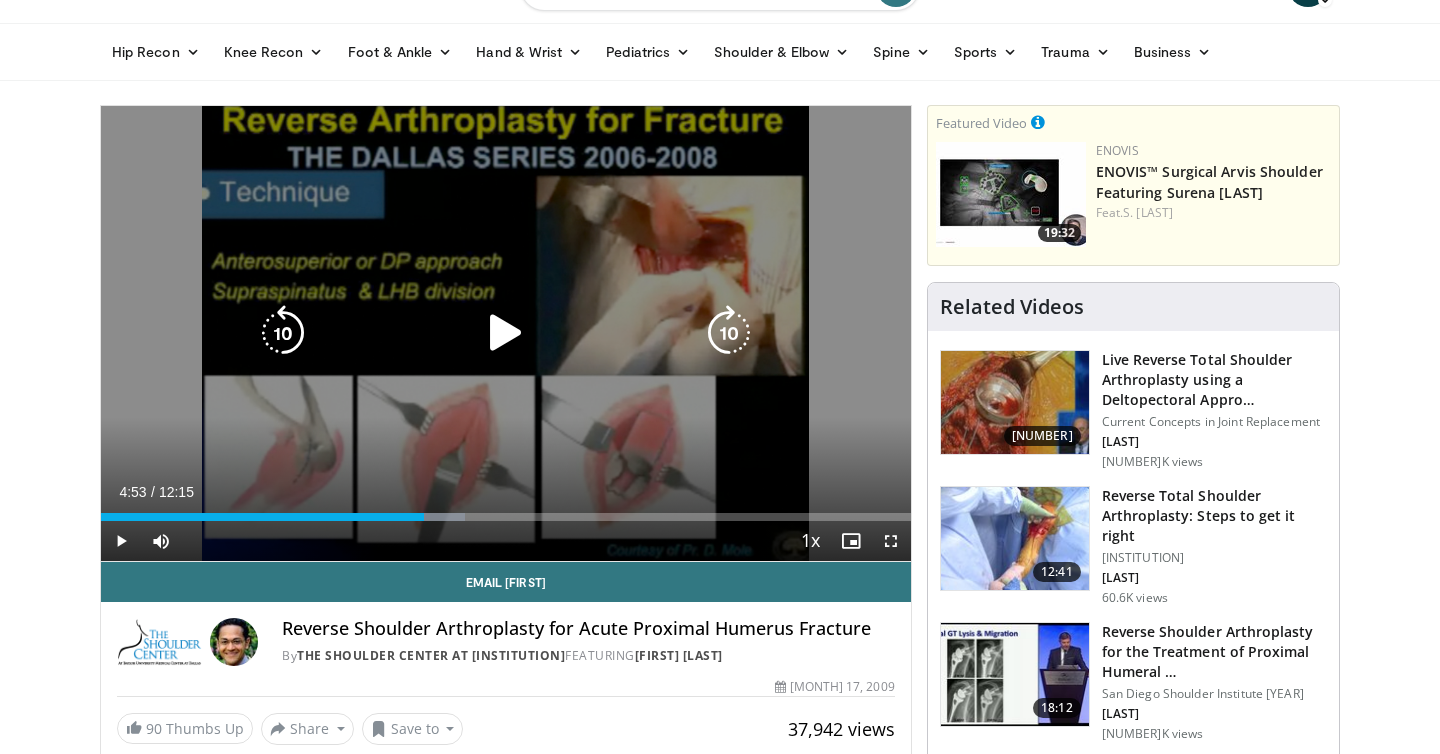 click on "[DURATION] seconds
Tap to unmute" at bounding box center [506, 333] 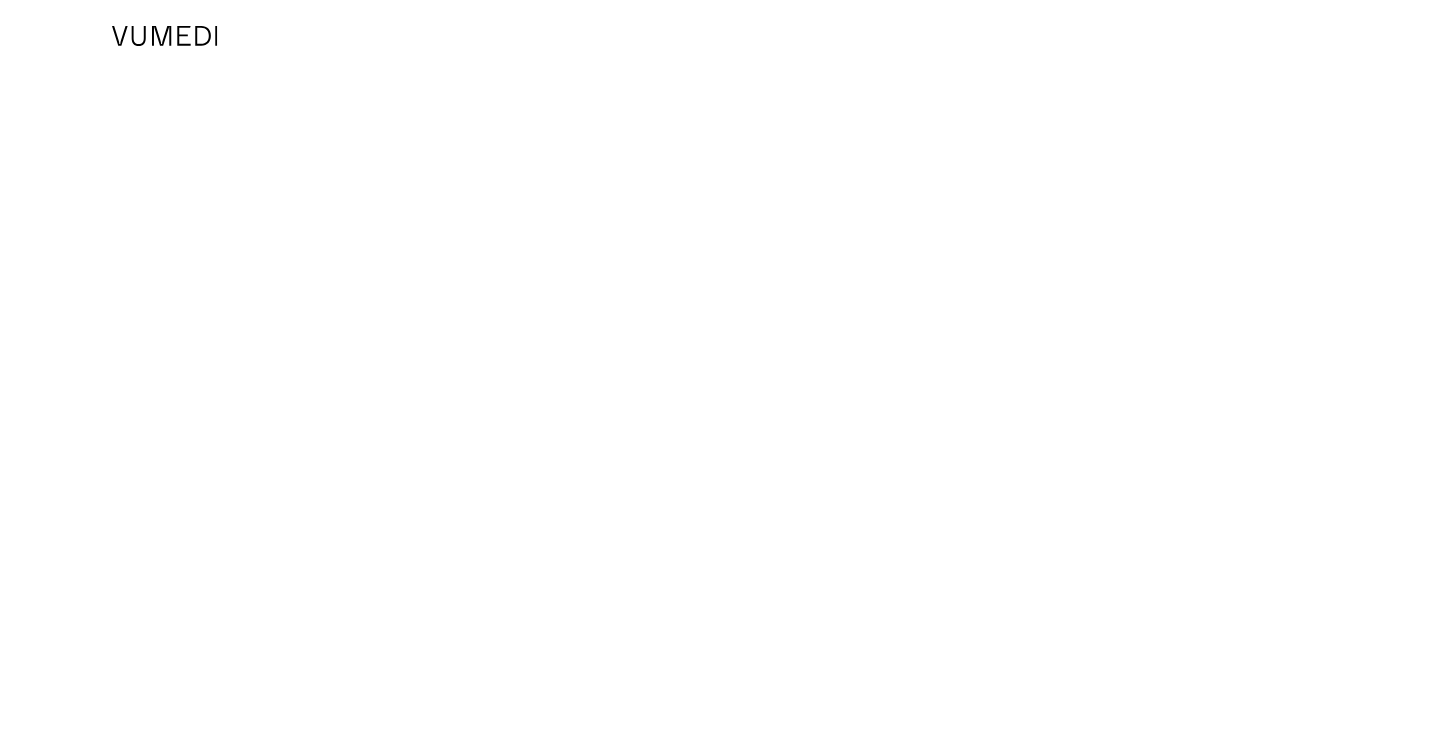 scroll, scrollTop: 0, scrollLeft: 0, axis: both 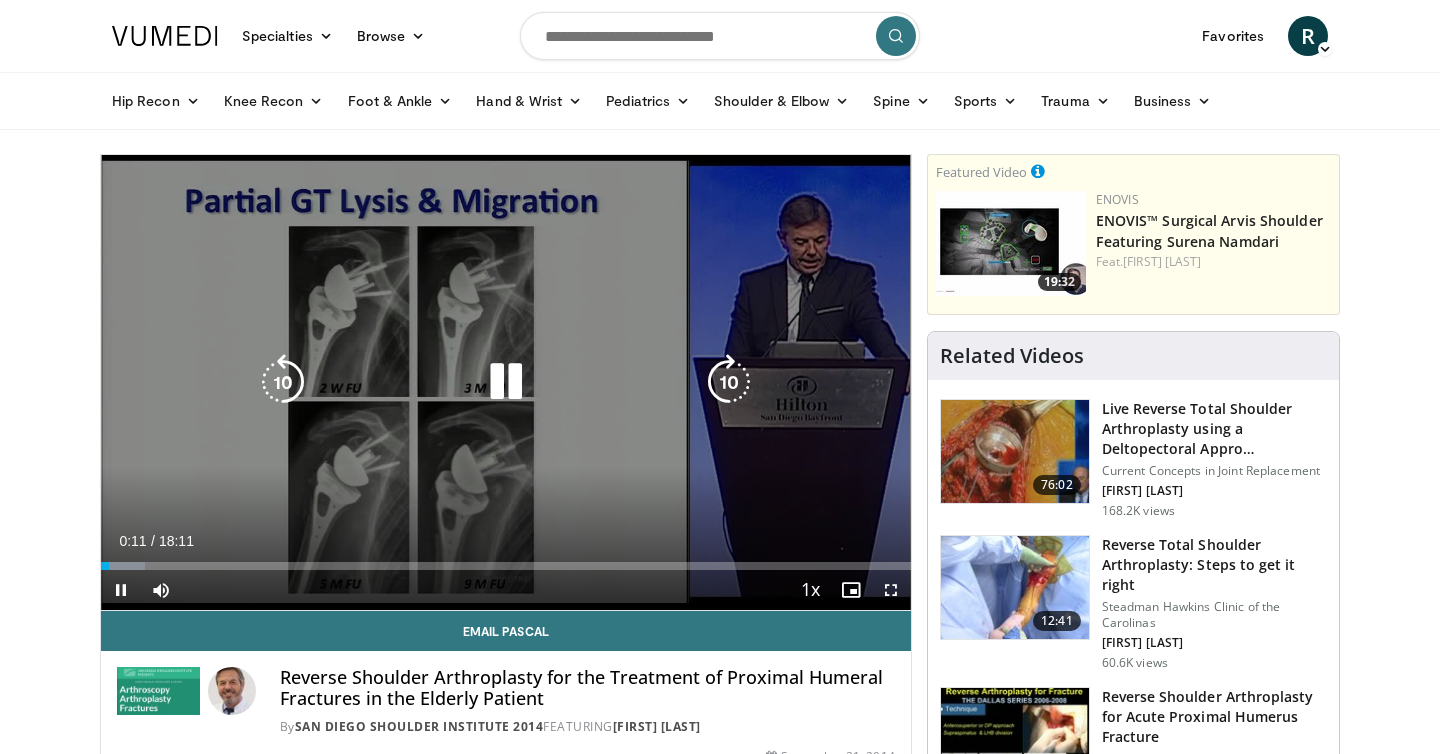 click at bounding box center (729, 382) 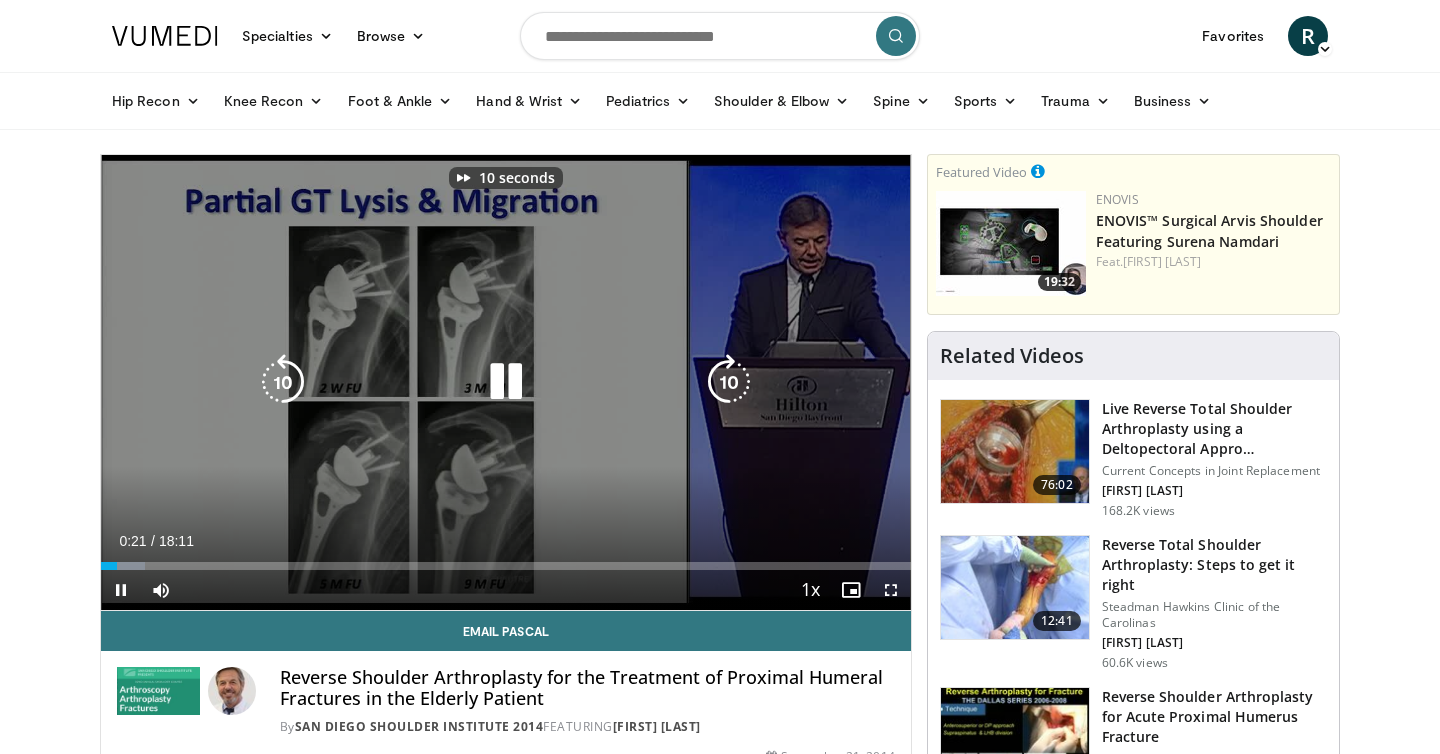 click at bounding box center [729, 382] 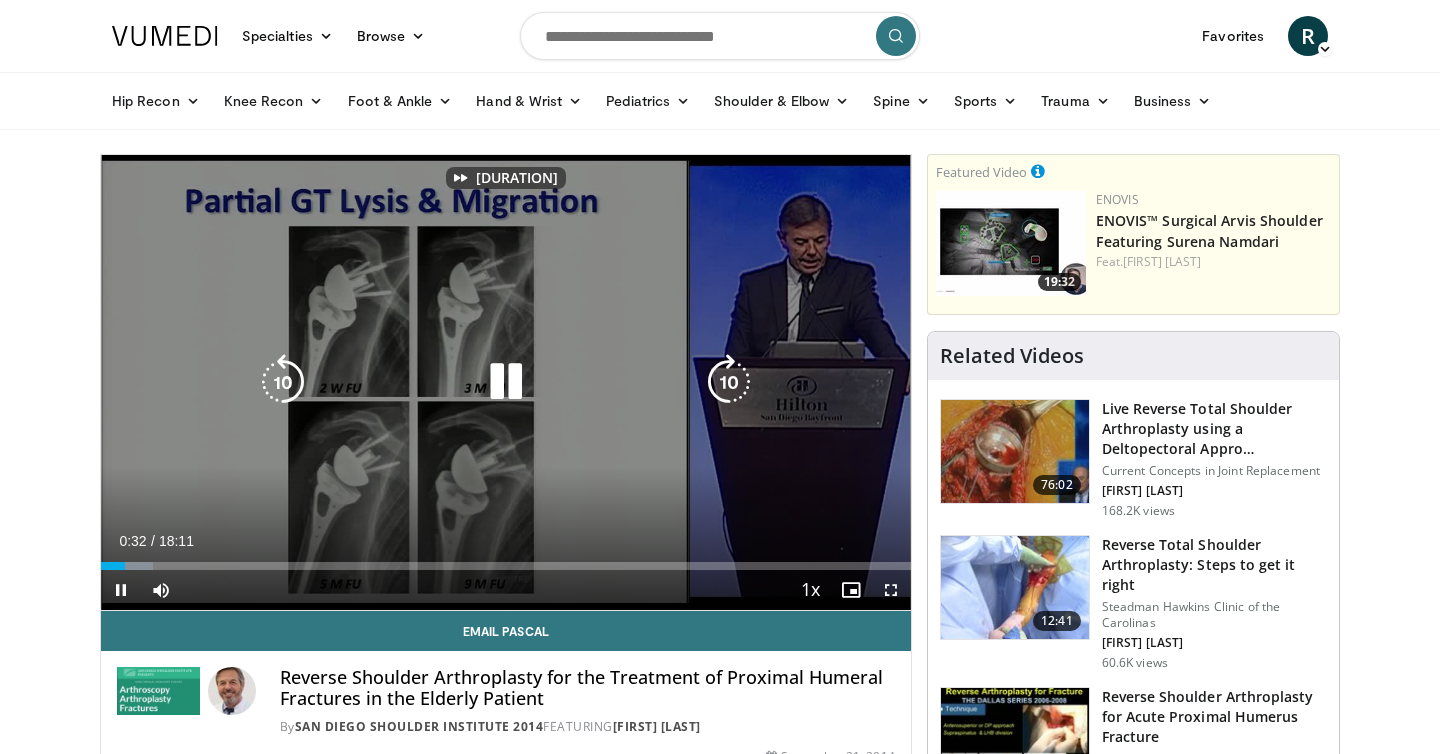 click at bounding box center (729, 382) 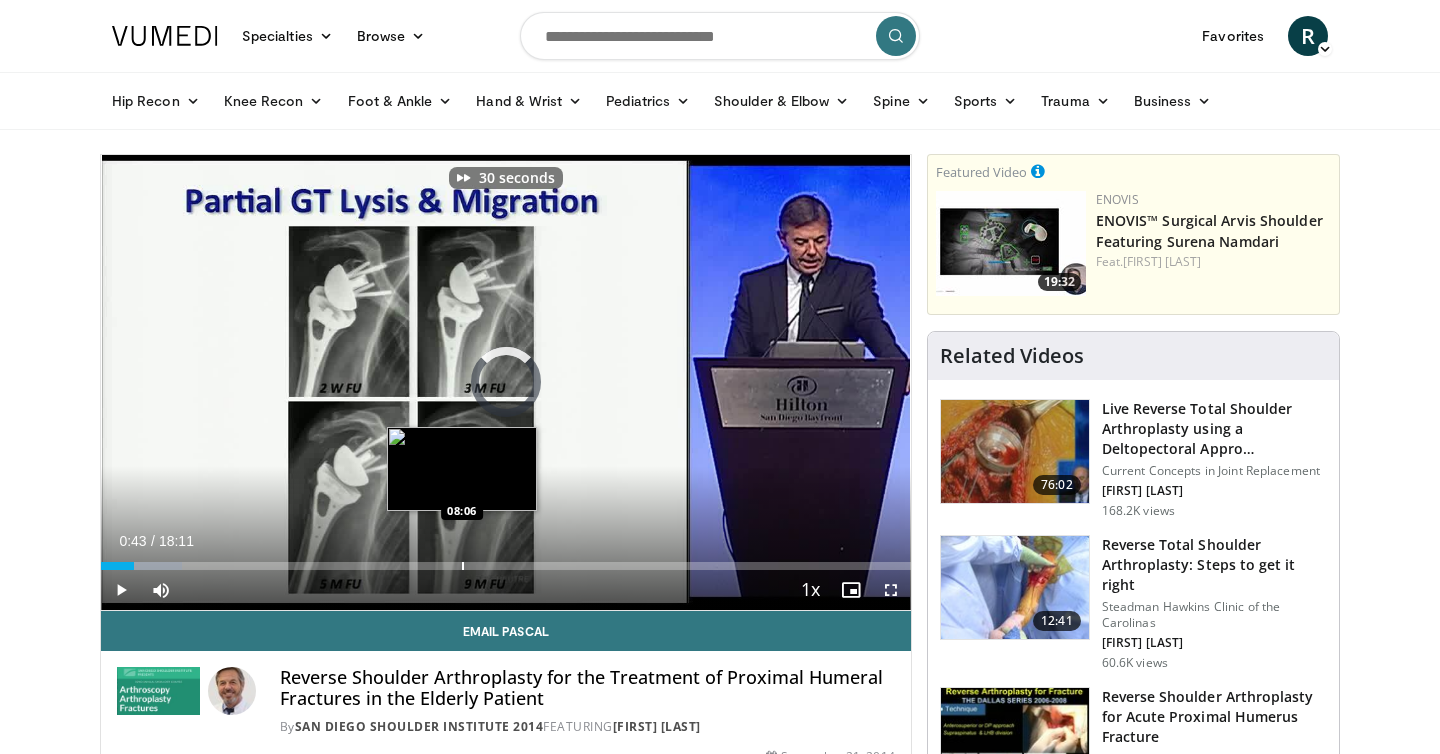 click on "Loaded :  10.06% 00:44 08:06" at bounding box center [506, 560] 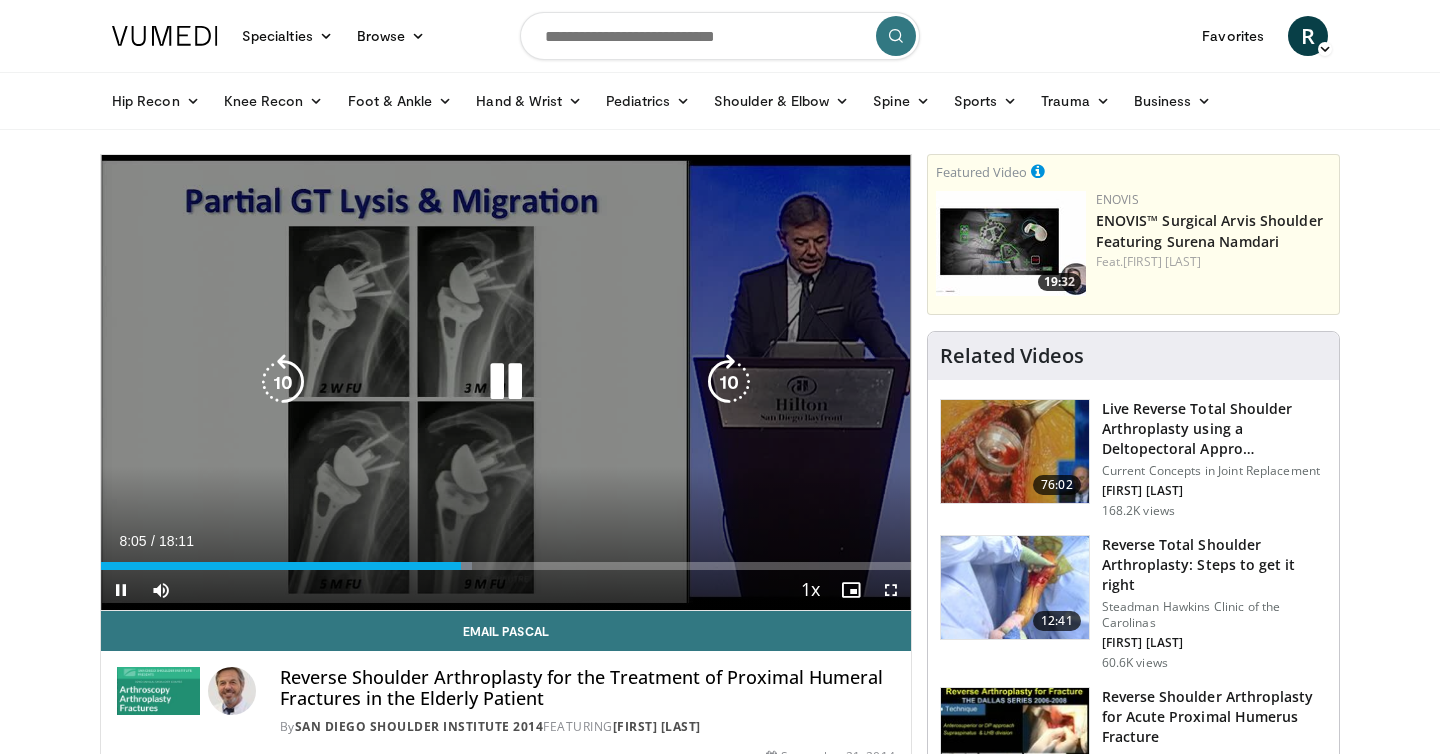 click on "30 seconds
Tap to unmute" at bounding box center [506, 382] 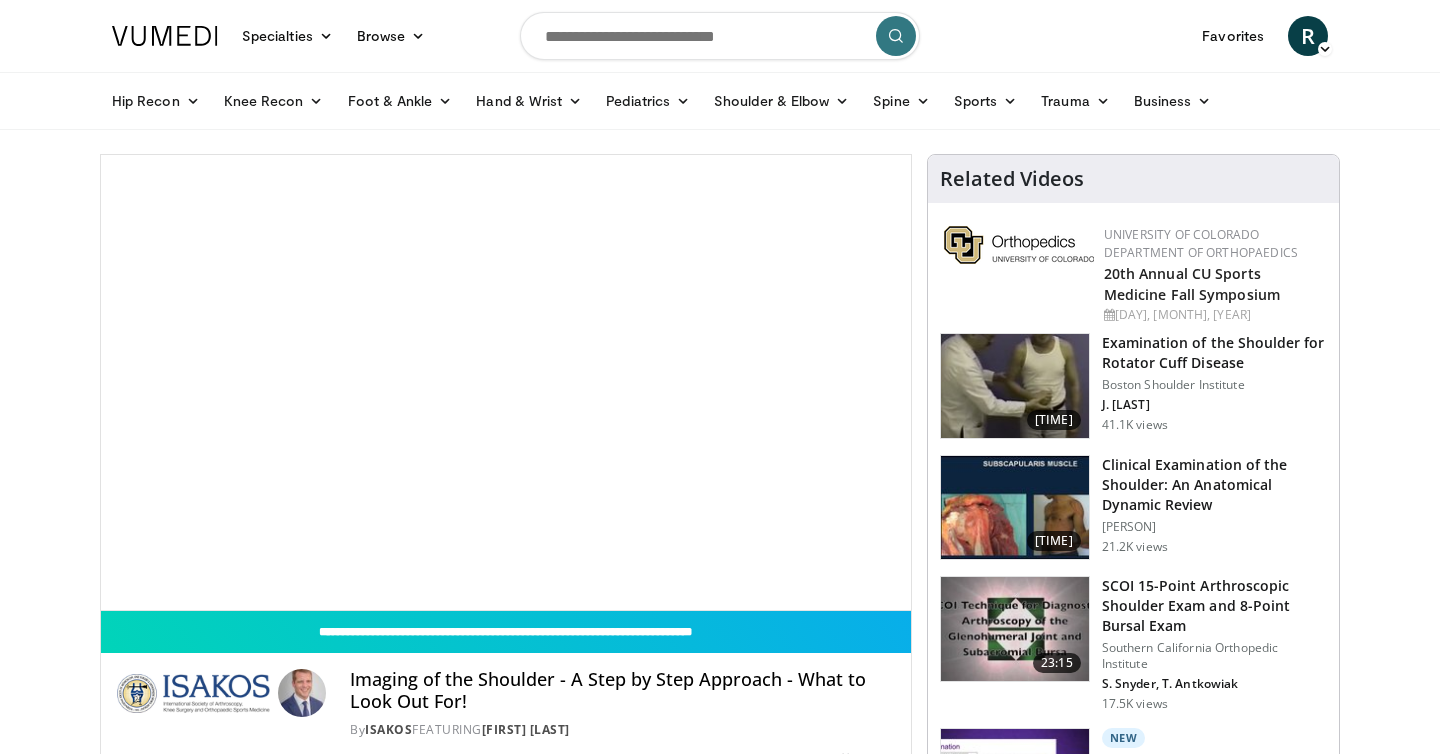 scroll, scrollTop: 0, scrollLeft: 0, axis: both 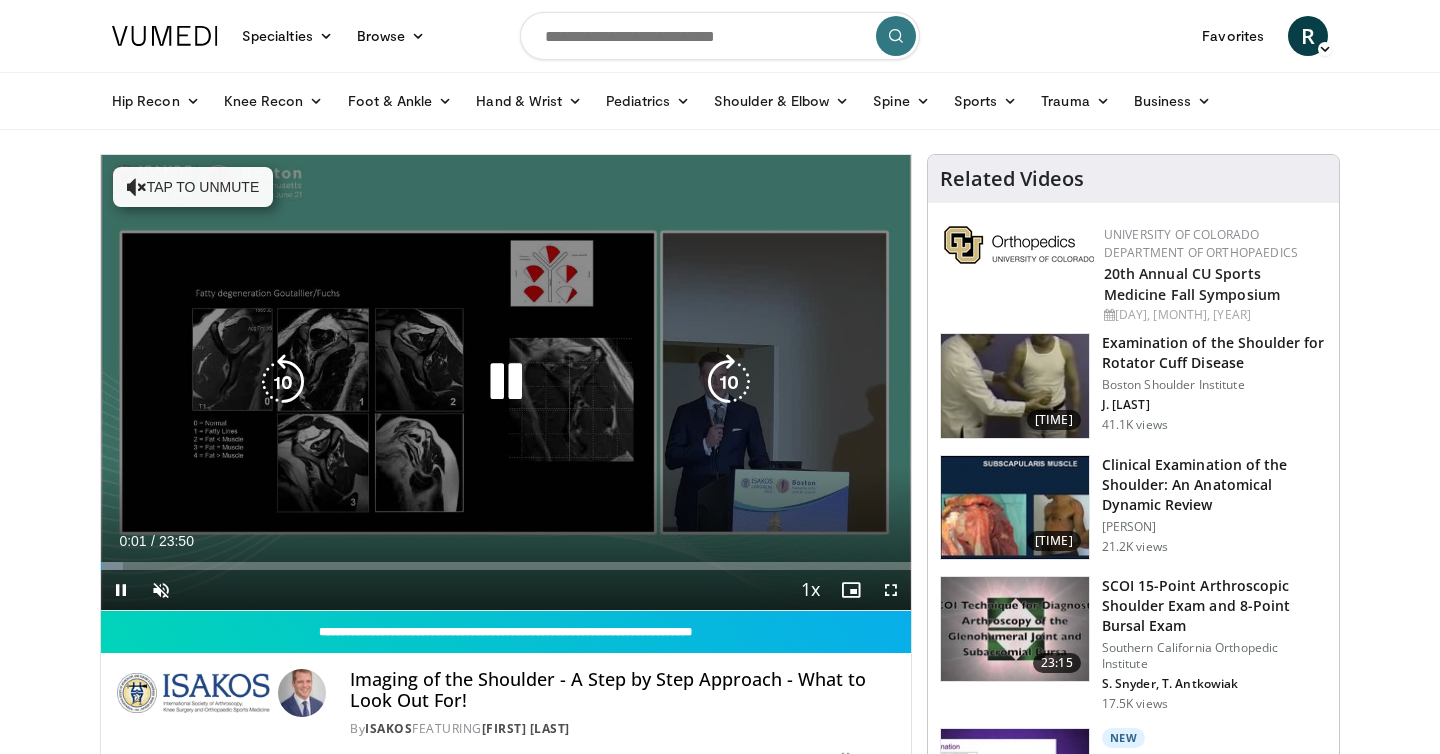 click on "Tap to unmute" at bounding box center [193, 187] 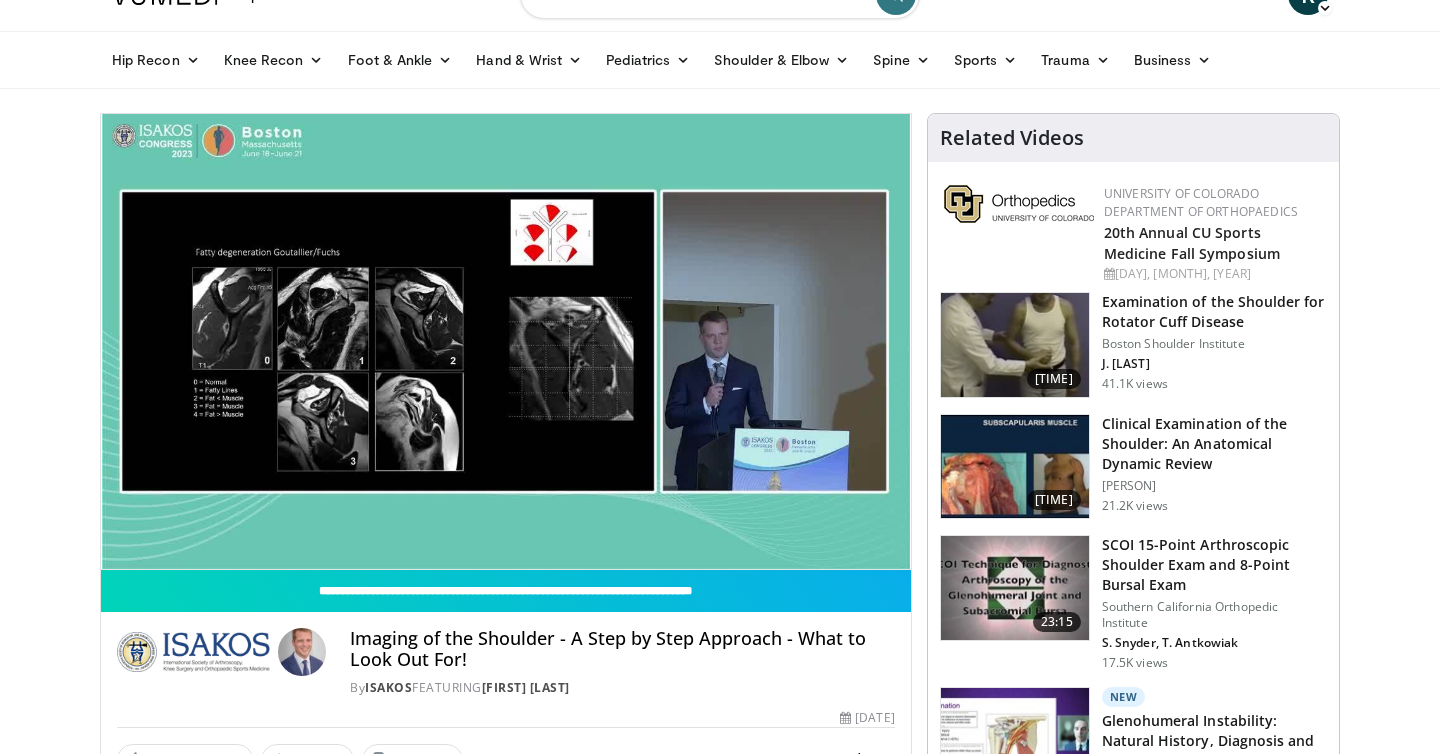 scroll, scrollTop: 44, scrollLeft: 0, axis: vertical 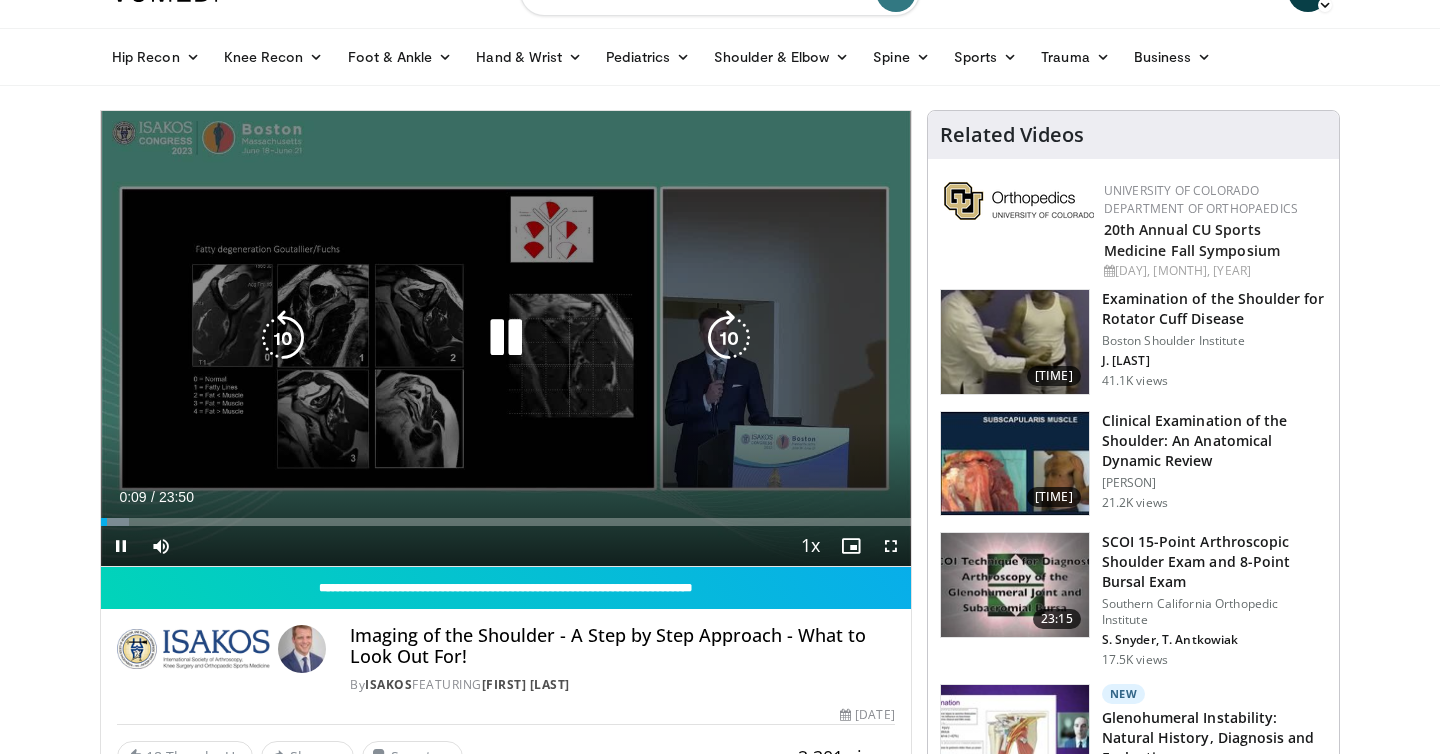 click at bounding box center [729, 338] 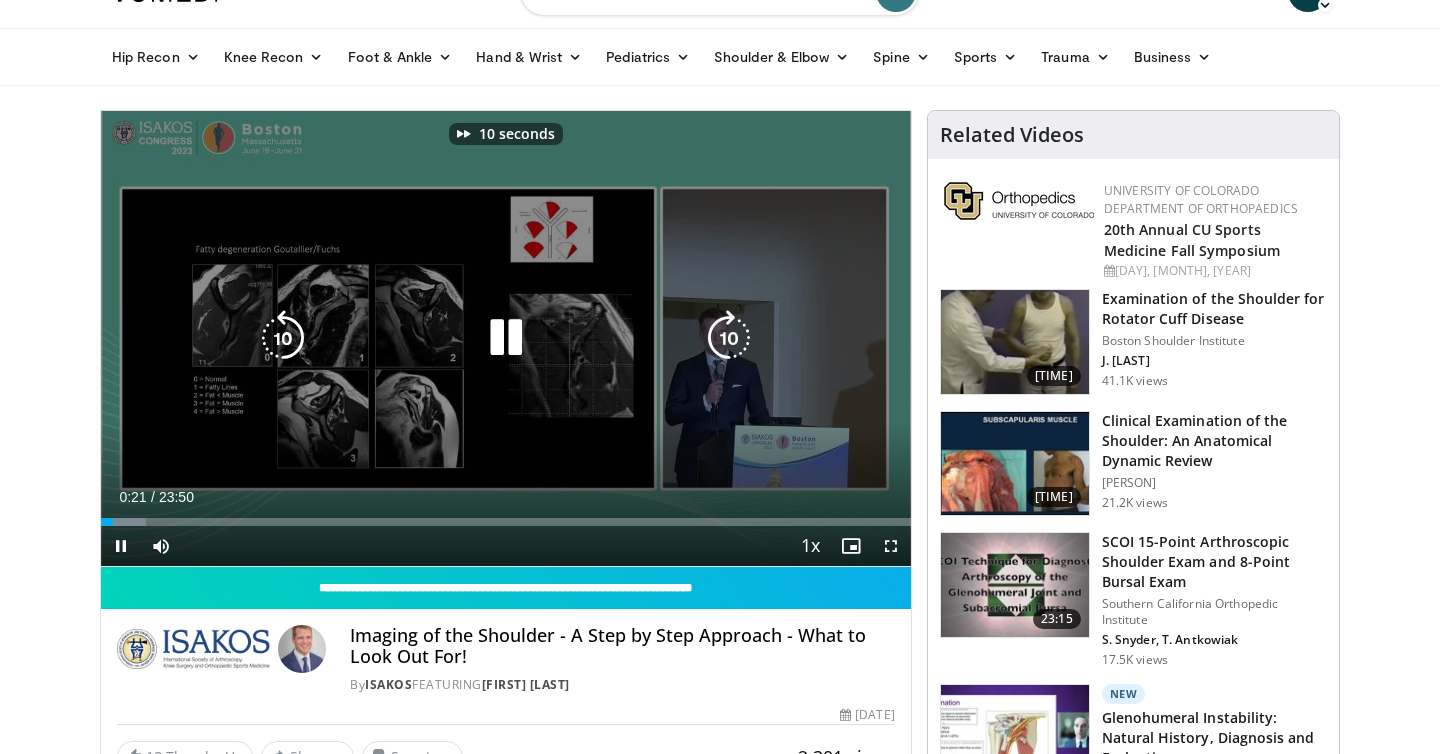 click at bounding box center (729, 338) 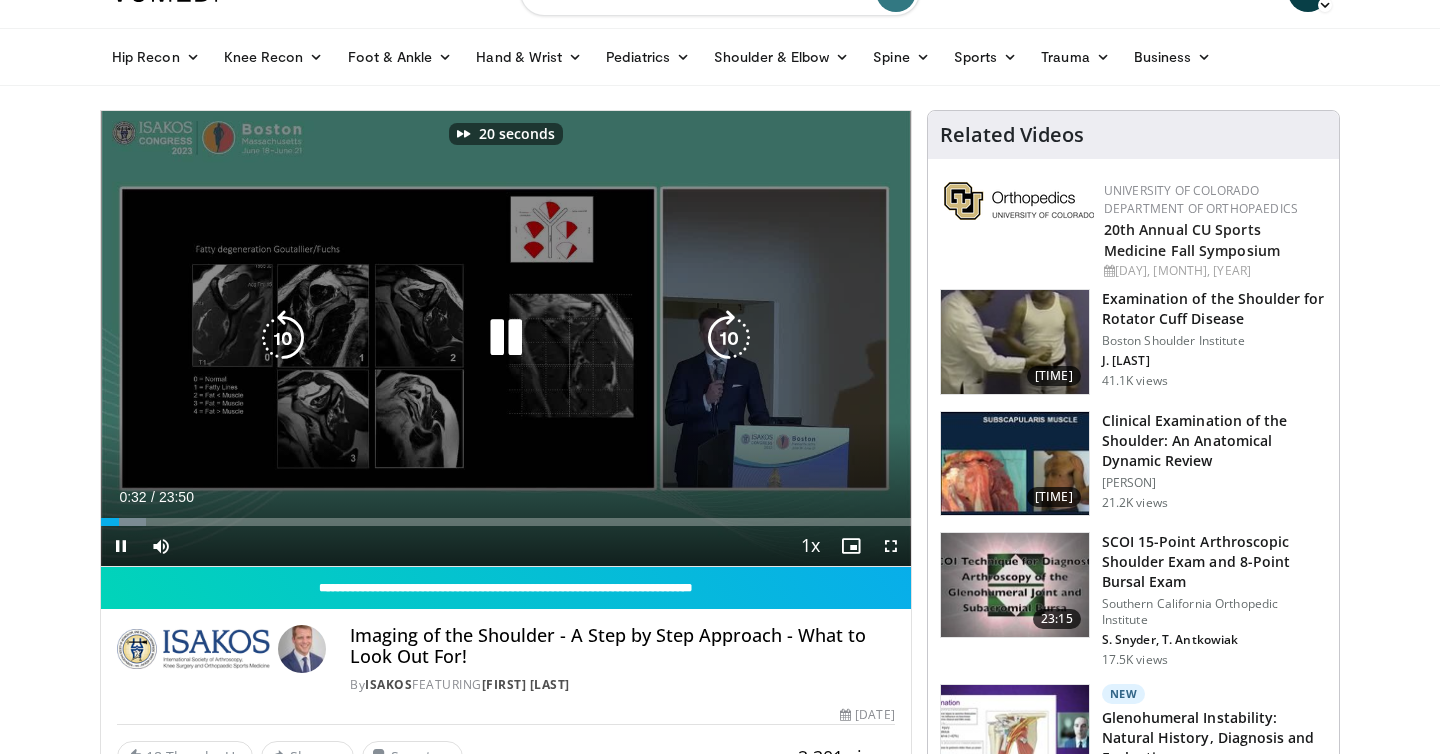 click at bounding box center (729, 338) 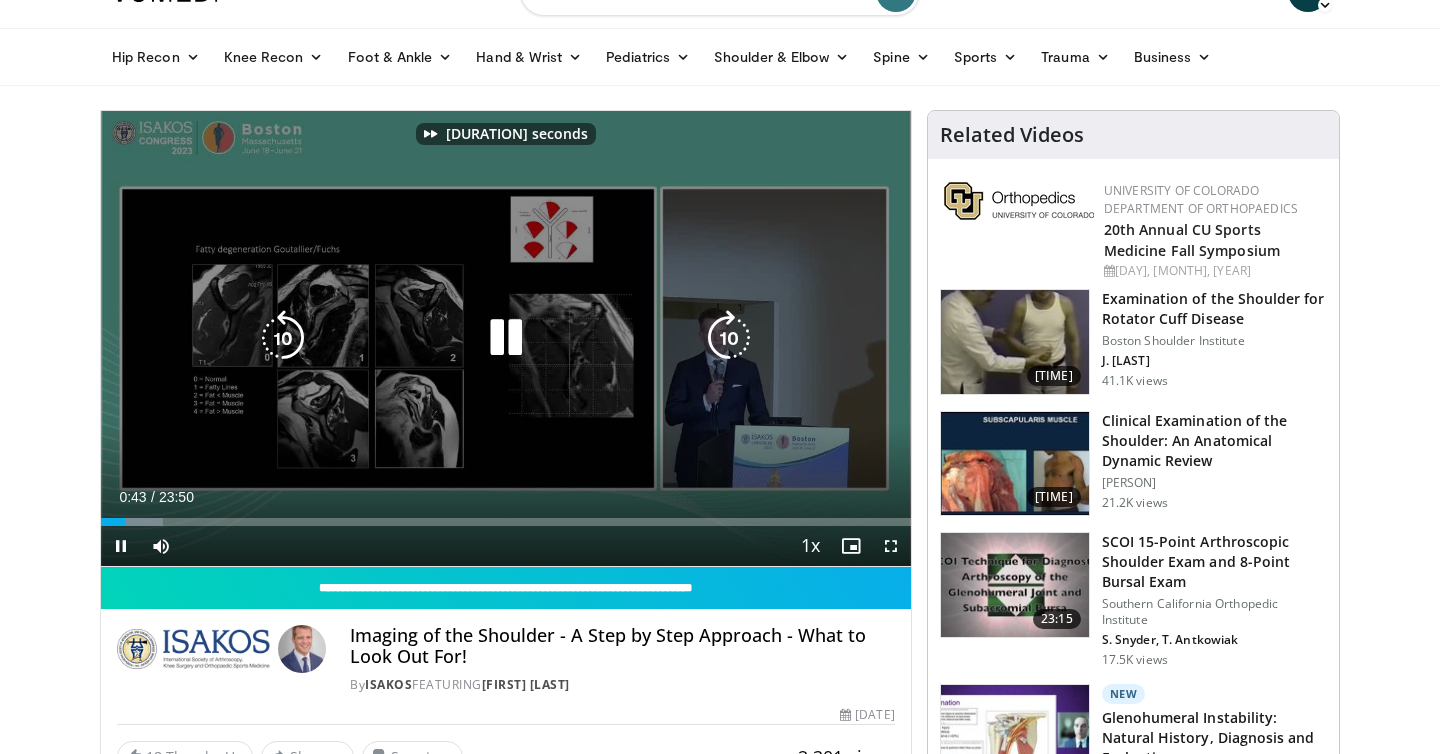 click at bounding box center (729, 338) 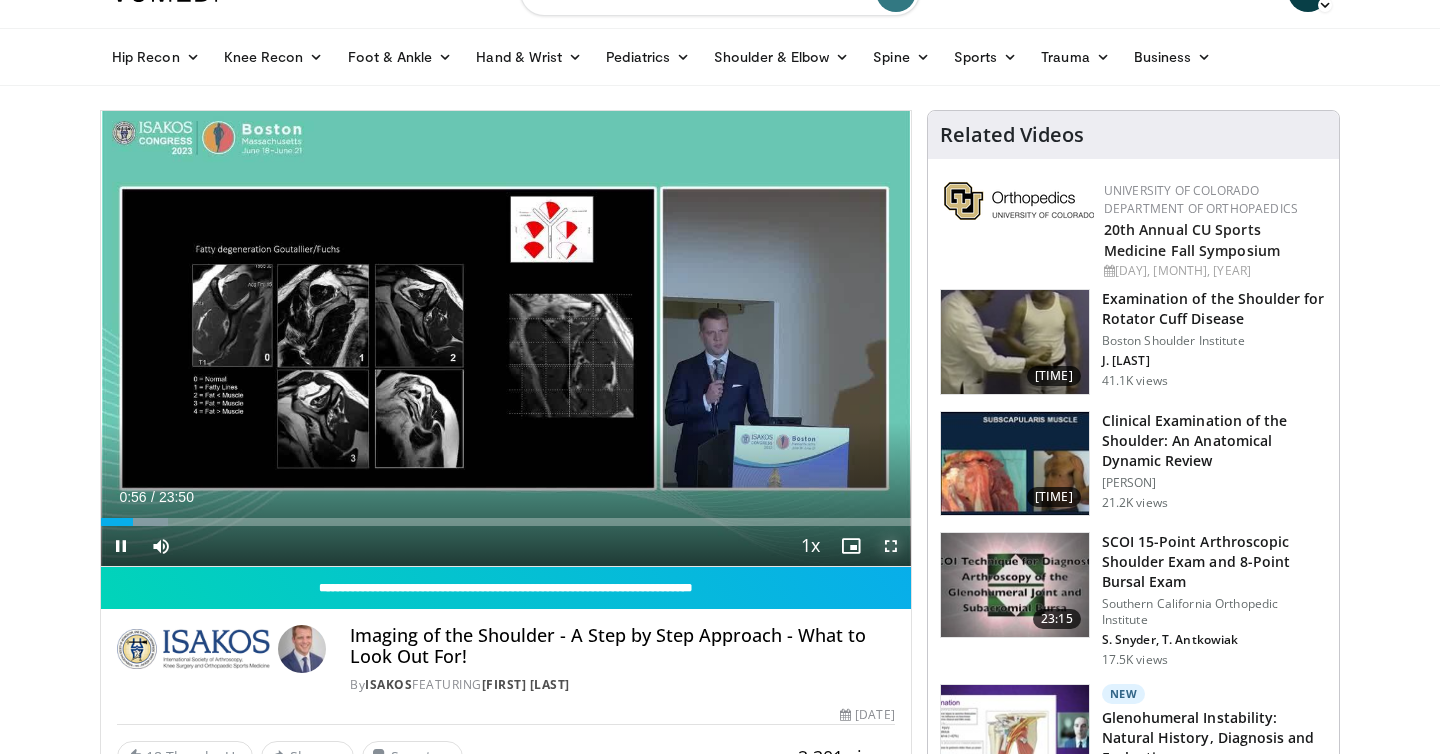 click at bounding box center (891, 546) 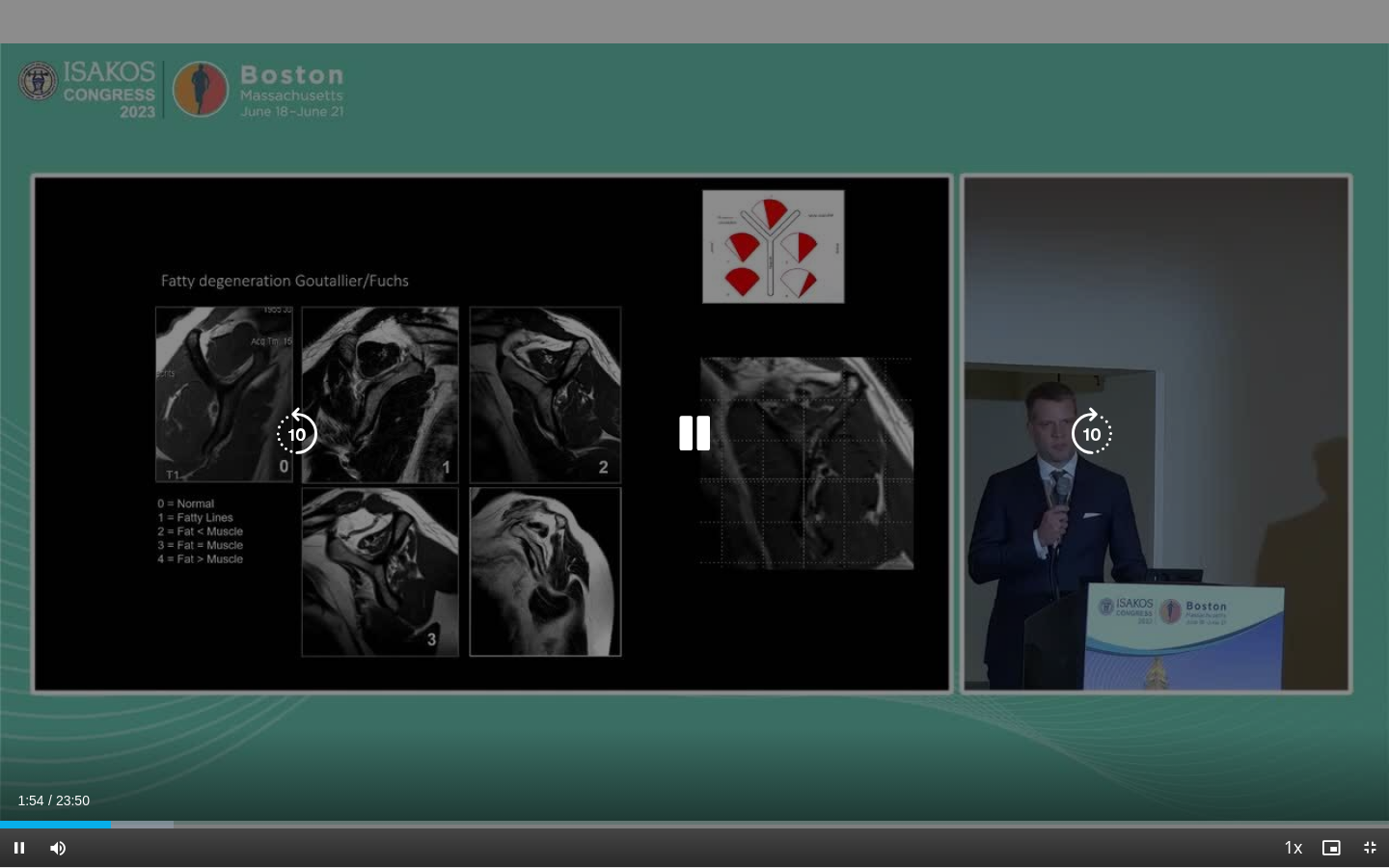 click at bounding box center [1092, 434] 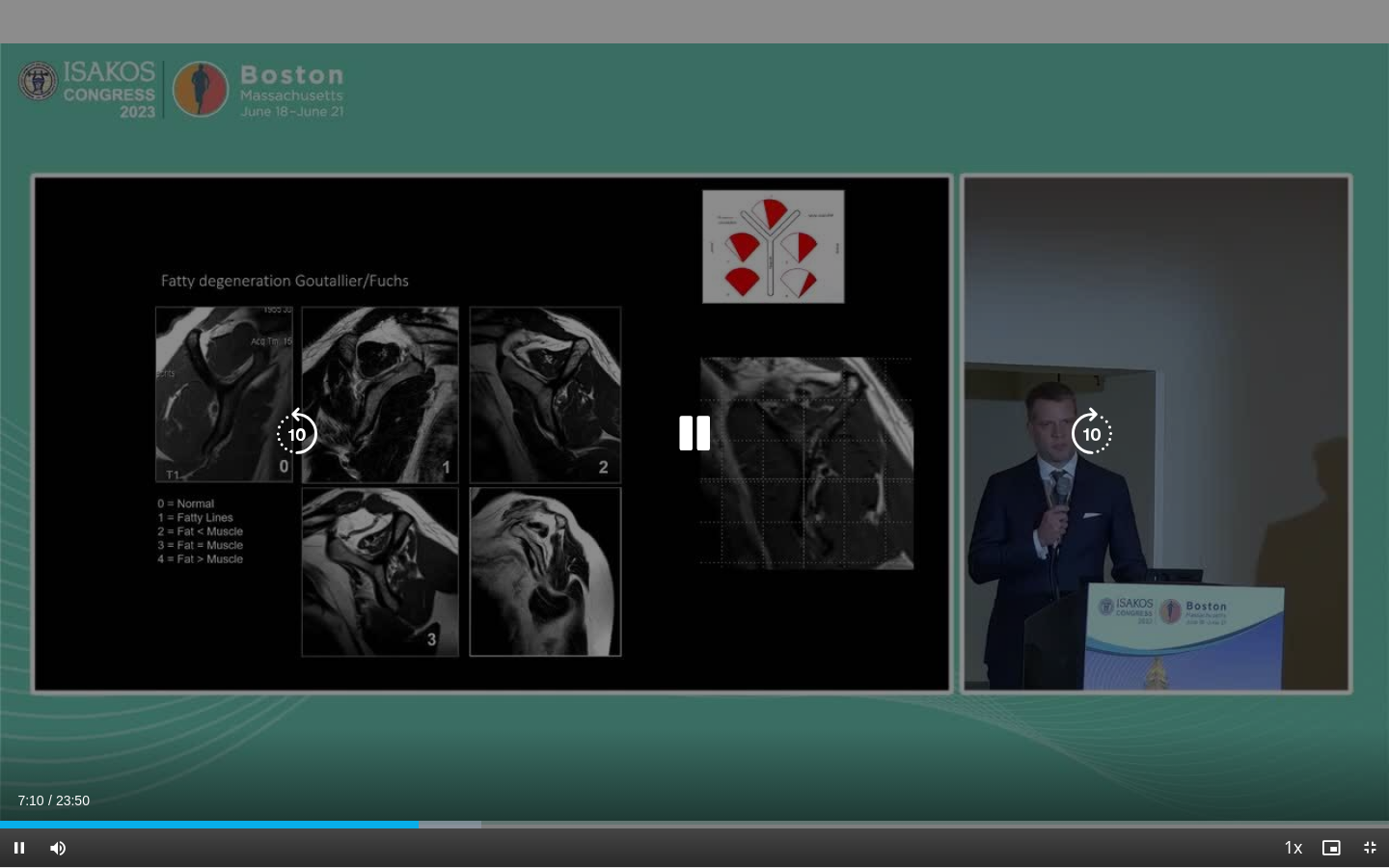 click on "[DURATION] seconds
Tap to unmute" at bounding box center (694, 433) 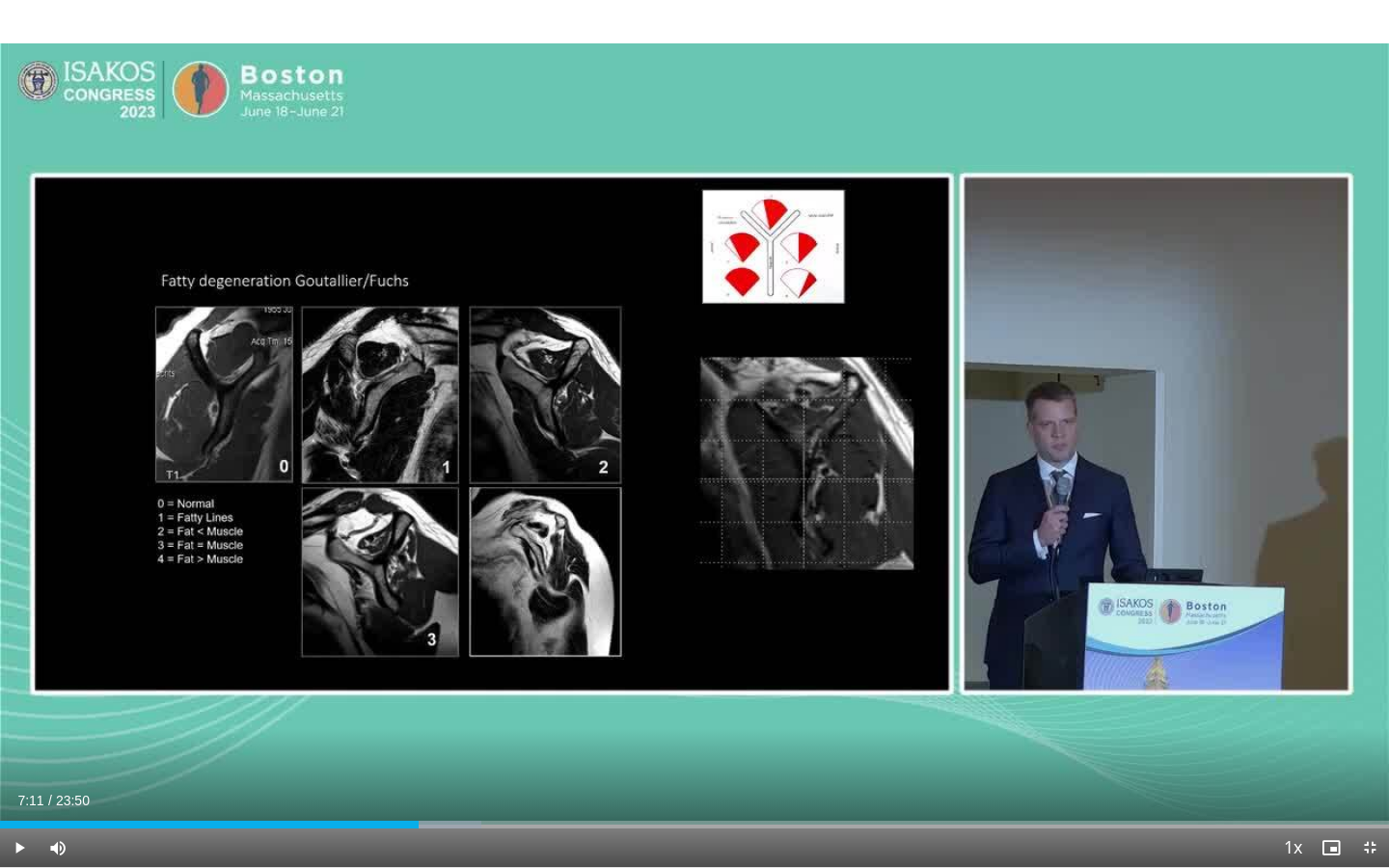 click on "[DURATION] seconds
Tap to unmute" at bounding box center (694, 433) 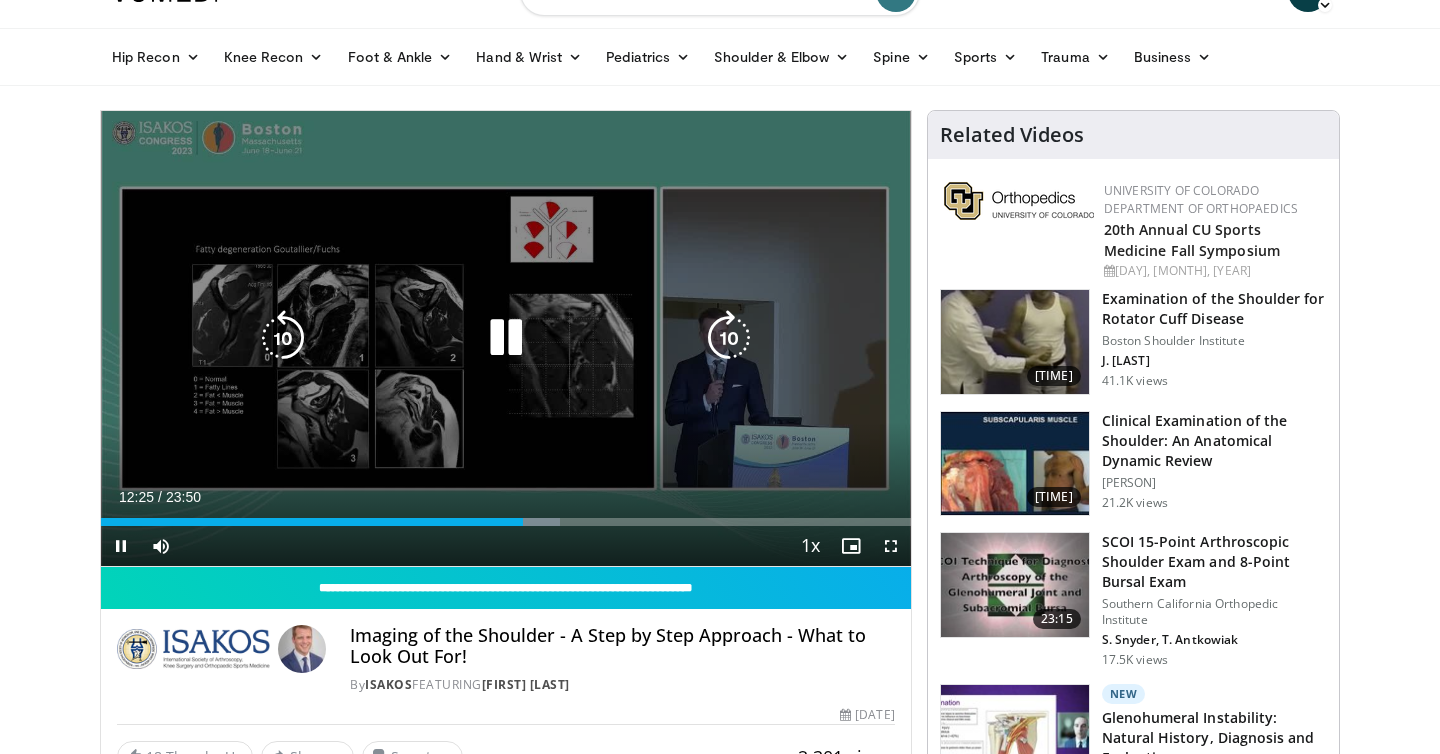 click at bounding box center (729, 338) 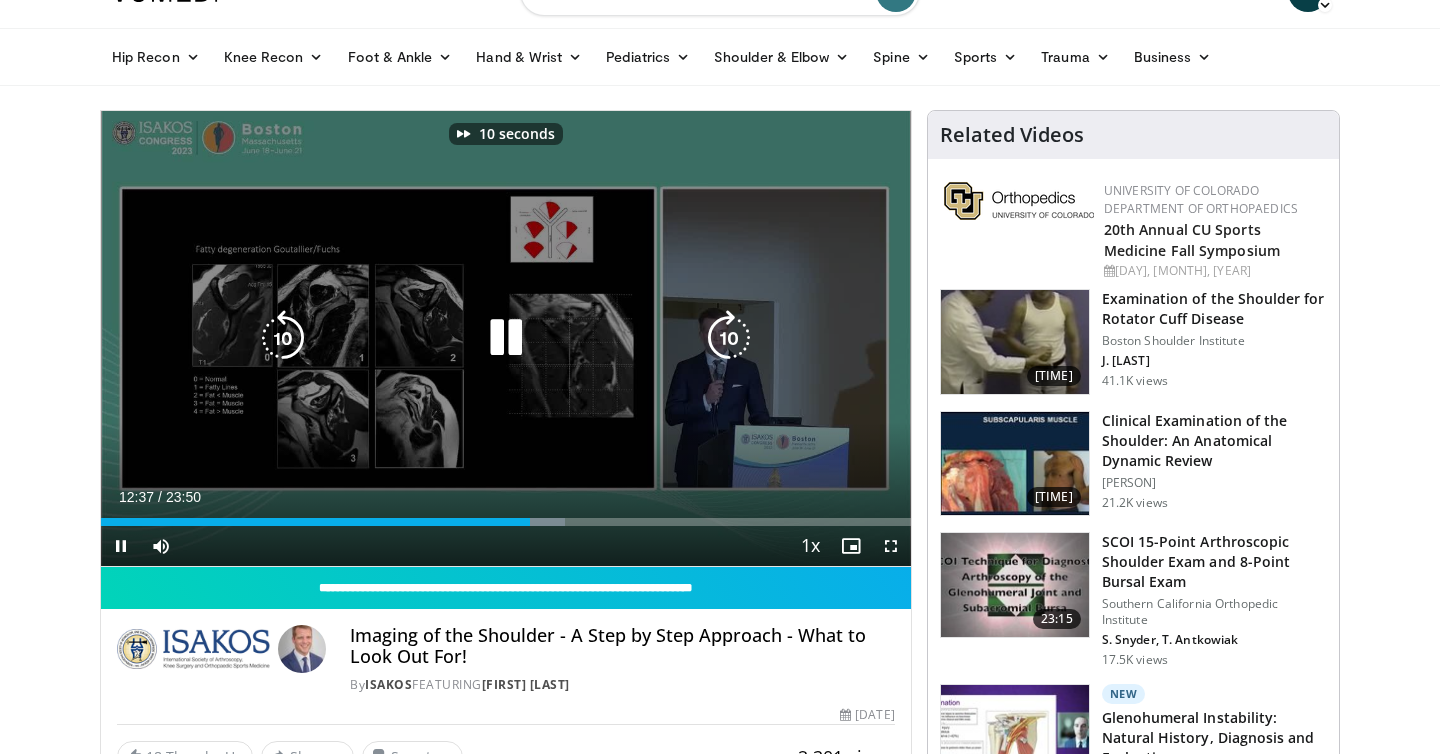 click at bounding box center [729, 338] 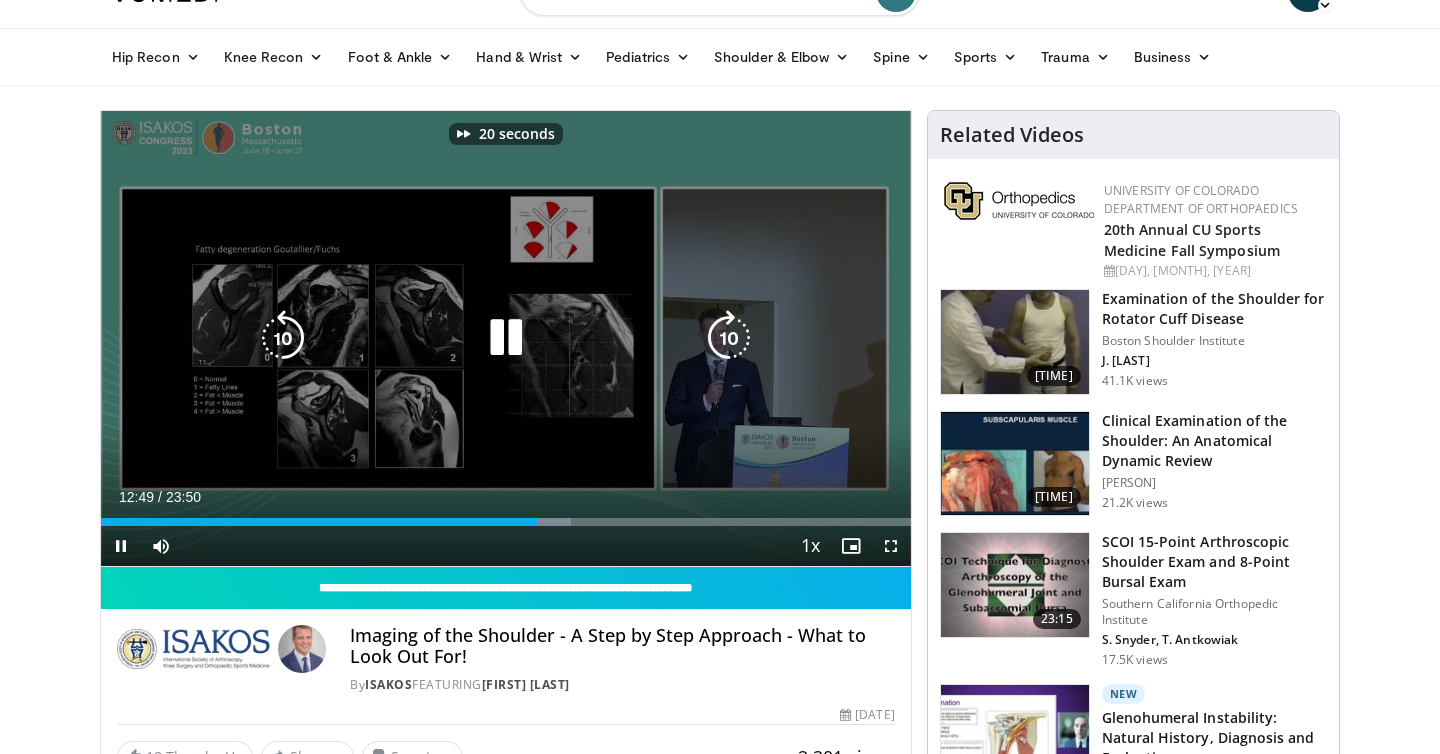 click at bounding box center [729, 338] 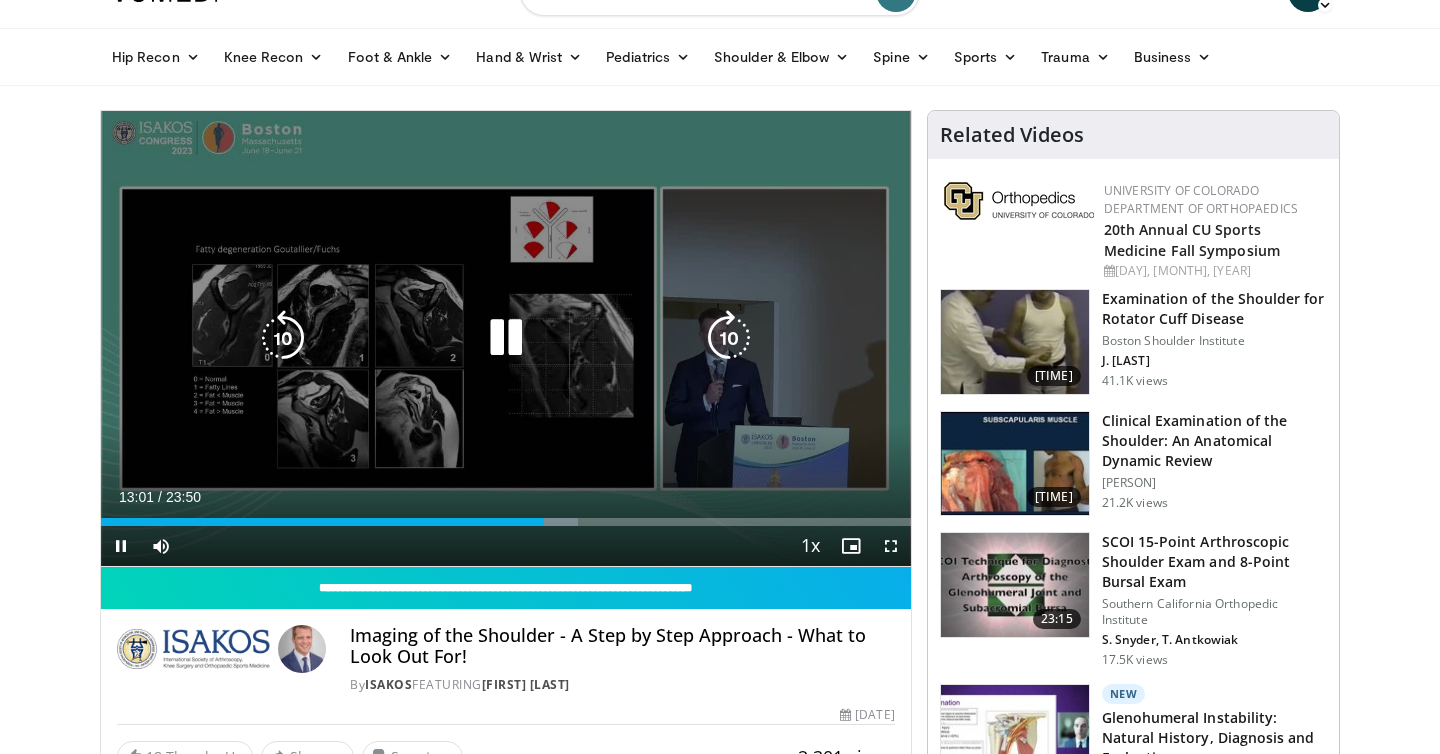 click at bounding box center [729, 338] 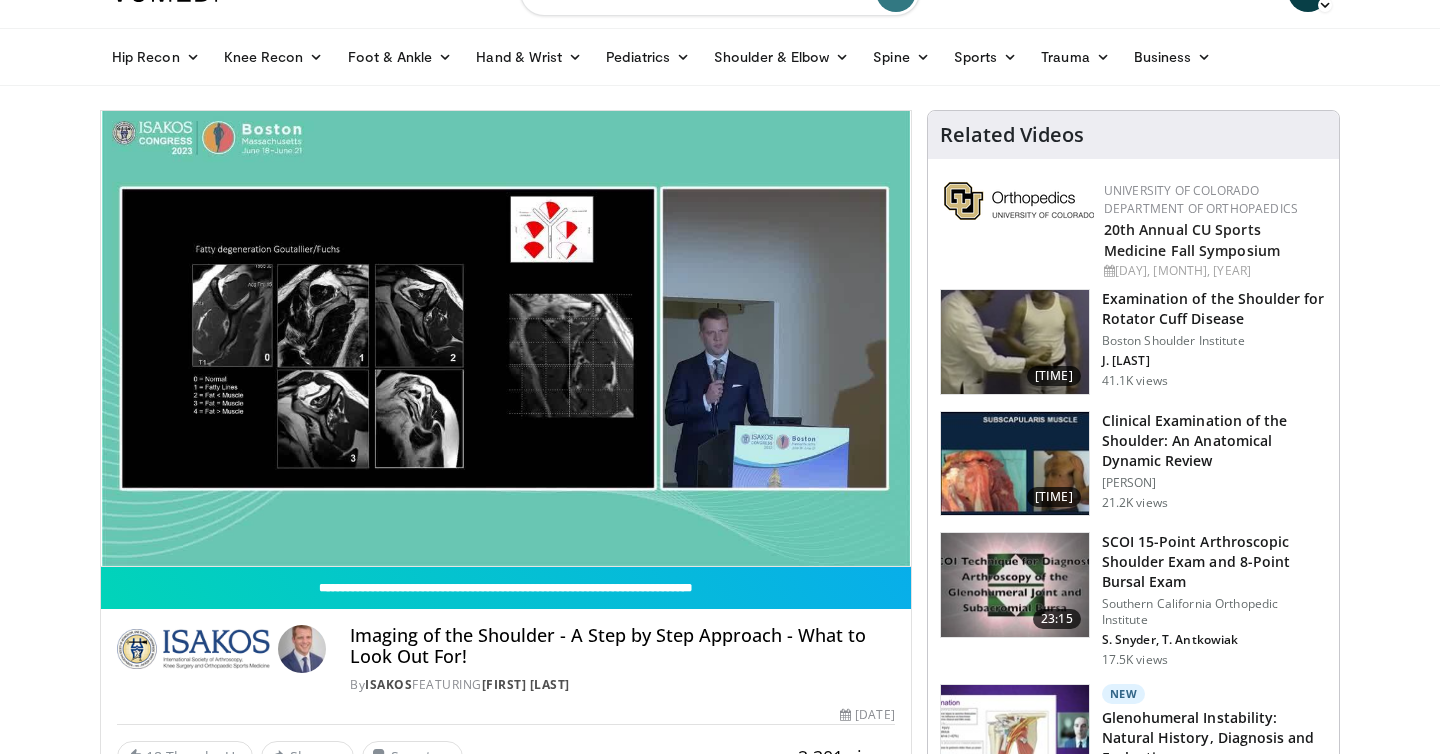 click on "[DURATION] seconds
Tap to unmute" at bounding box center (506, 338) 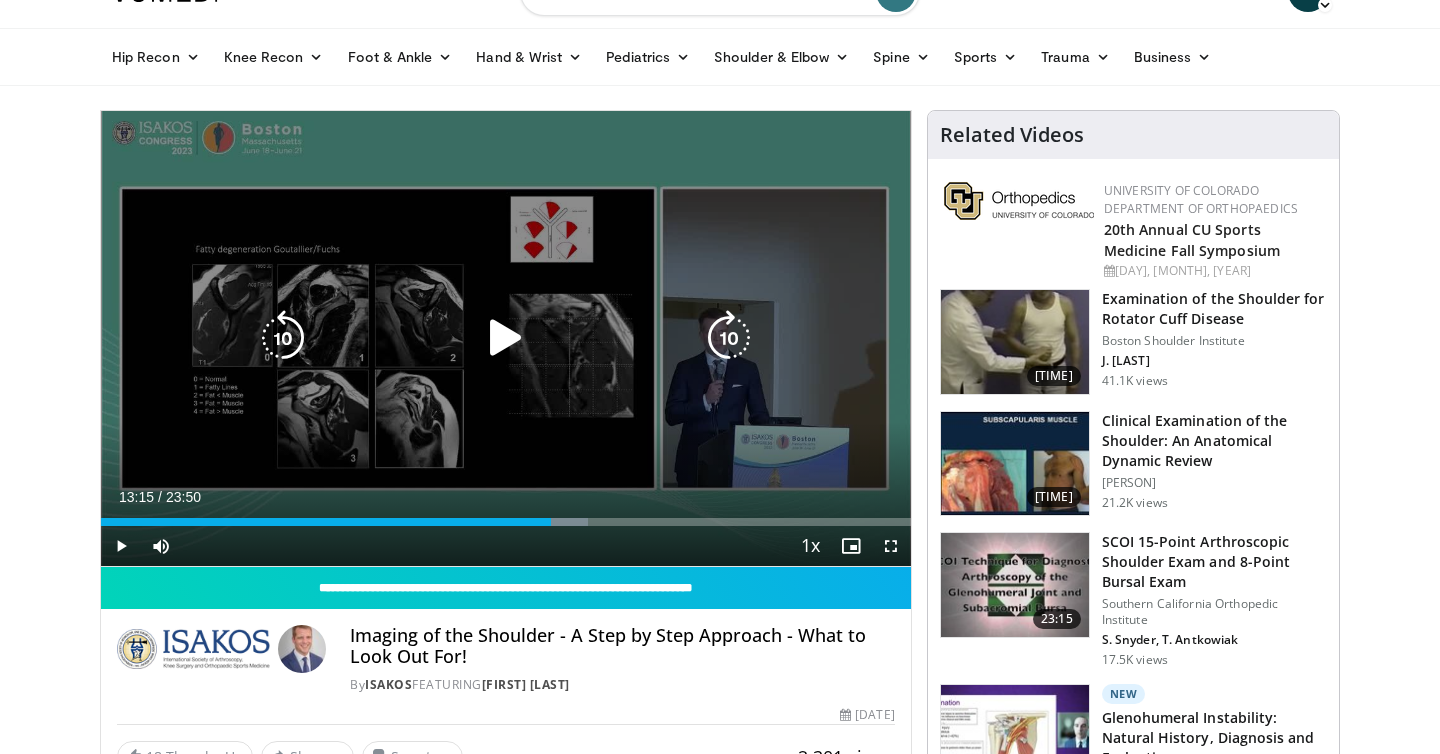 click at bounding box center (729, 338) 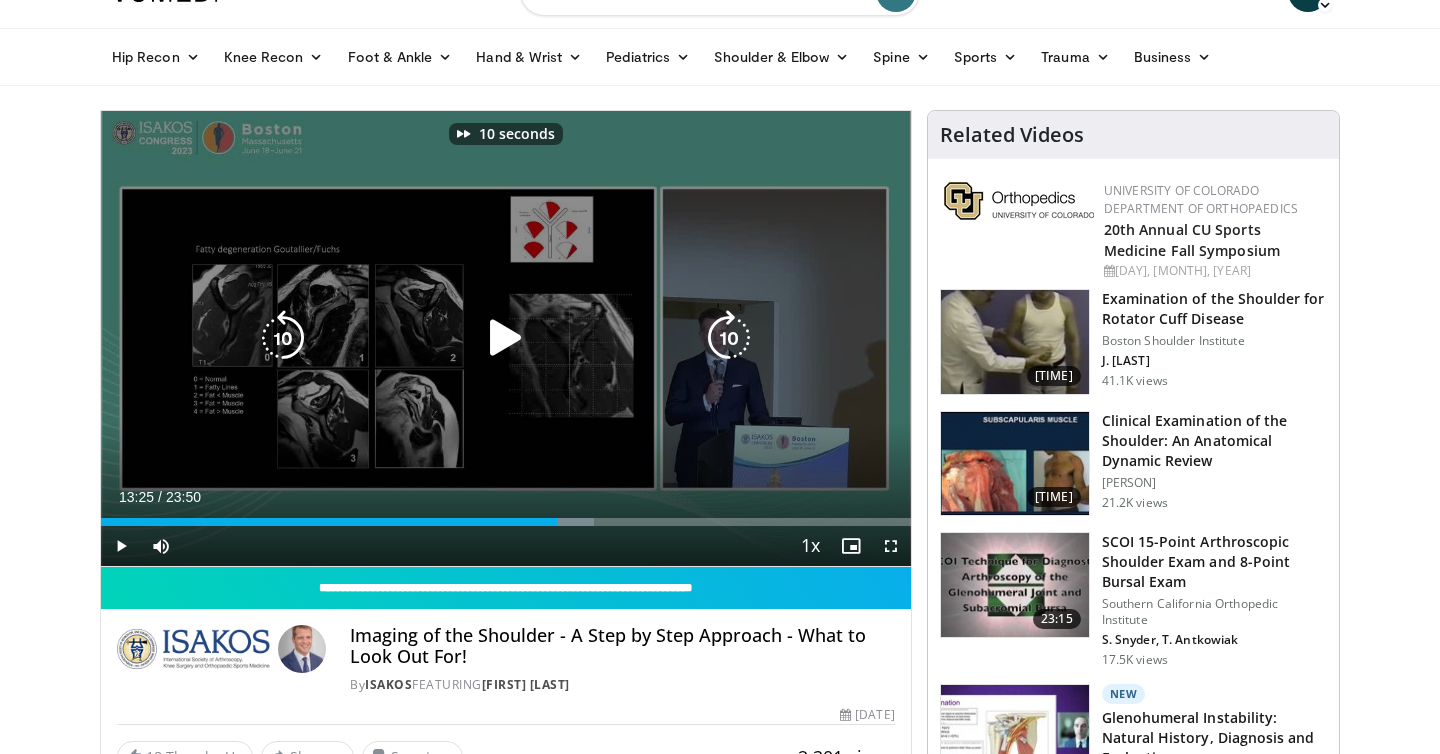 click at bounding box center (506, 338) 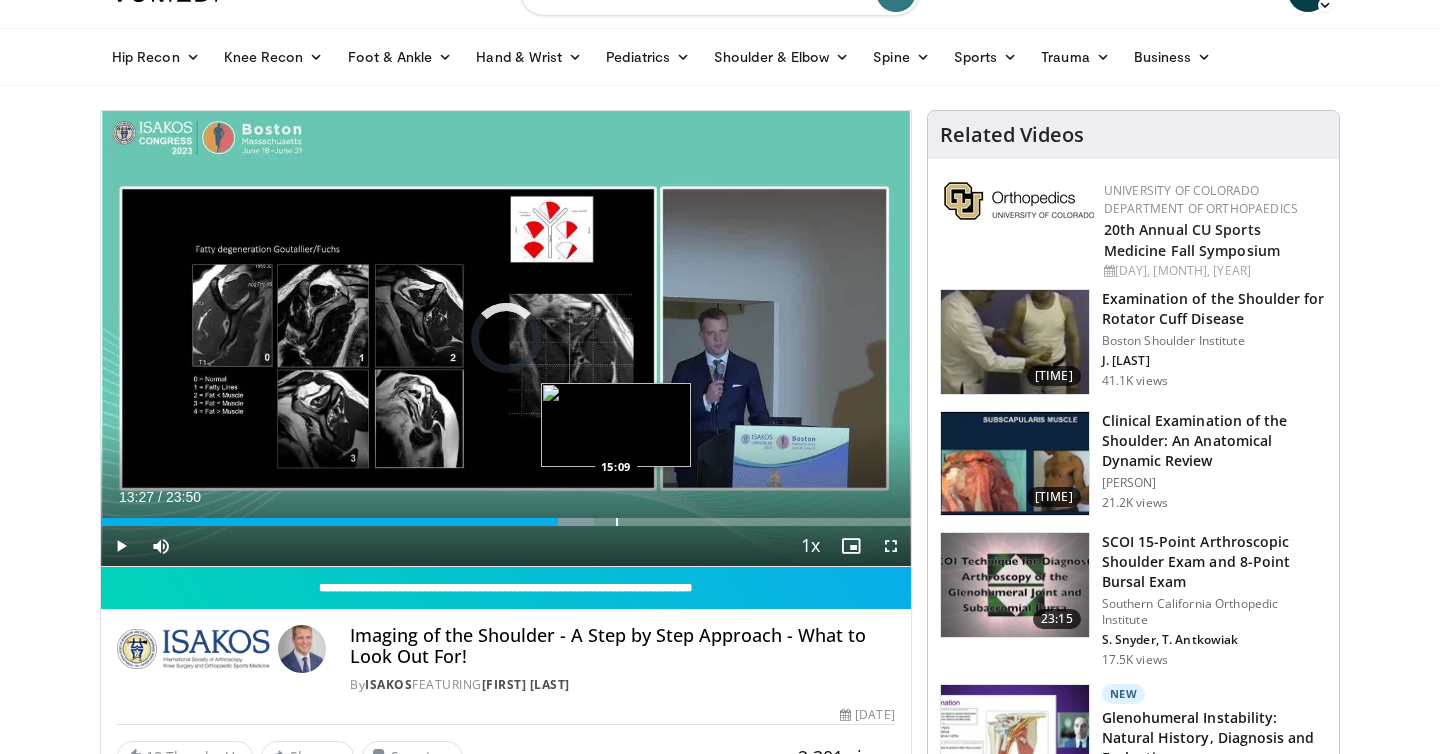click on "Loaded :  60.84% [HH:MM] [HH:MM]" at bounding box center (506, 516) 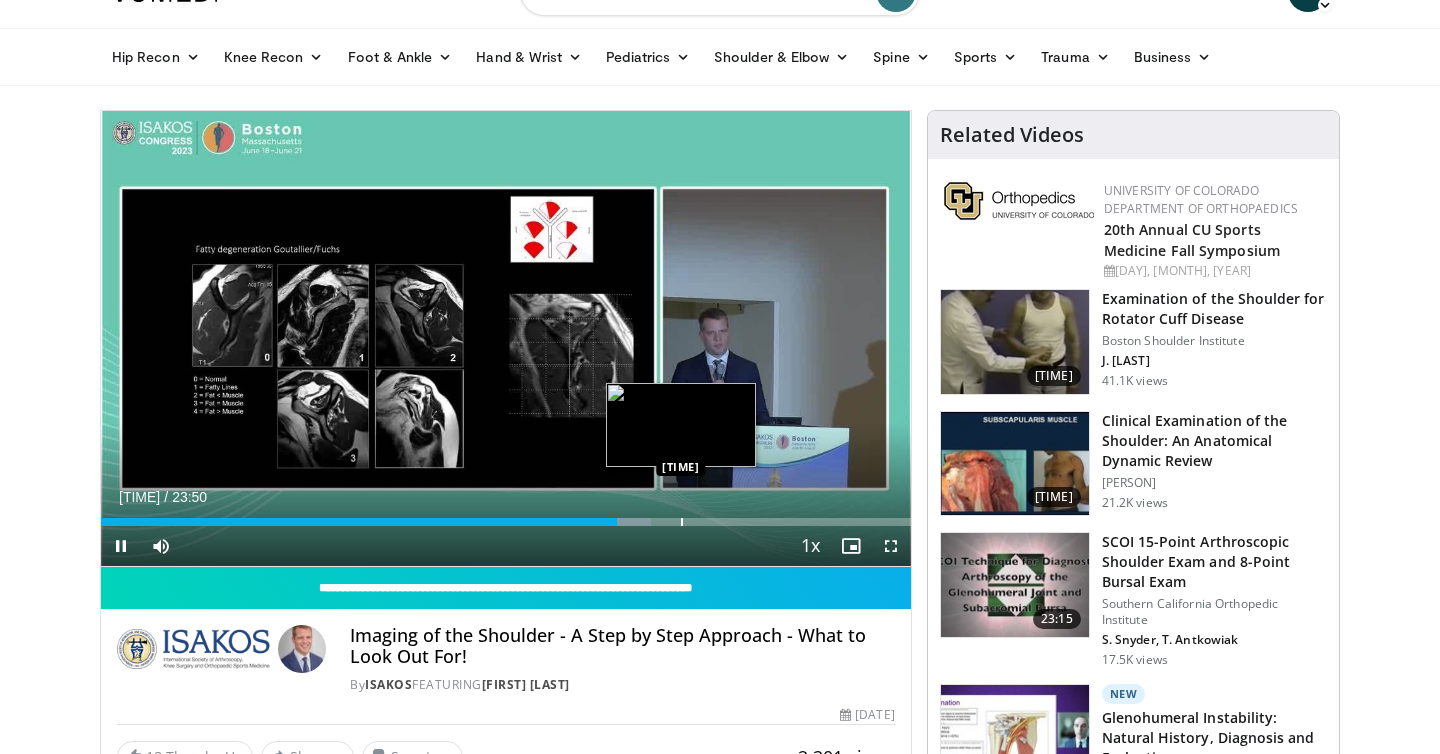 click at bounding box center [682, 522] 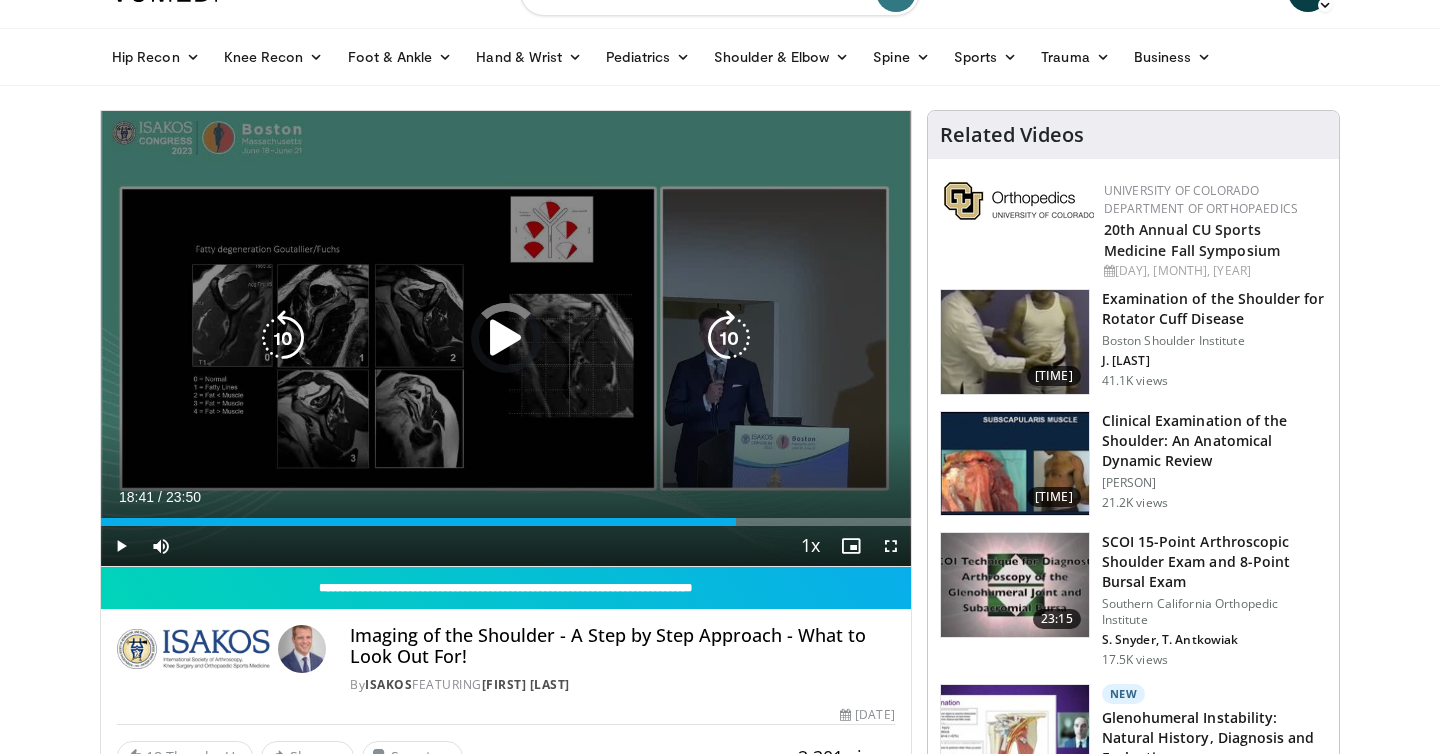 click on "Loaded :  76.22% 18:41 18:30" at bounding box center [506, 522] 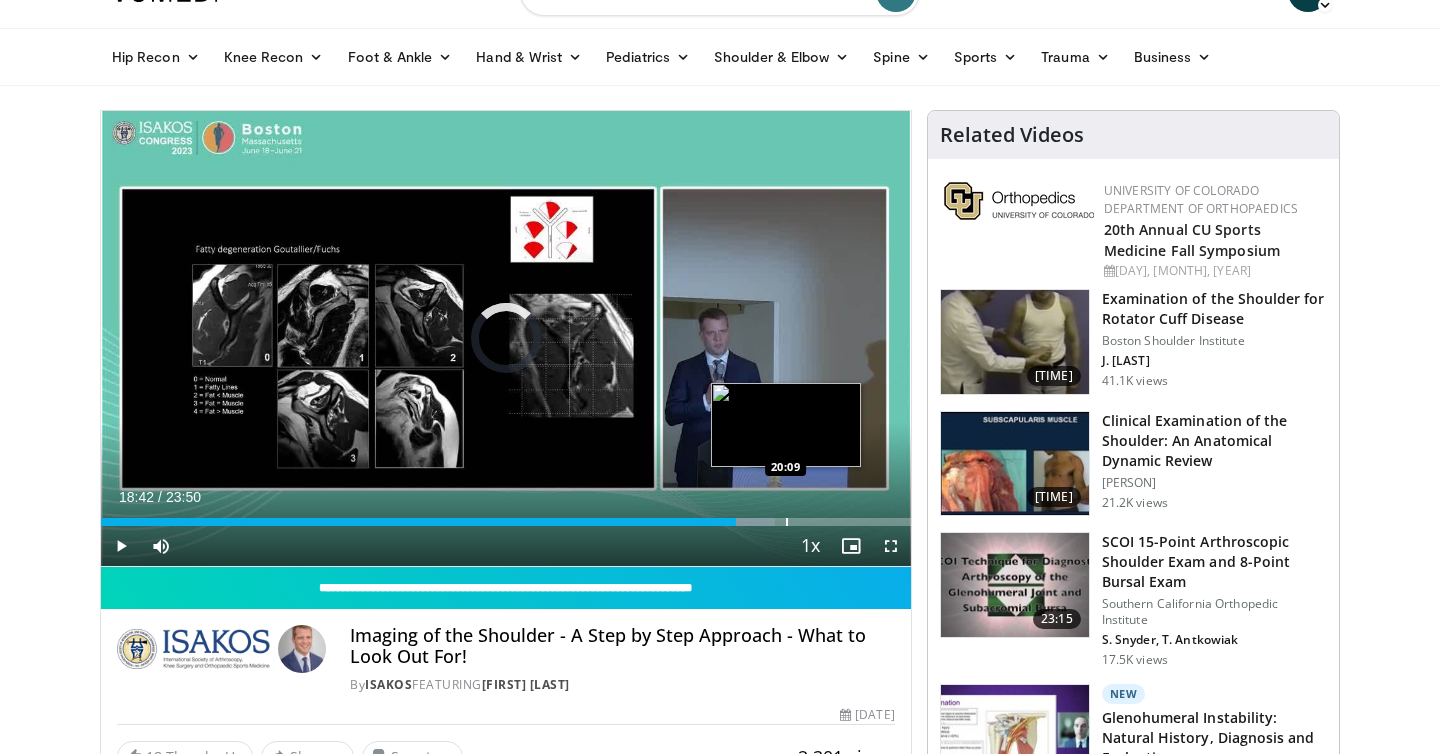 click at bounding box center (787, 522) 